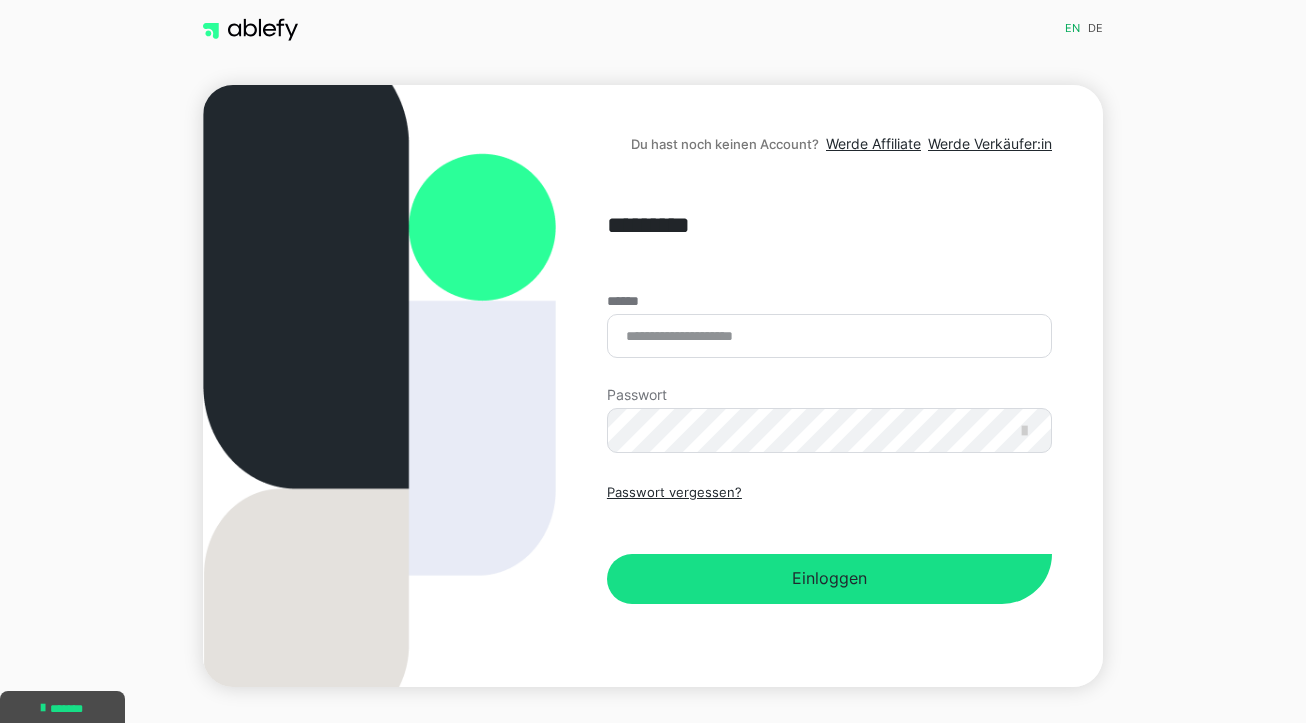 scroll, scrollTop: 0, scrollLeft: 0, axis: both 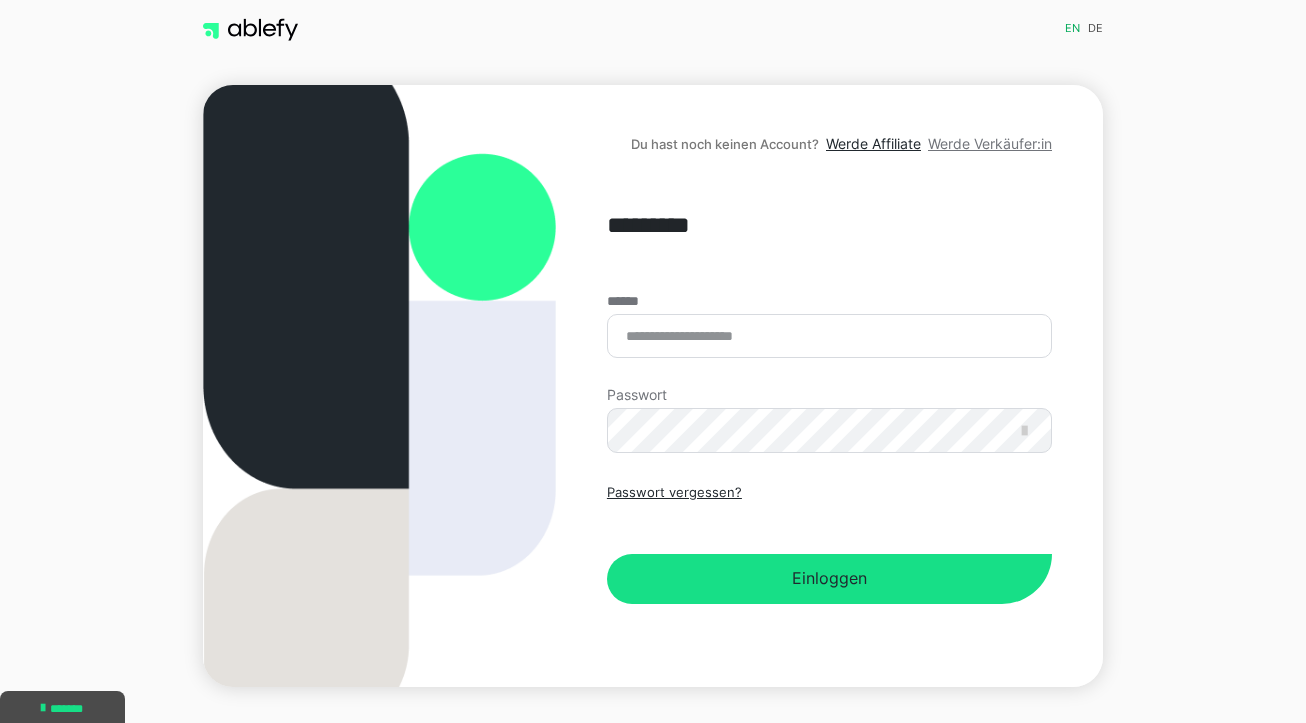 click on "Werde Verkäufer:in" at bounding box center (990, 143) 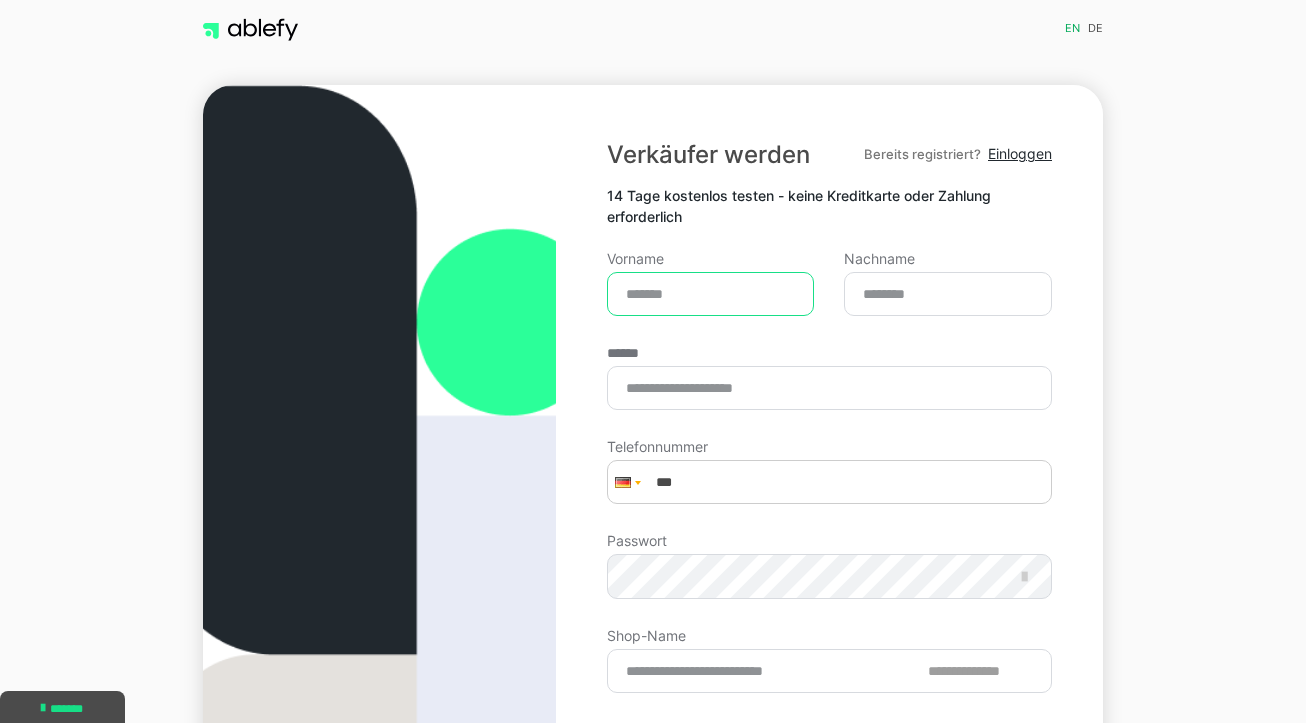 type on "*" 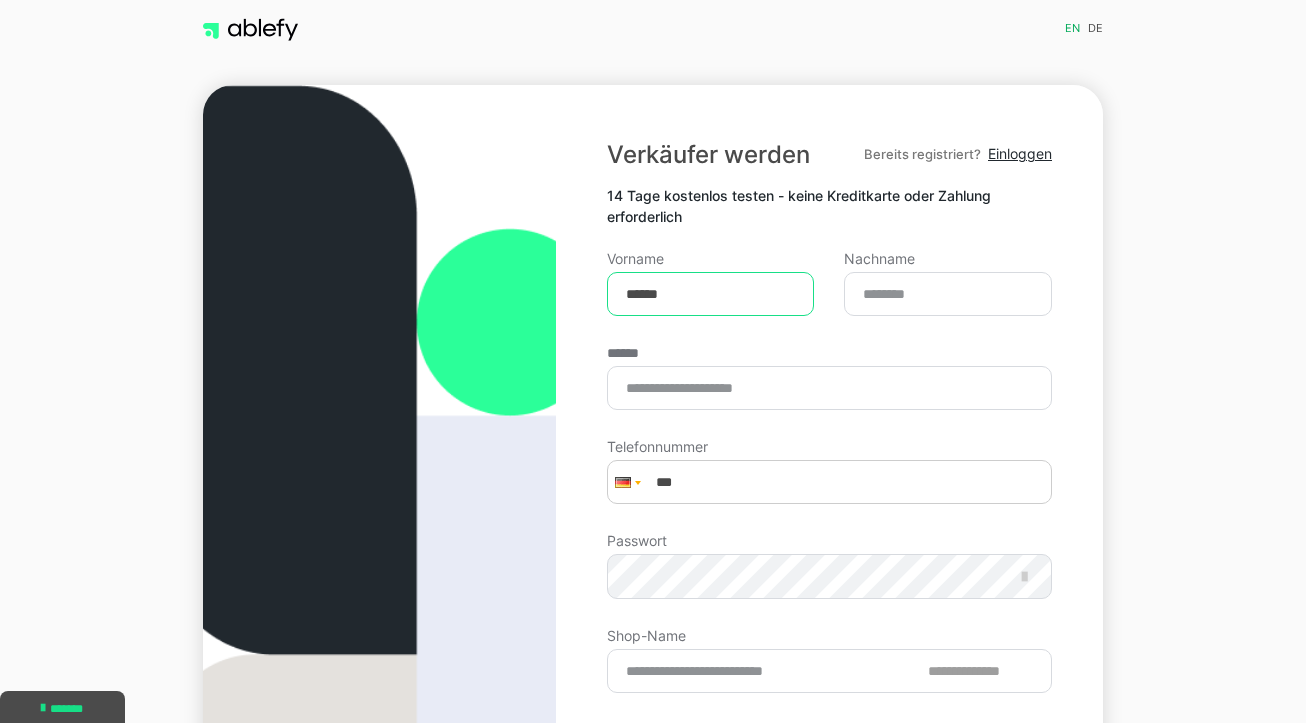 type on "******" 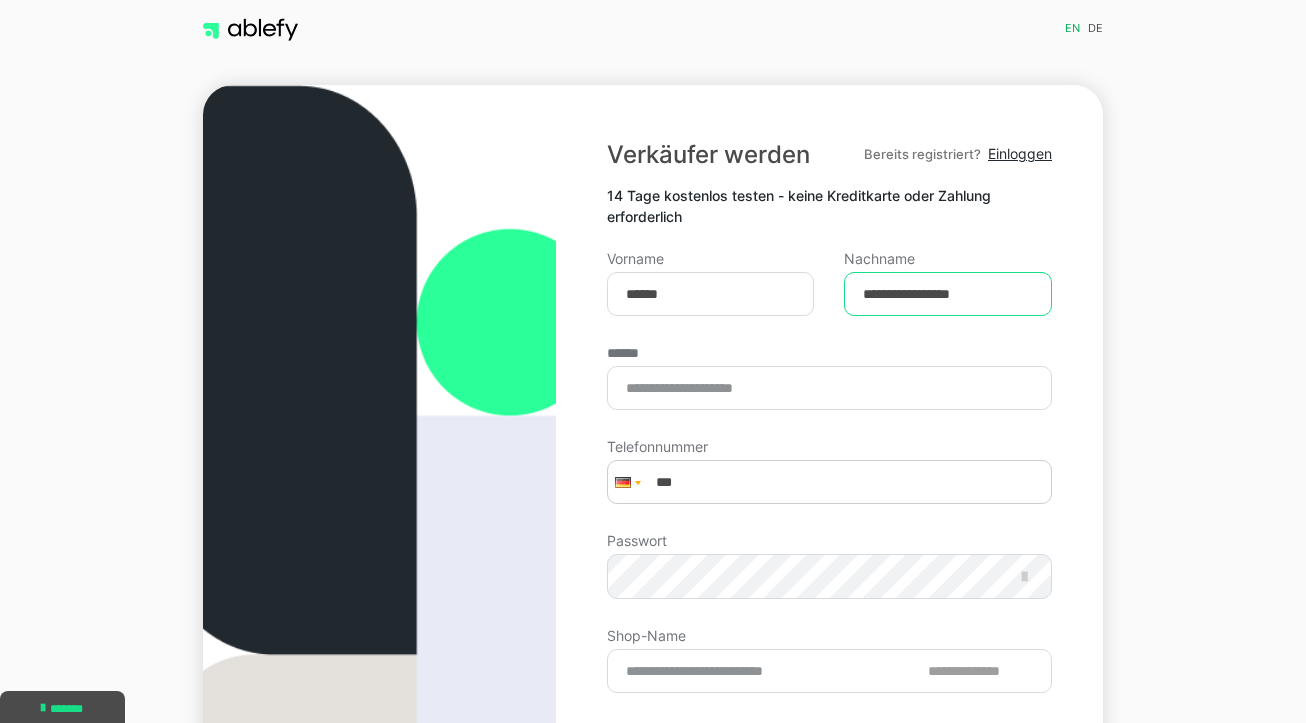 type on "**********" 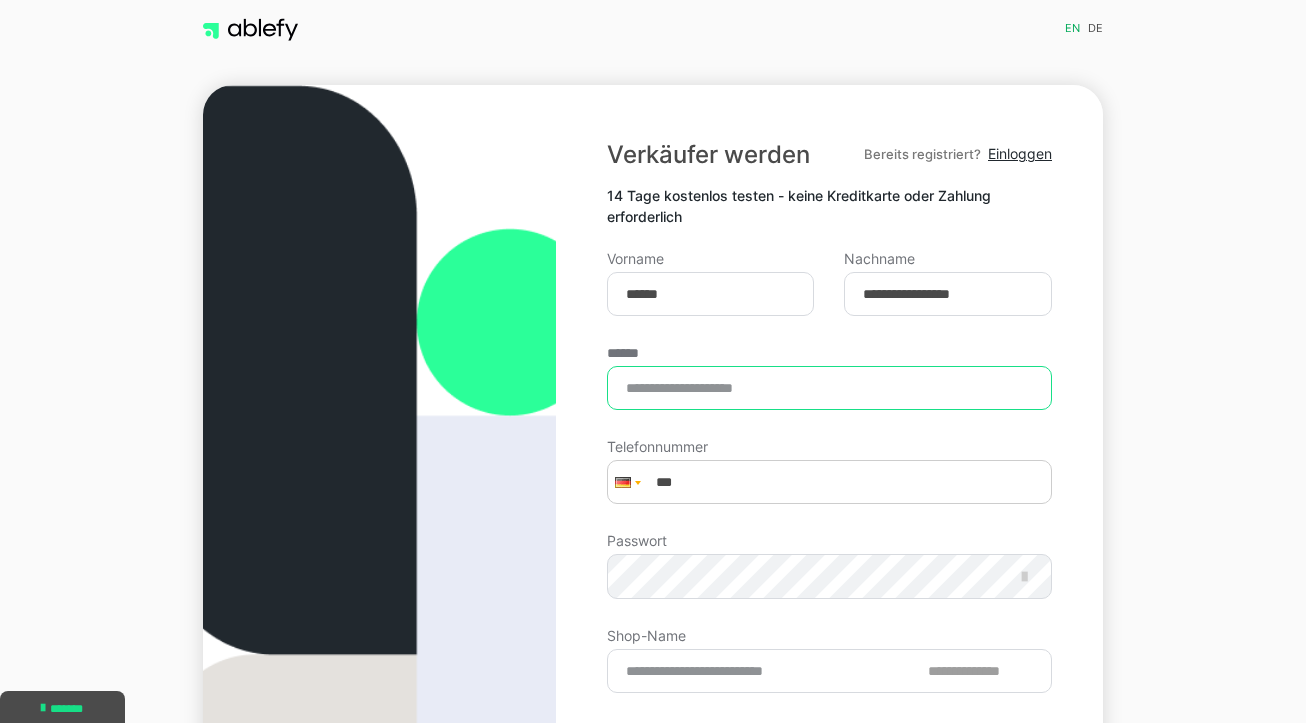 type on "**********" 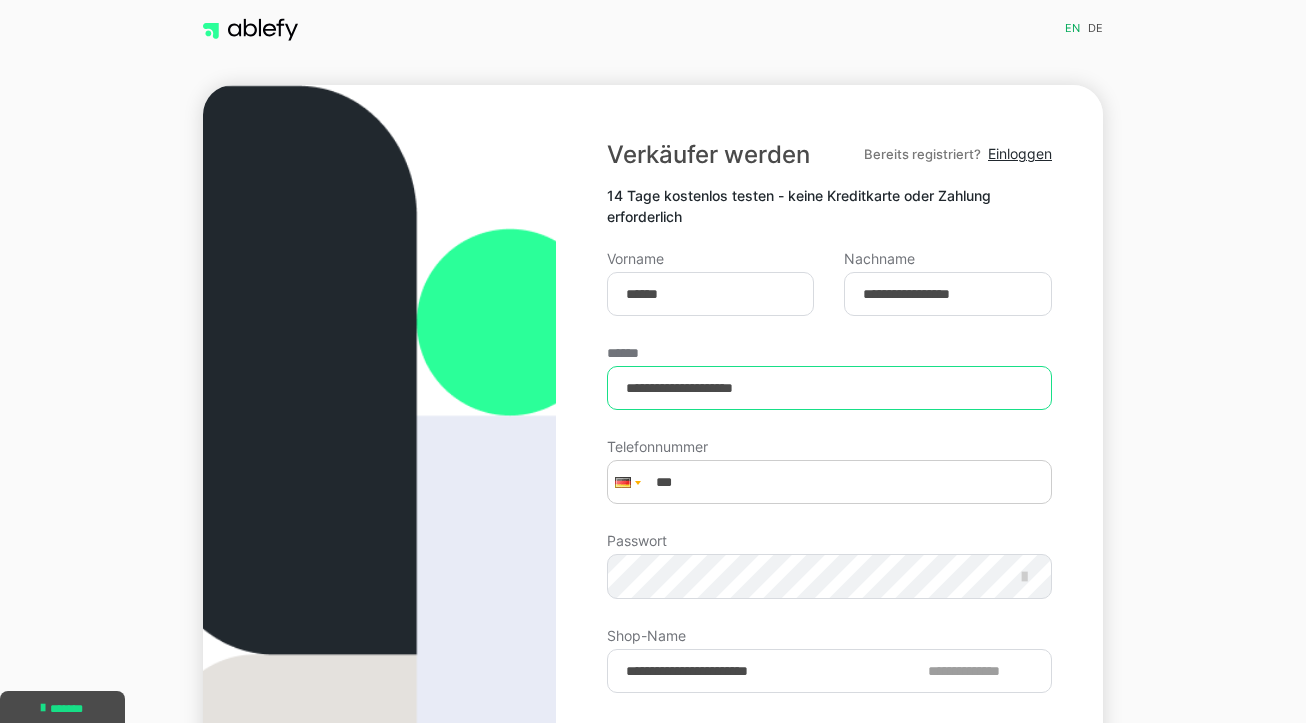 type on "**********" 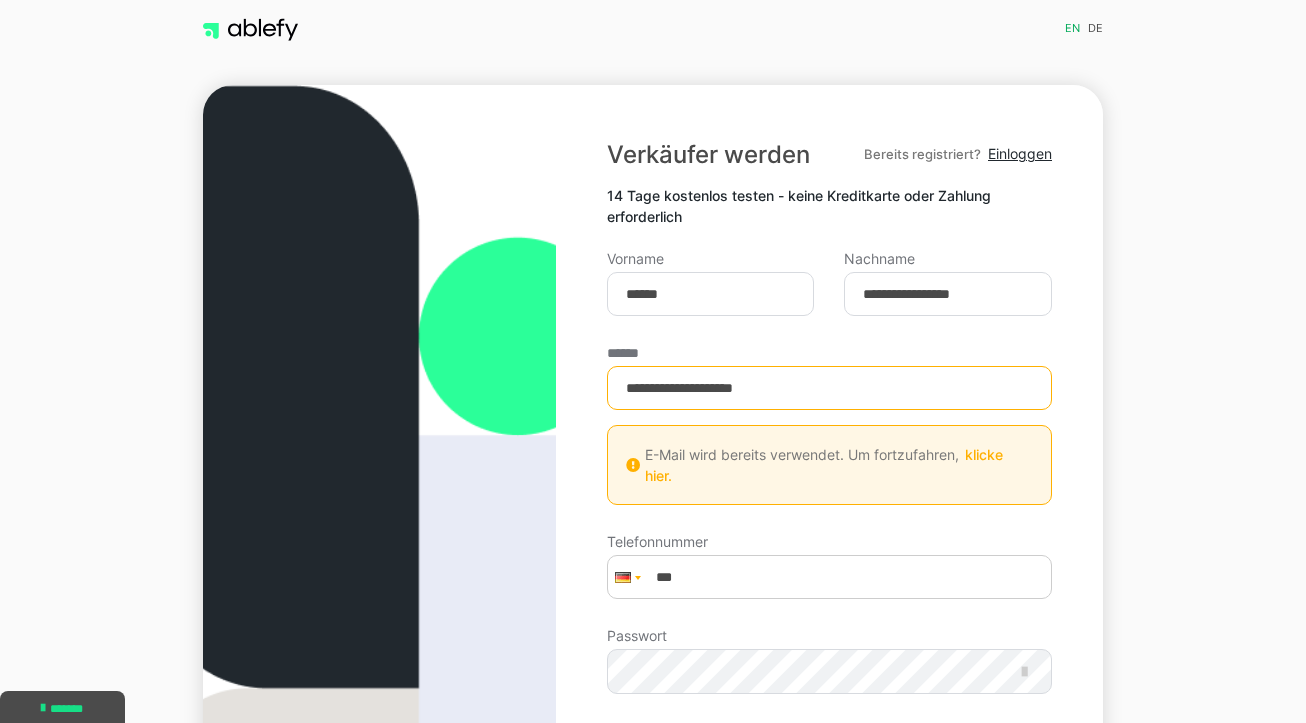 click on "klicke hier." at bounding box center [824, 465] 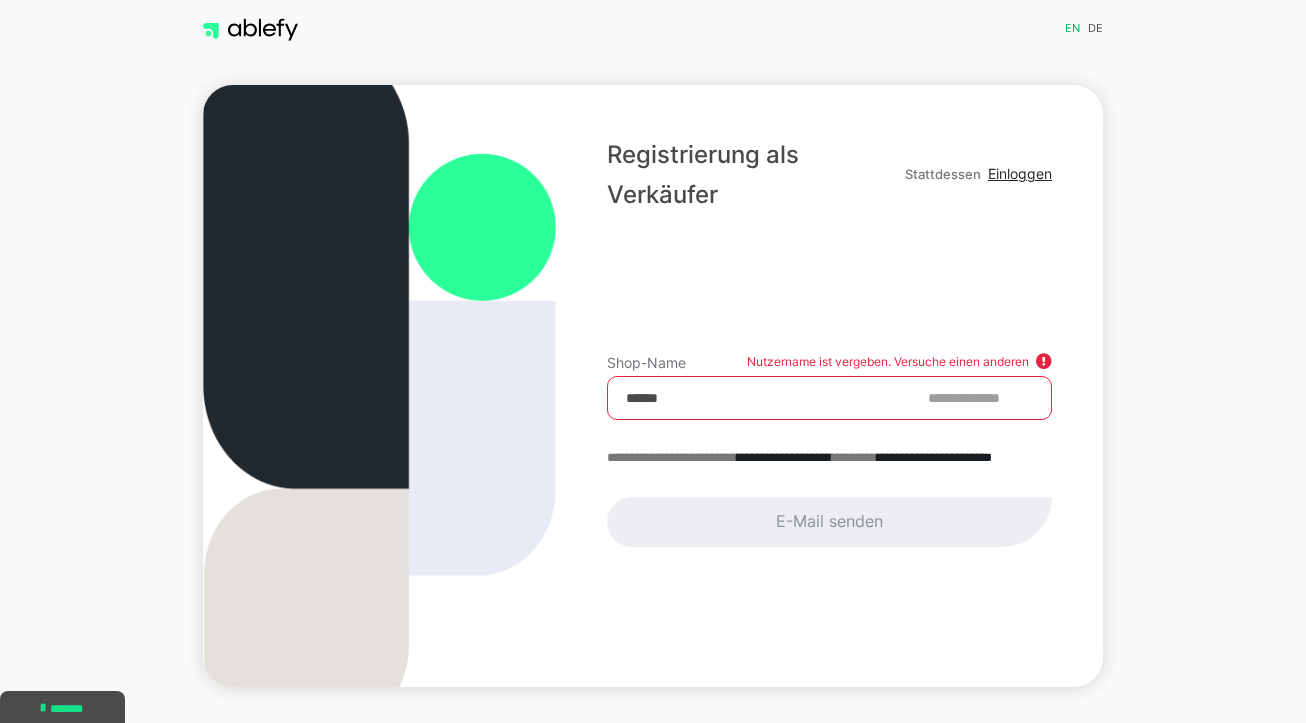 click on "E-Mail senden" at bounding box center [829, 522] 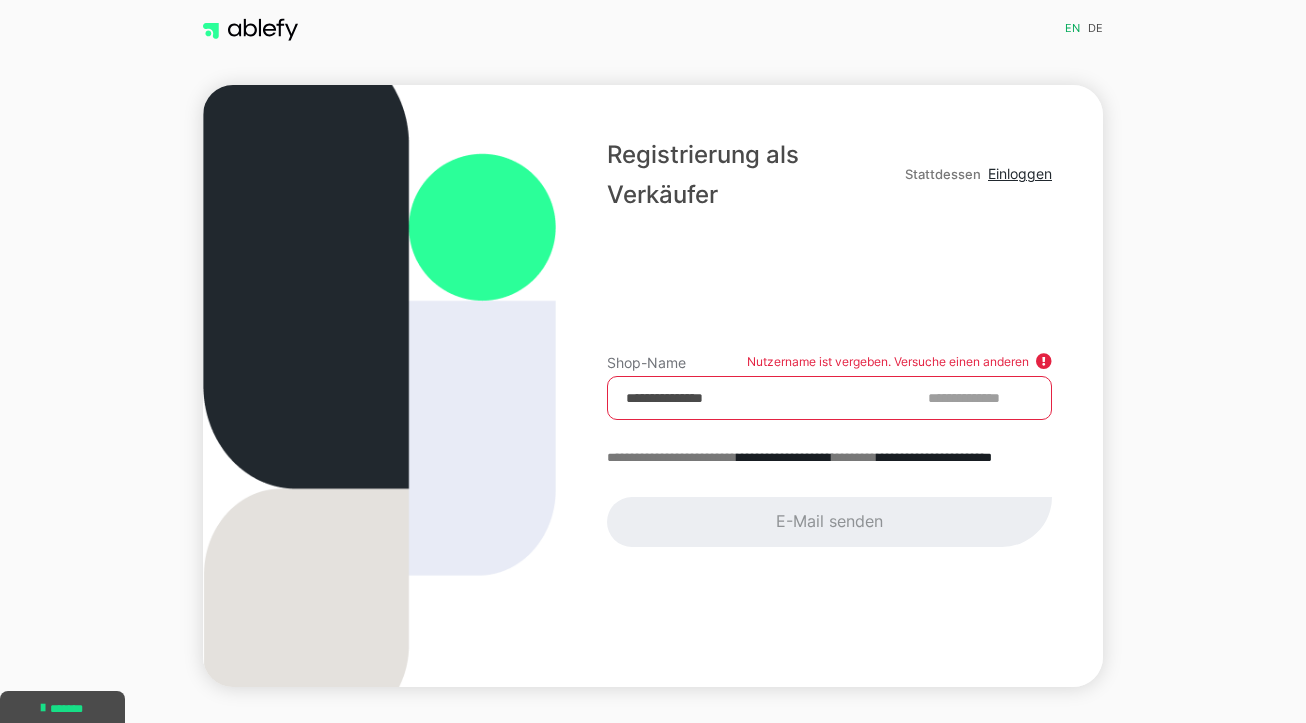 click on "E-Mail senden" at bounding box center [829, 522] 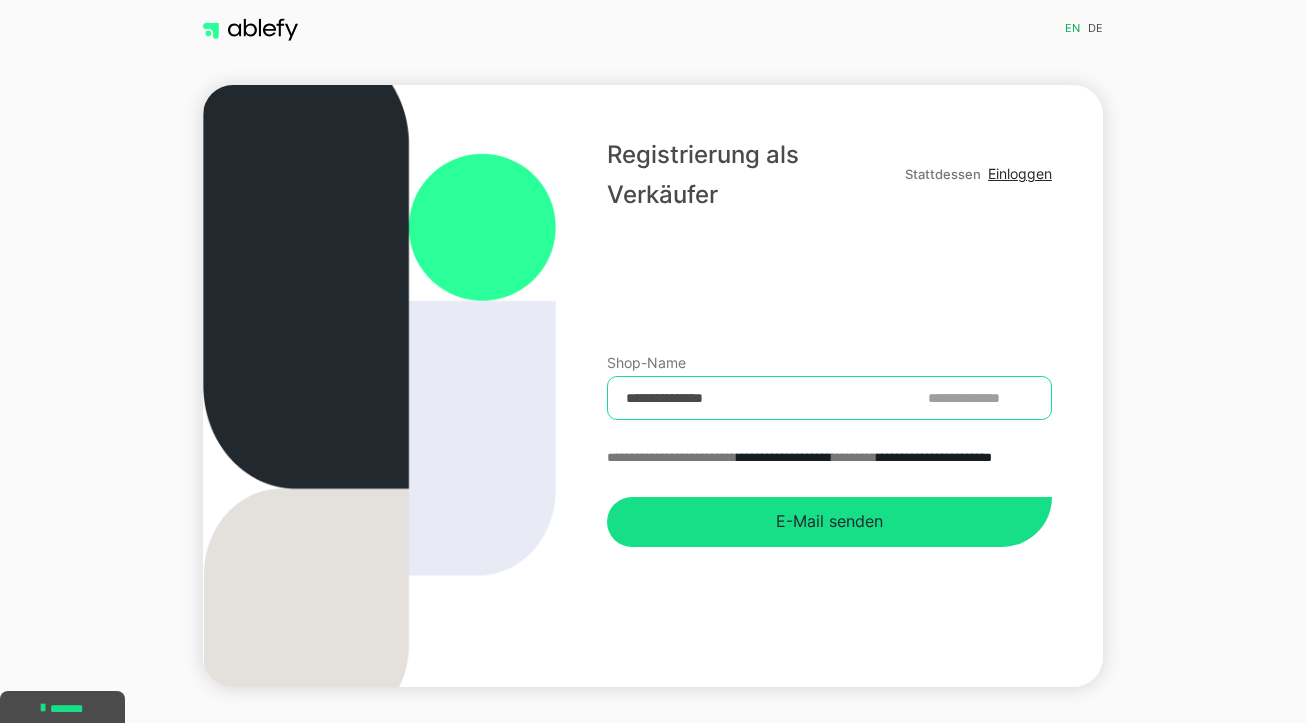 click on "**********" at bounding box center (829, 398) 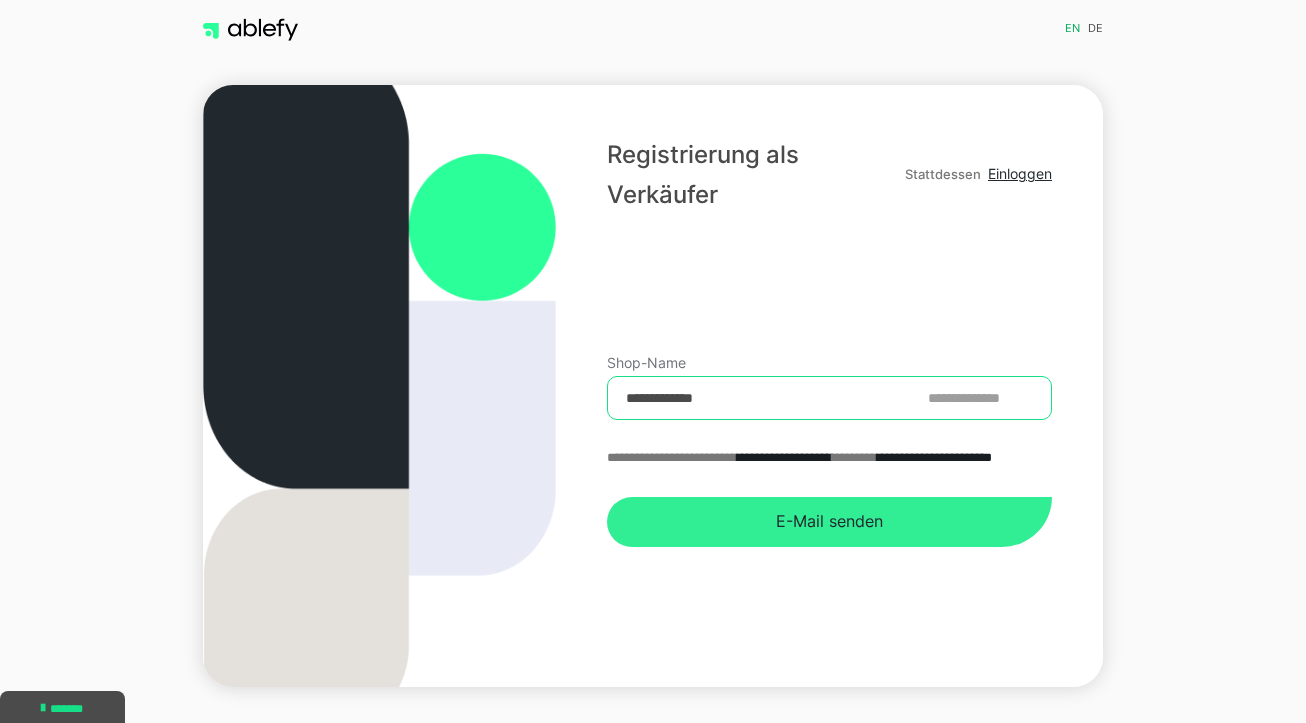 type on "**********" 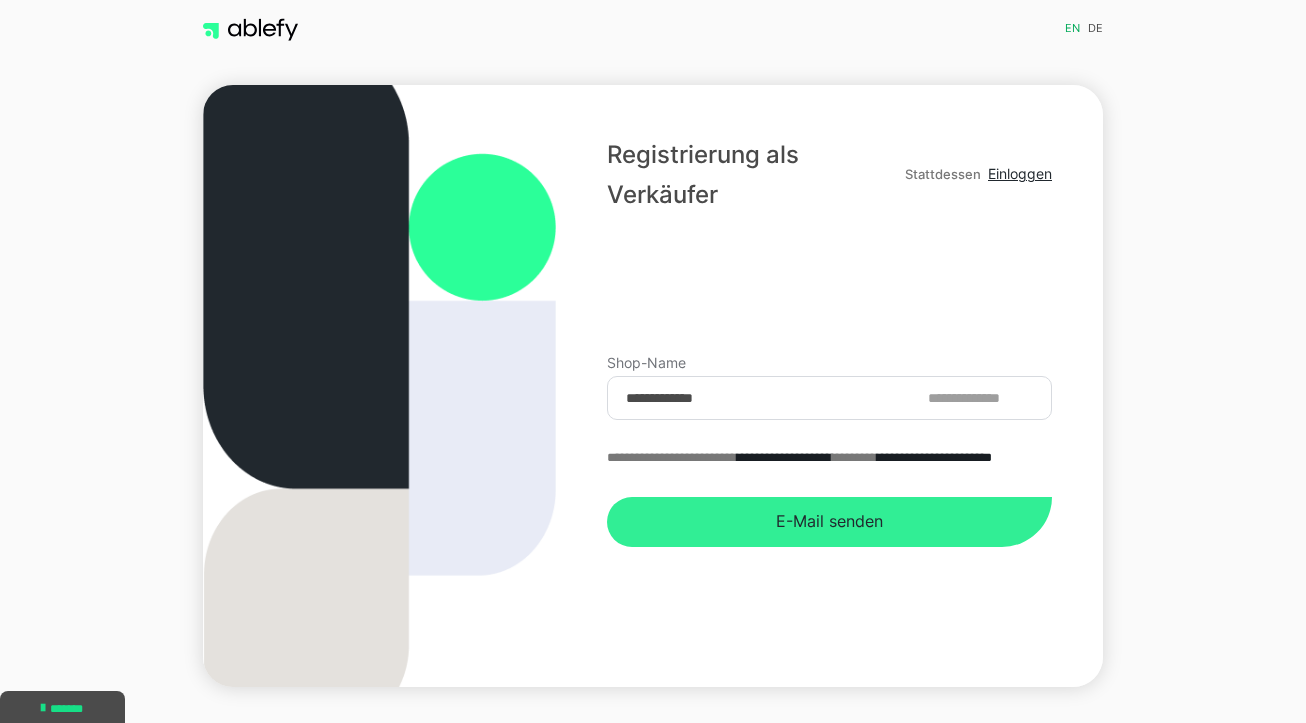 click on "E-Mail senden" at bounding box center [829, 522] 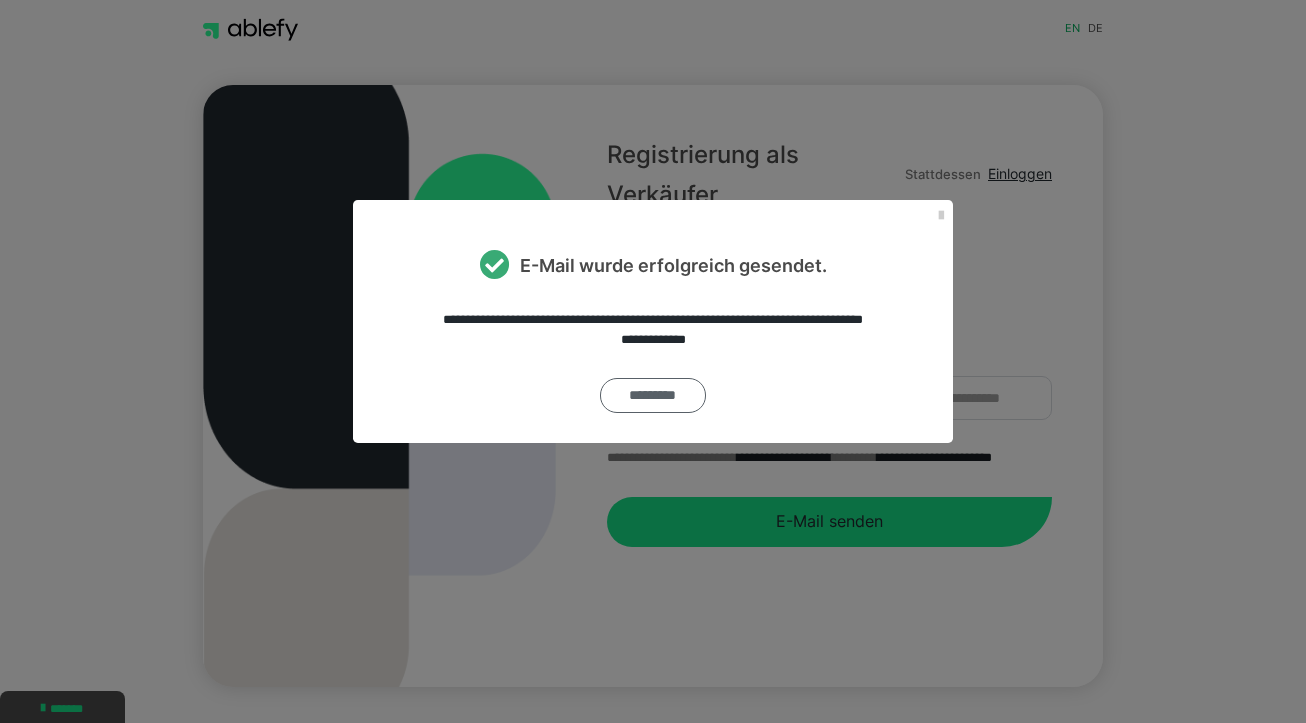 click on "*********" at bounding box center (653, 395) 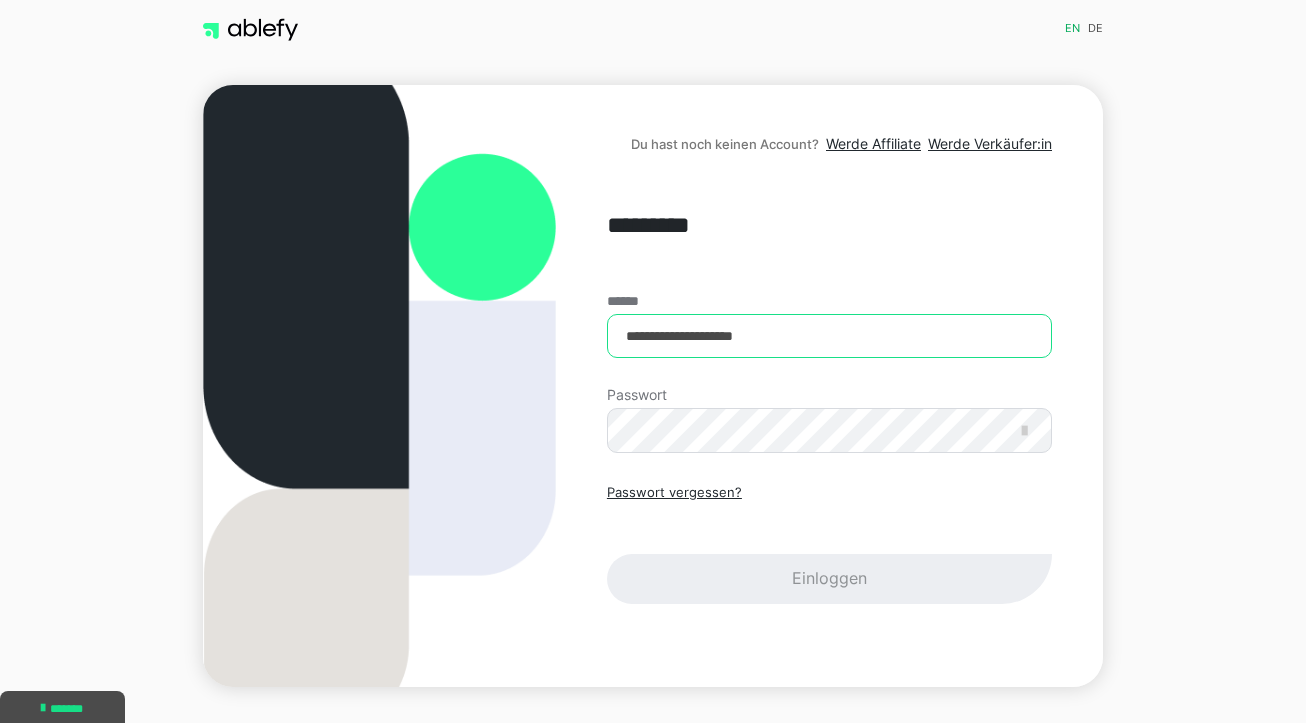 type on "**********" 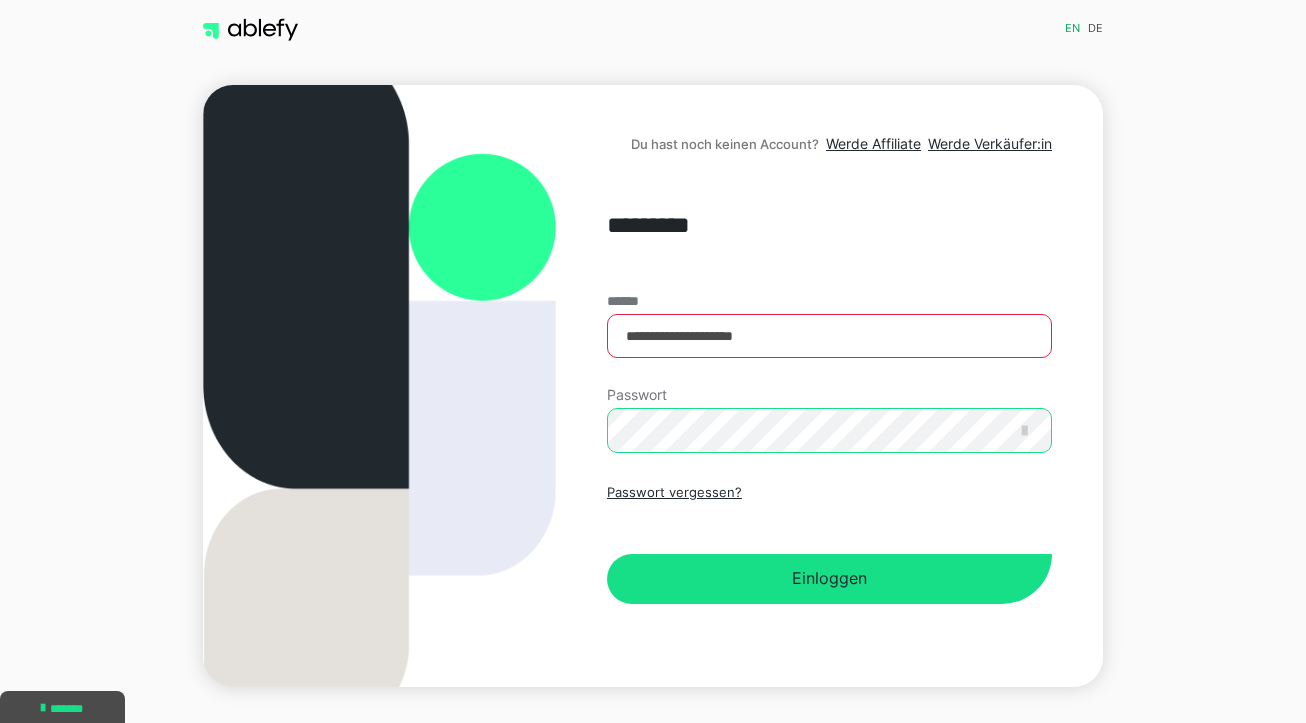 click on "Einloggen" at bounding box center (829, 579) 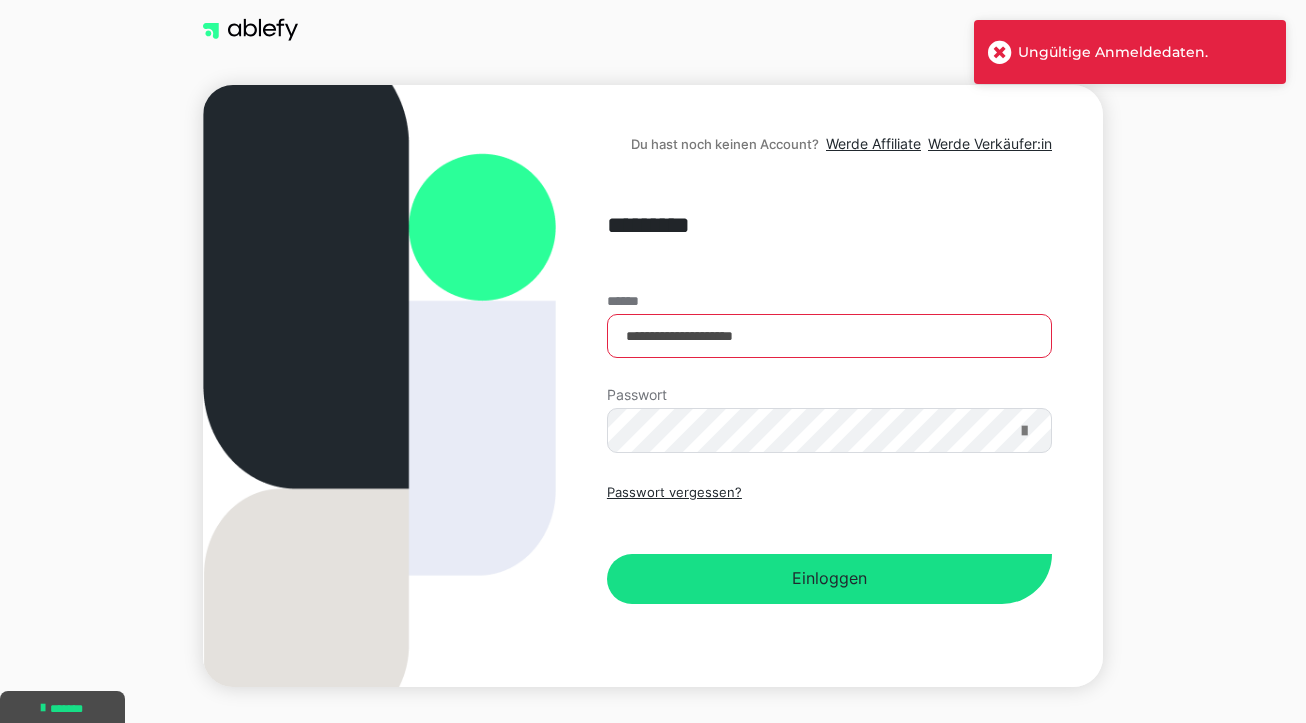 click at bounding box center (1024, 431) 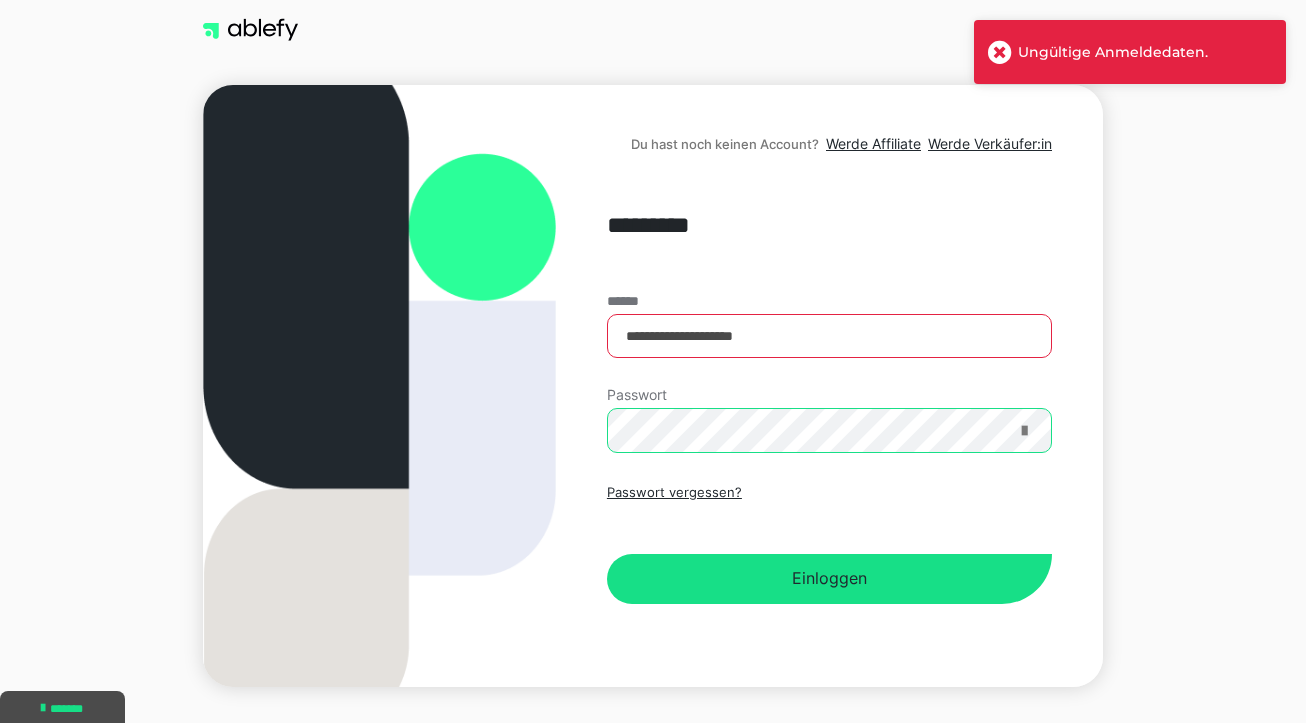 click on "Einloggen" at bounding box center [829, 579] 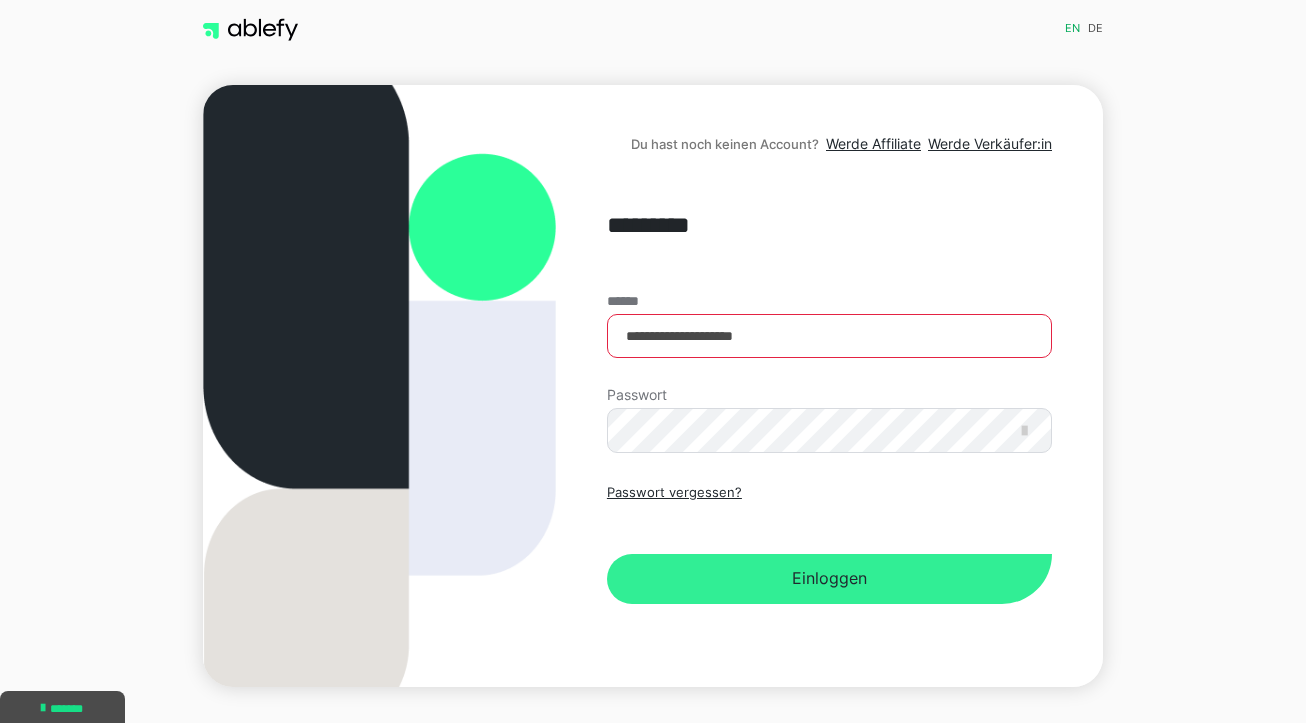 click on "Einloggen" at bounding box center (829, 579) 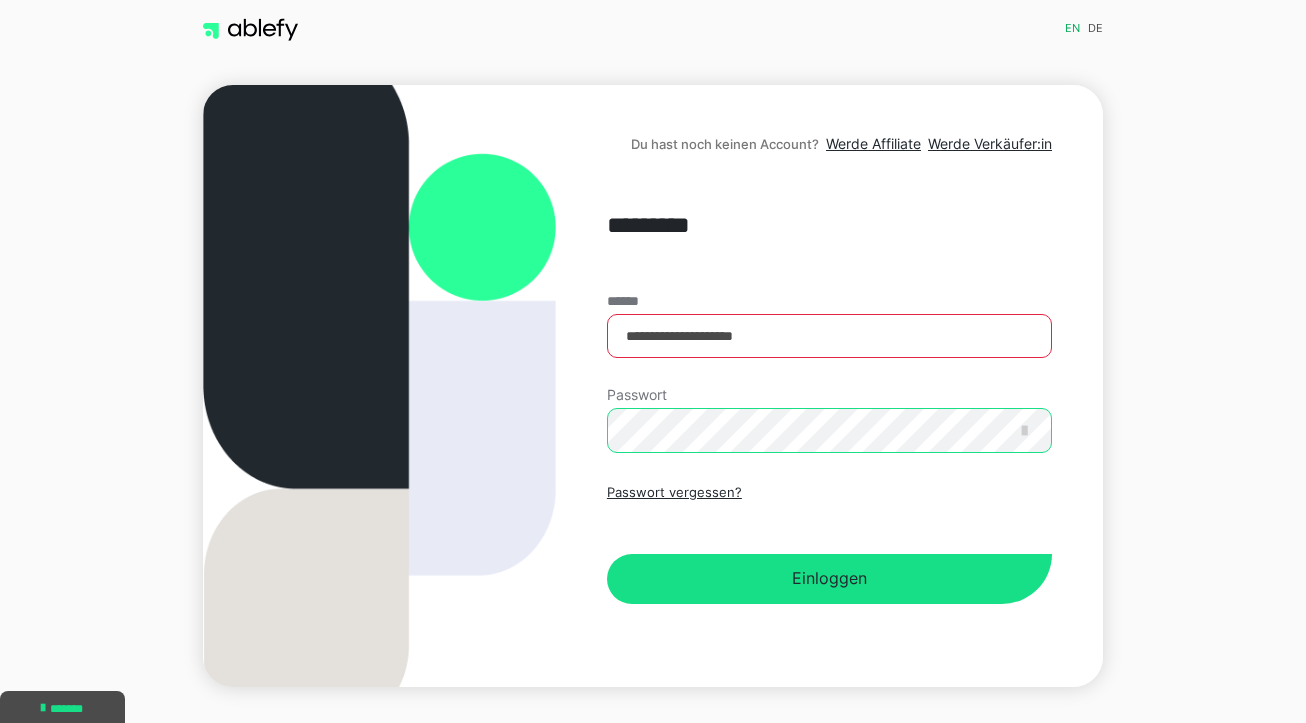 click on "Einloggen" at bounding box center [829, 579] 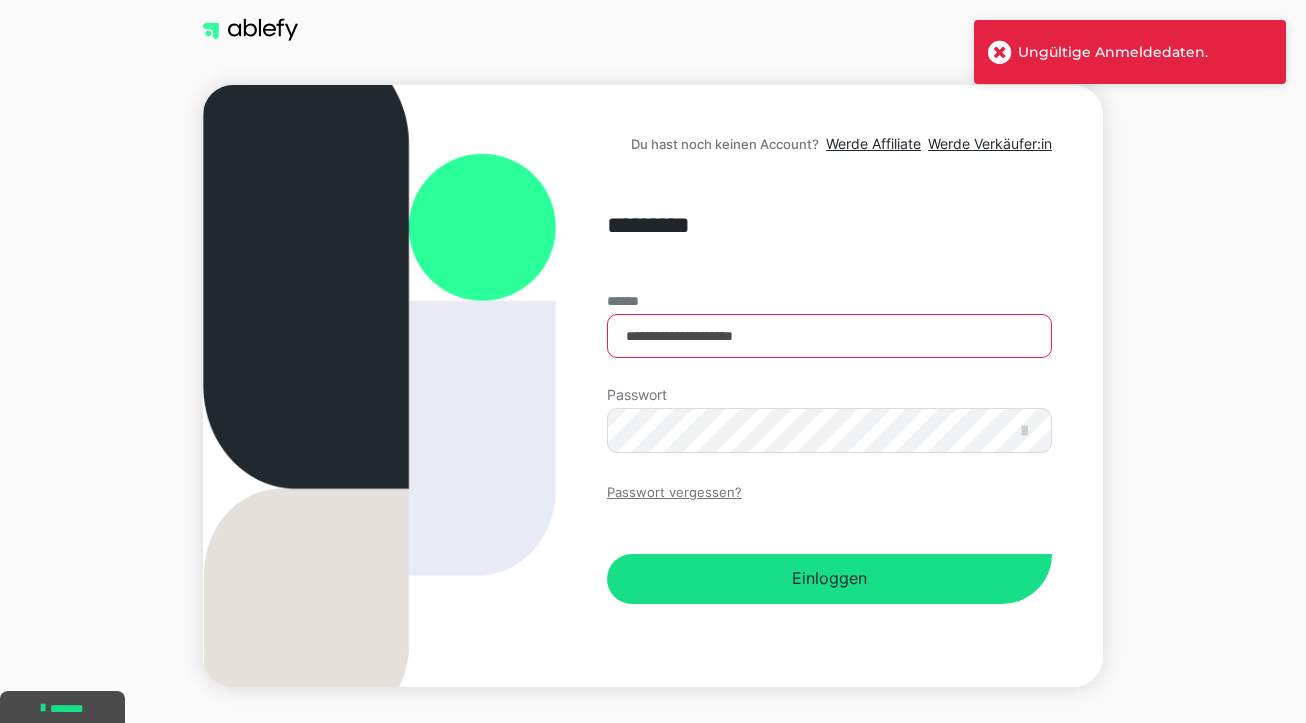 click on "Passwort vergessen?" at bounding box center [674, 493] 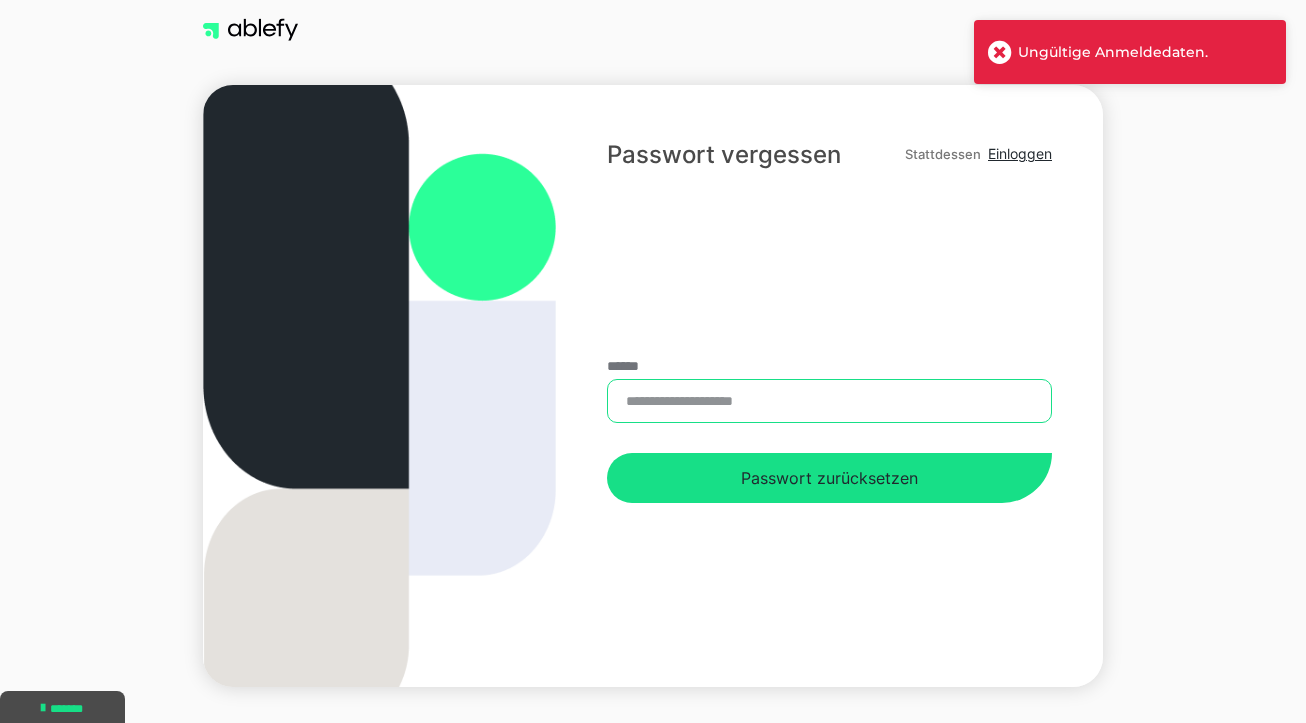 click on "******" at bounding box center [829, 401] 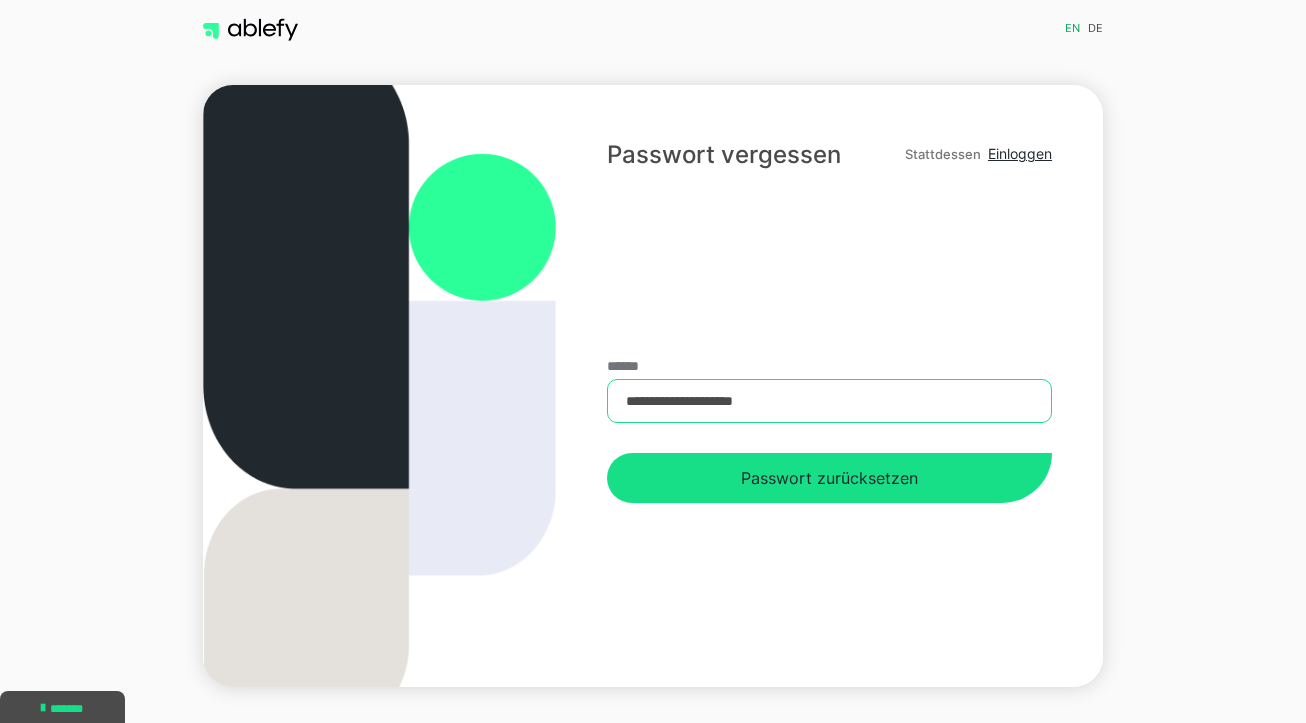 type on "**********" 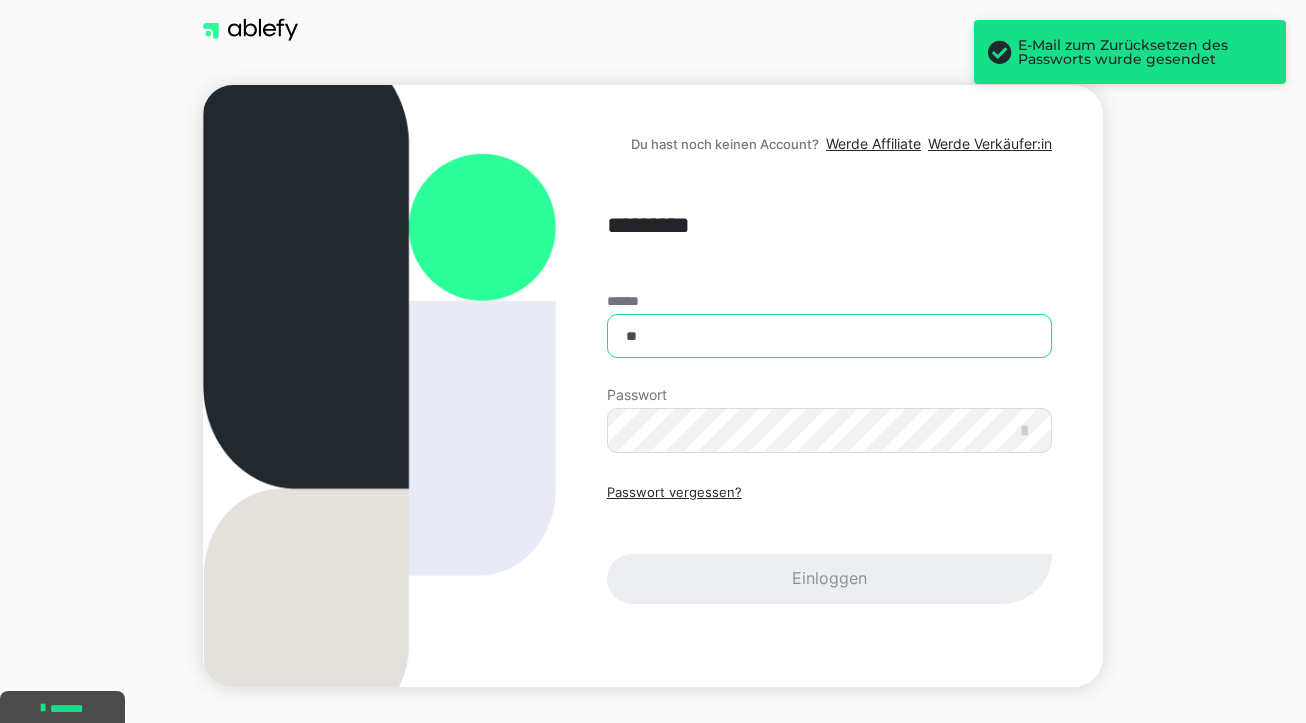 type on "*" 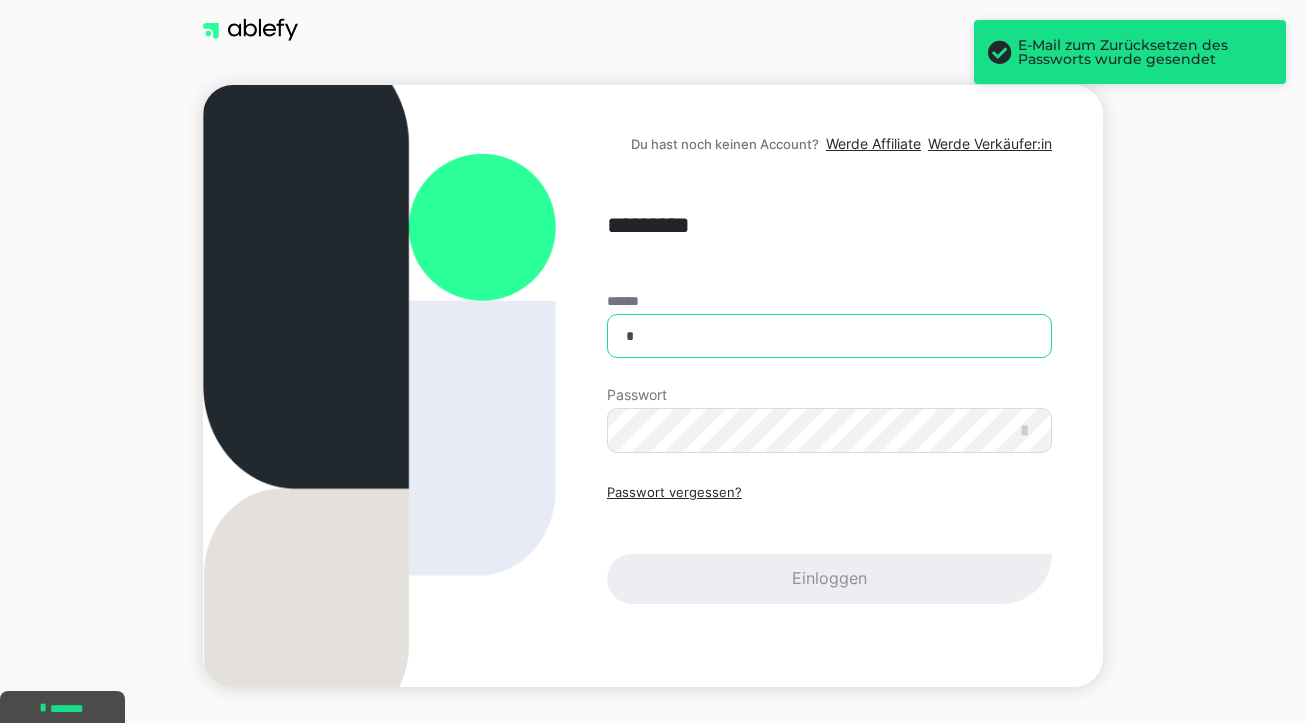 type 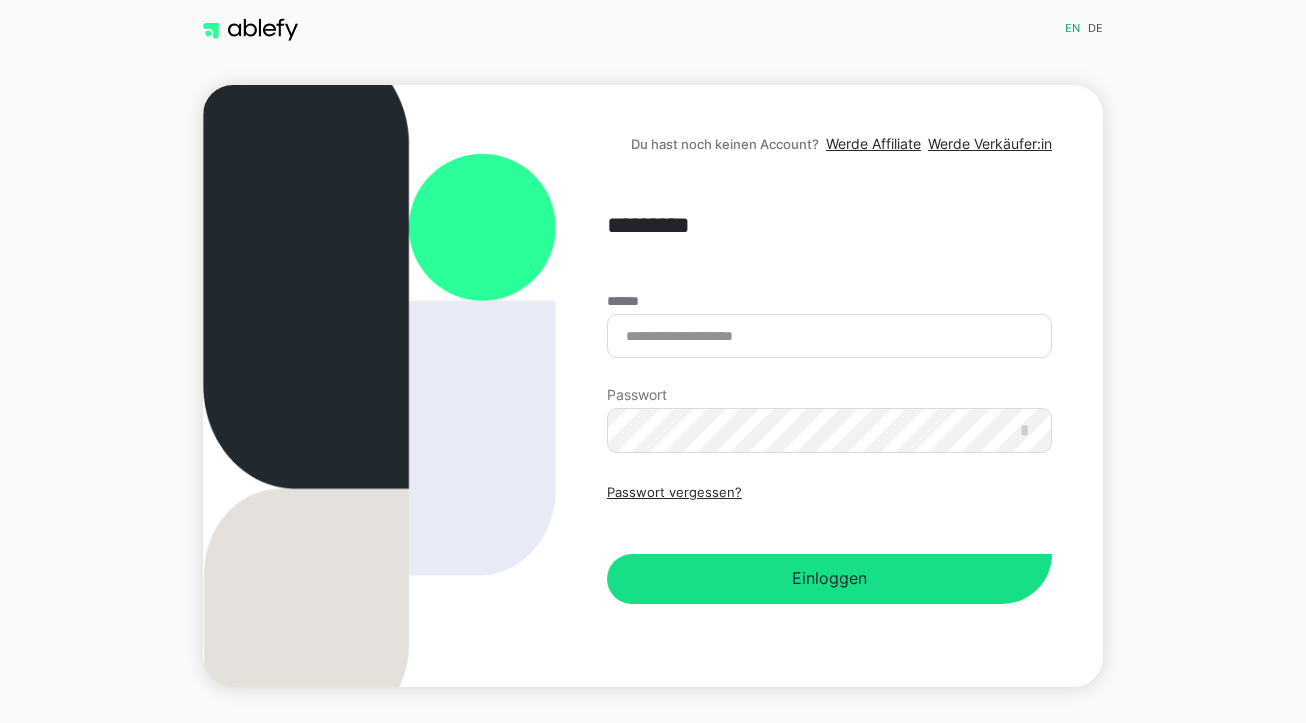 scroll, scrollTop: 0, scrollLeft: 0, axis: both 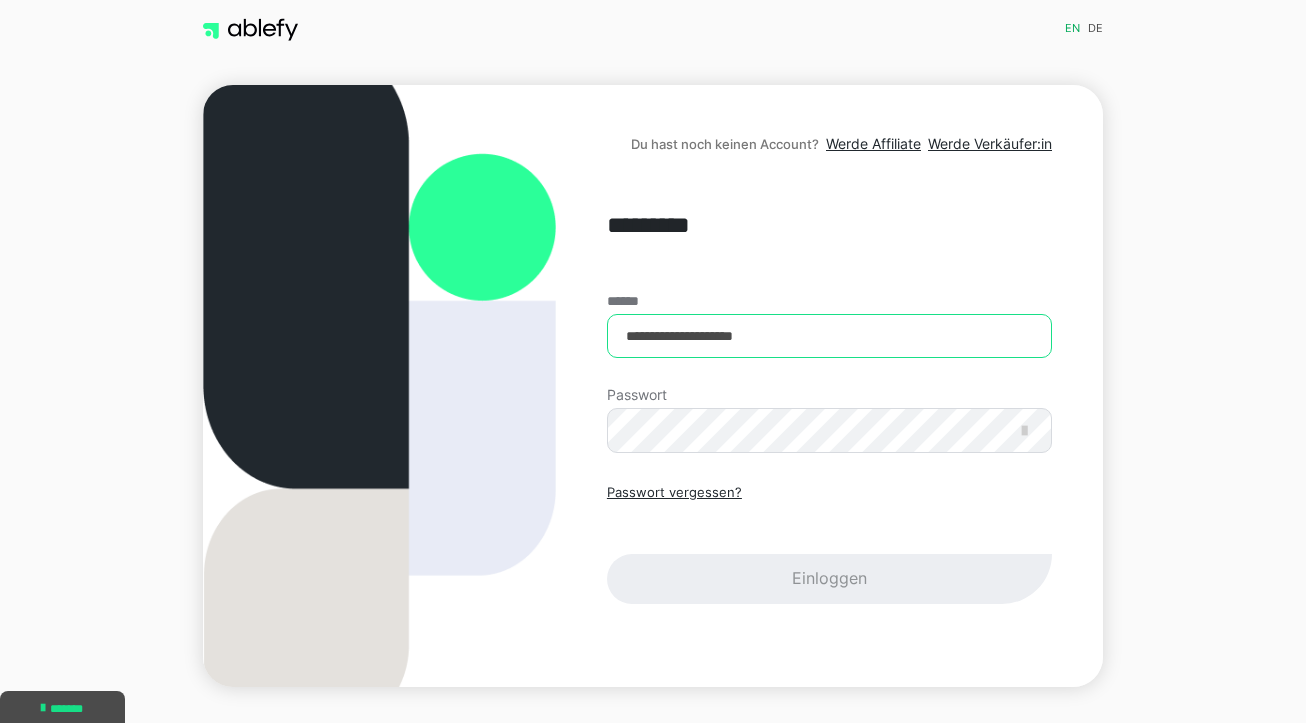 type on "**********" 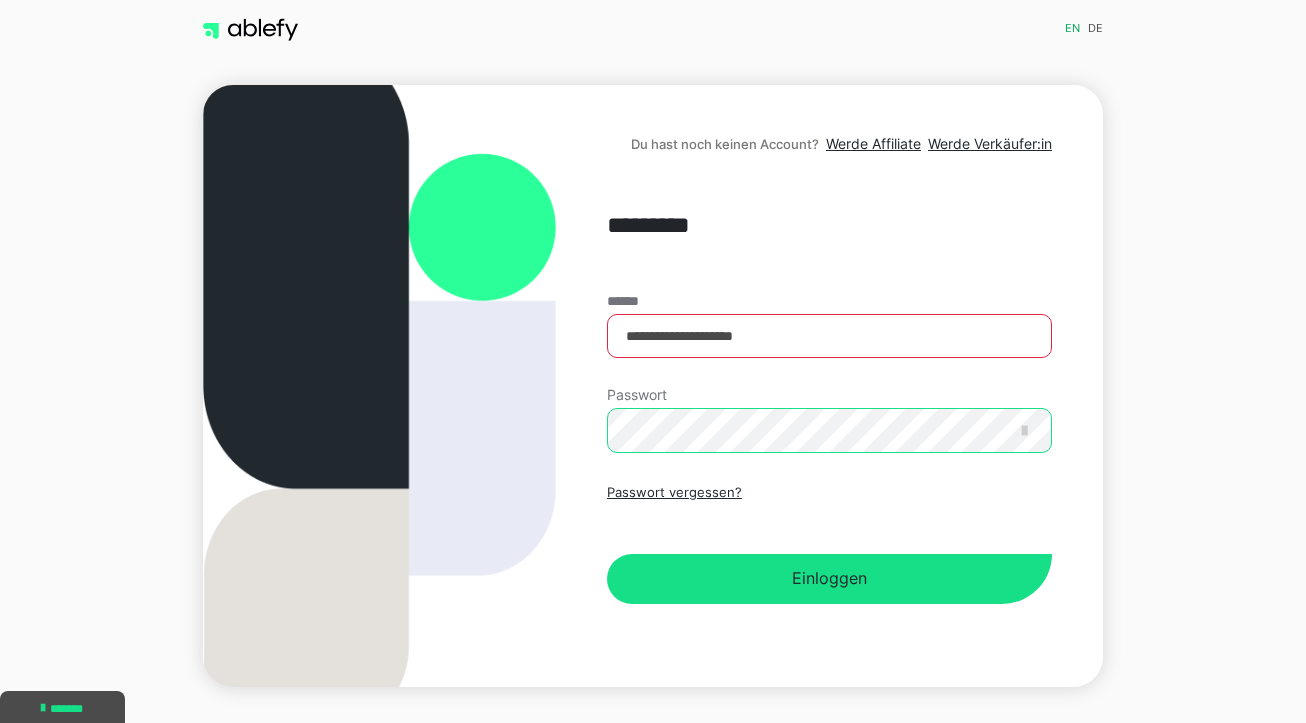 click on "Einloggen" at bounding box center [829, 579] 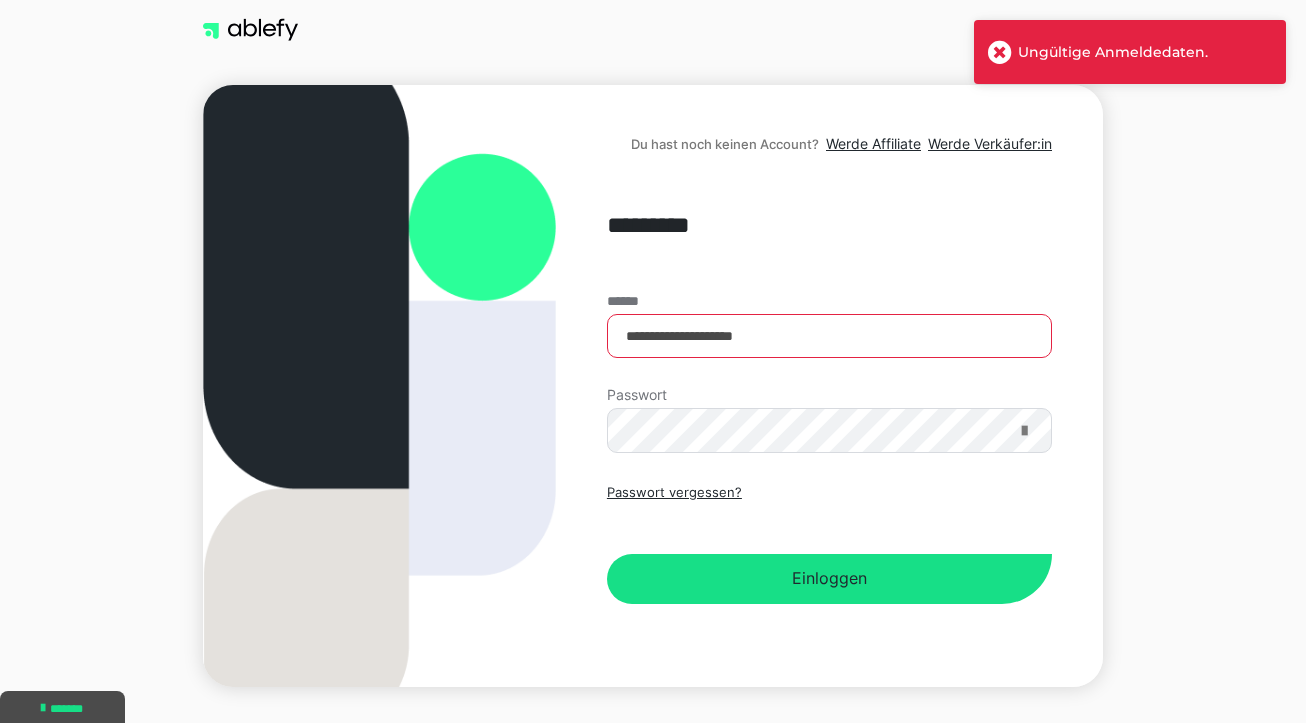 click at bounding box center [1024, 431] 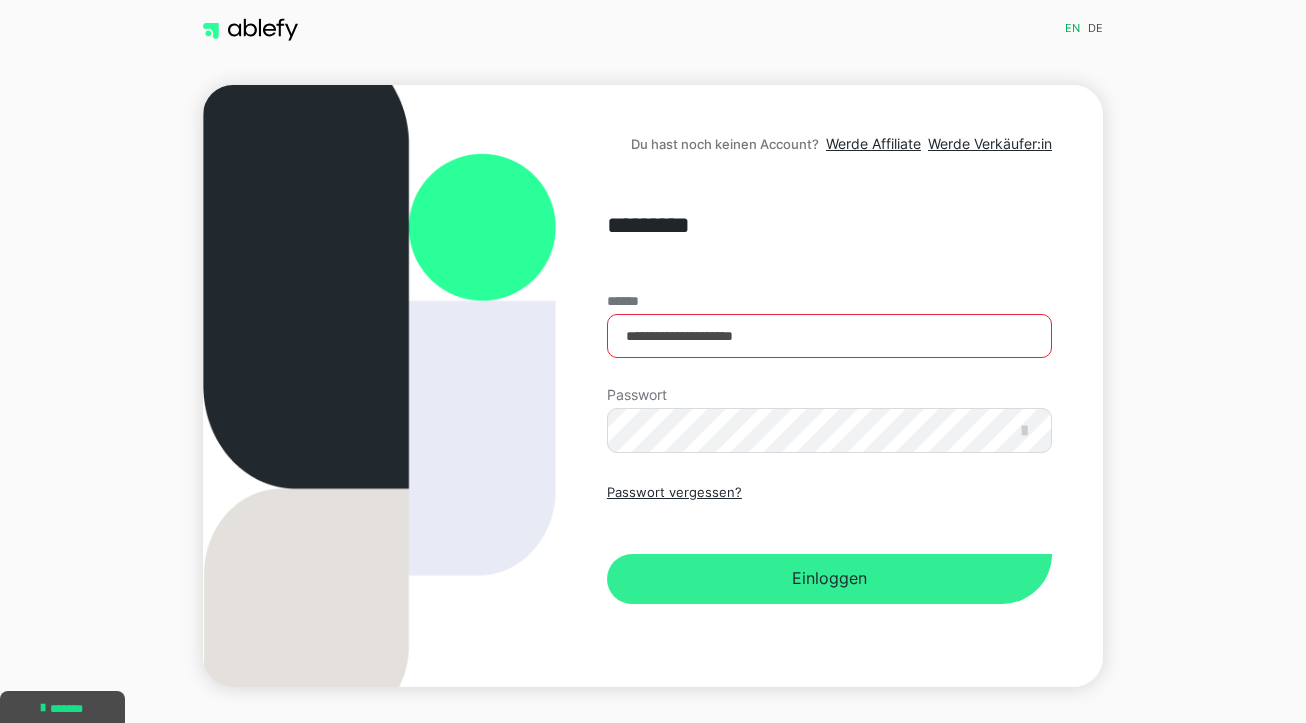 click on "Einloggen" at bounding box center (829, 579) 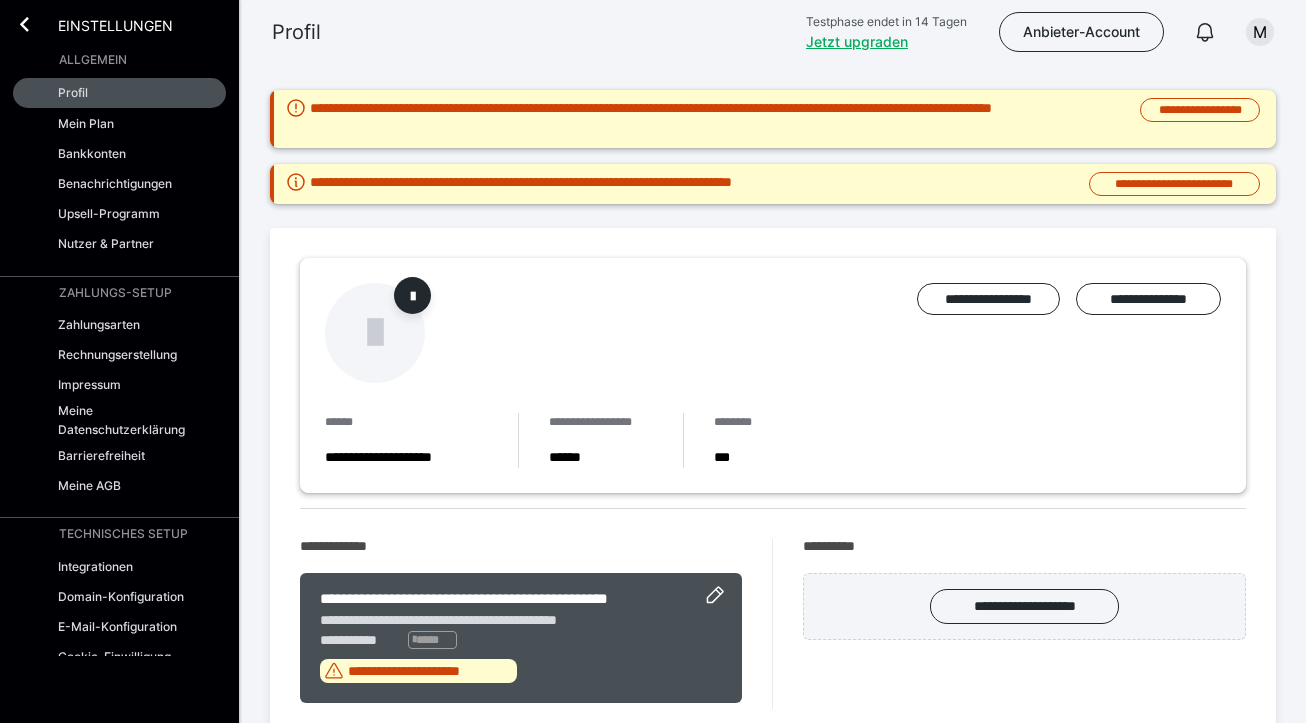 scroll, scrollTop: 0, scrollLeft: 0, axis: both 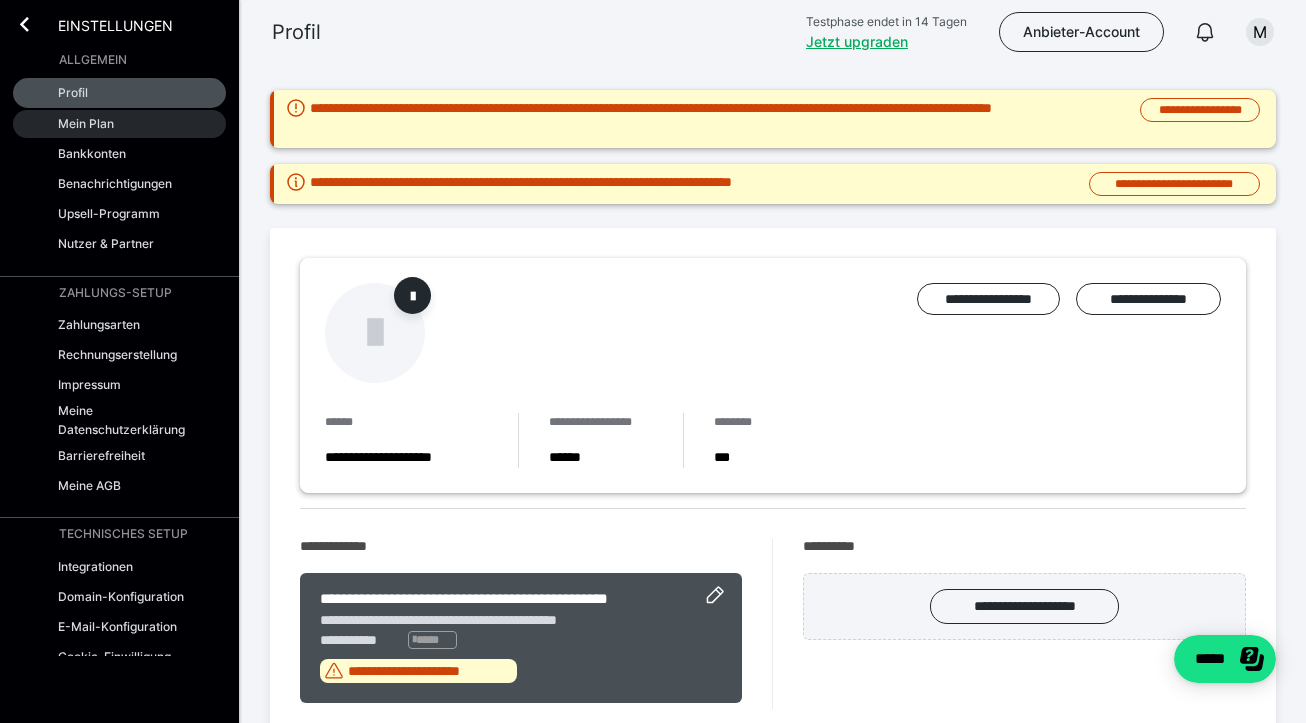 click on "Mein Plan" at bounding box center [119, 124] 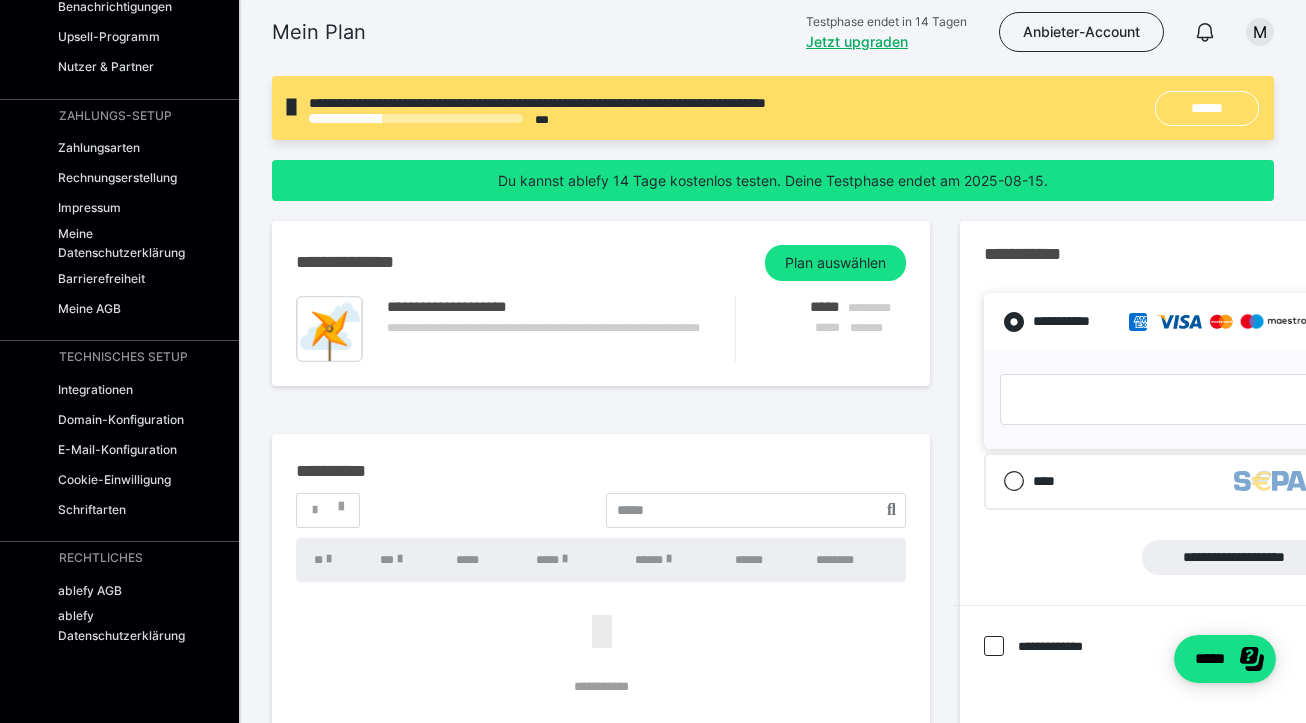 scroll, scrollTop: 184, scrollLeft: 0, axis: vertical 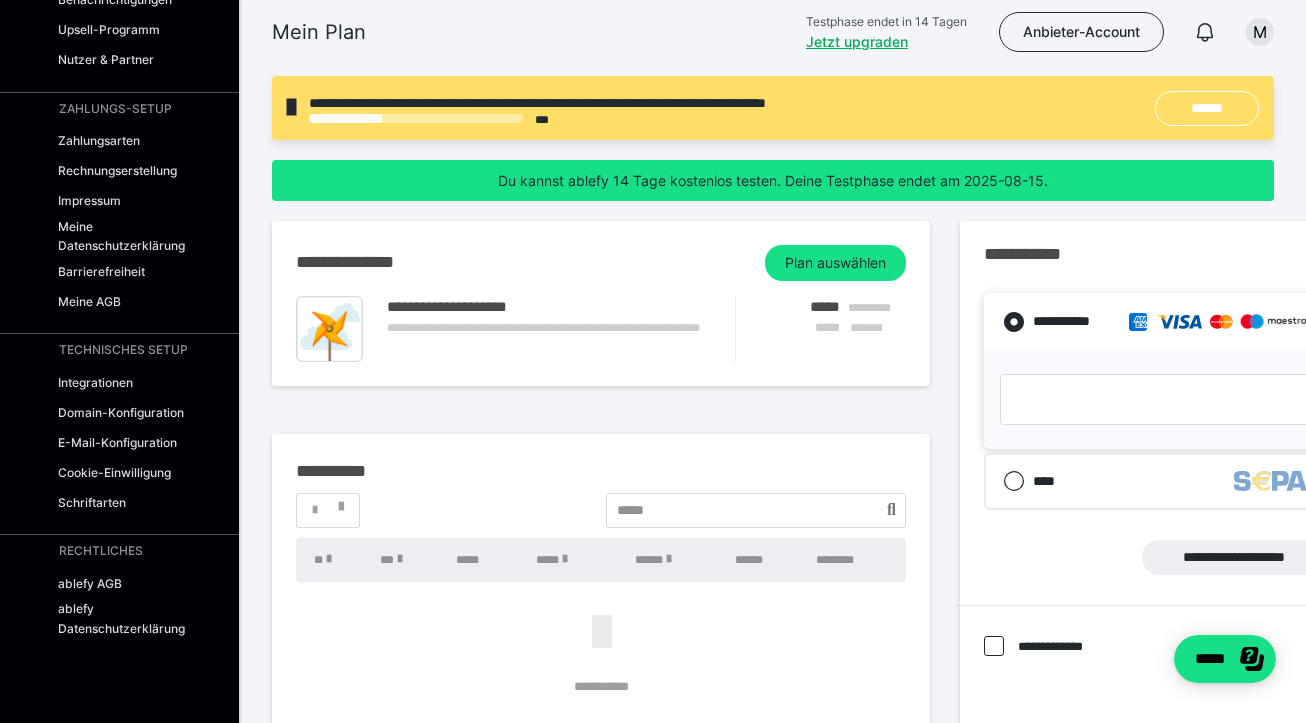 click on "**********" at bounding box center [601, 657] 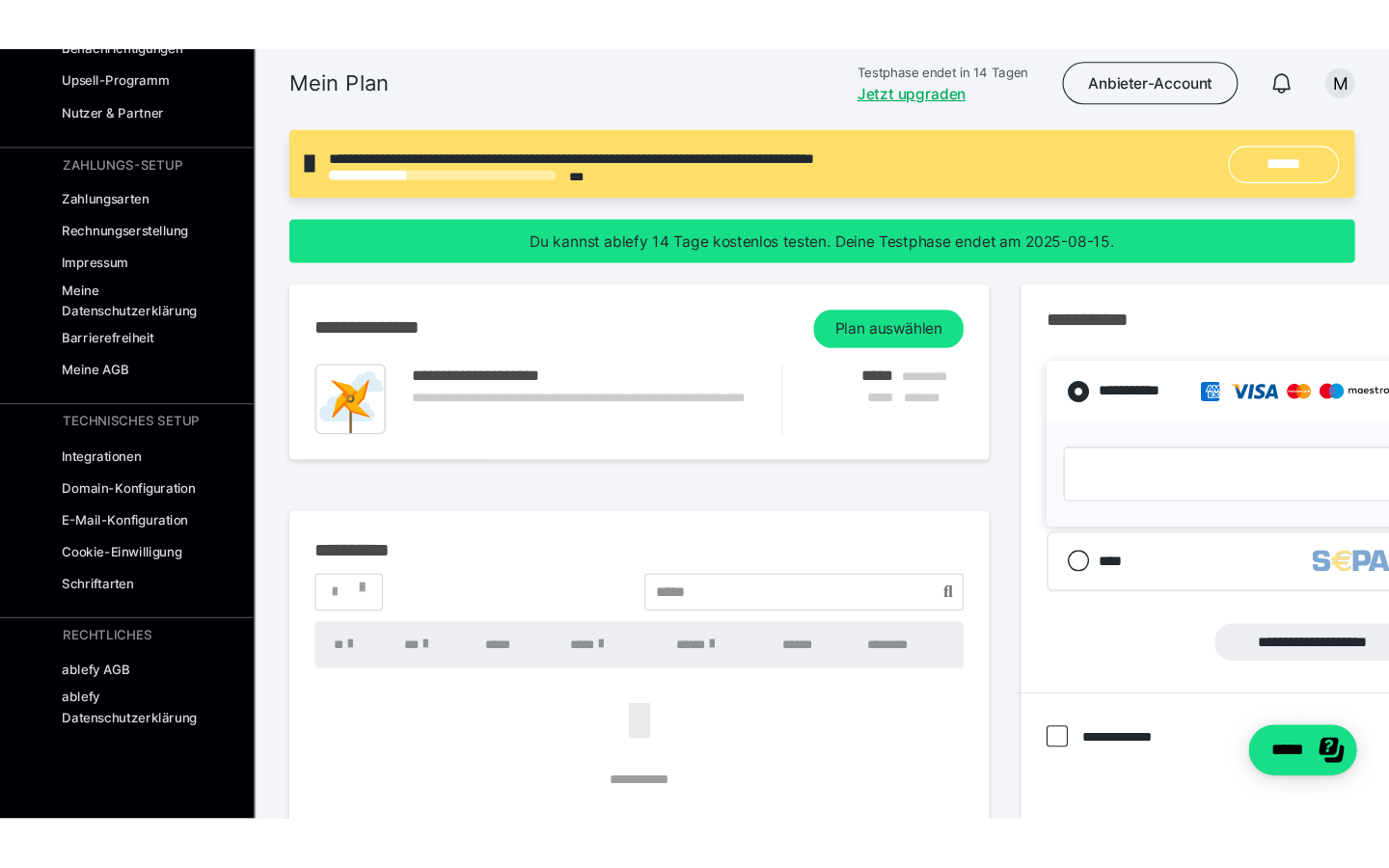 scroll, scrollTop: 0, scrollLeft: 0, axis: both 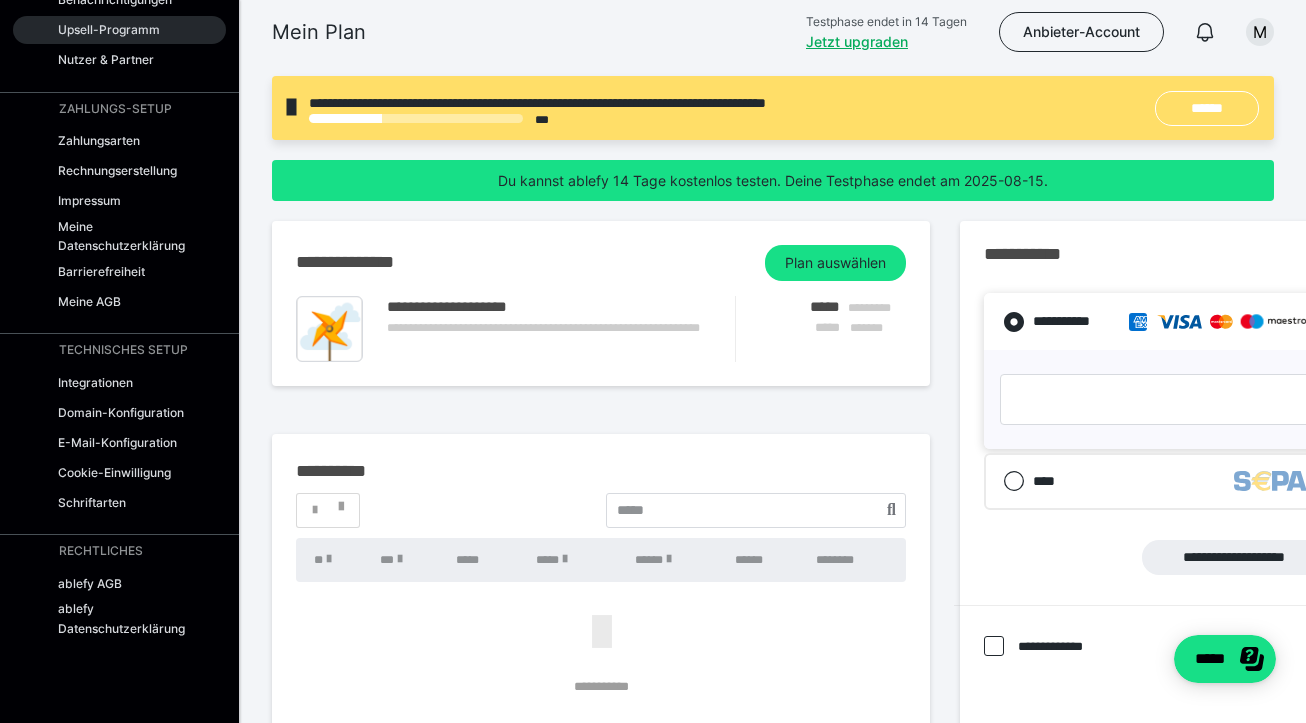 click on "Upsell-Programm" at bounding box center [119, 30] 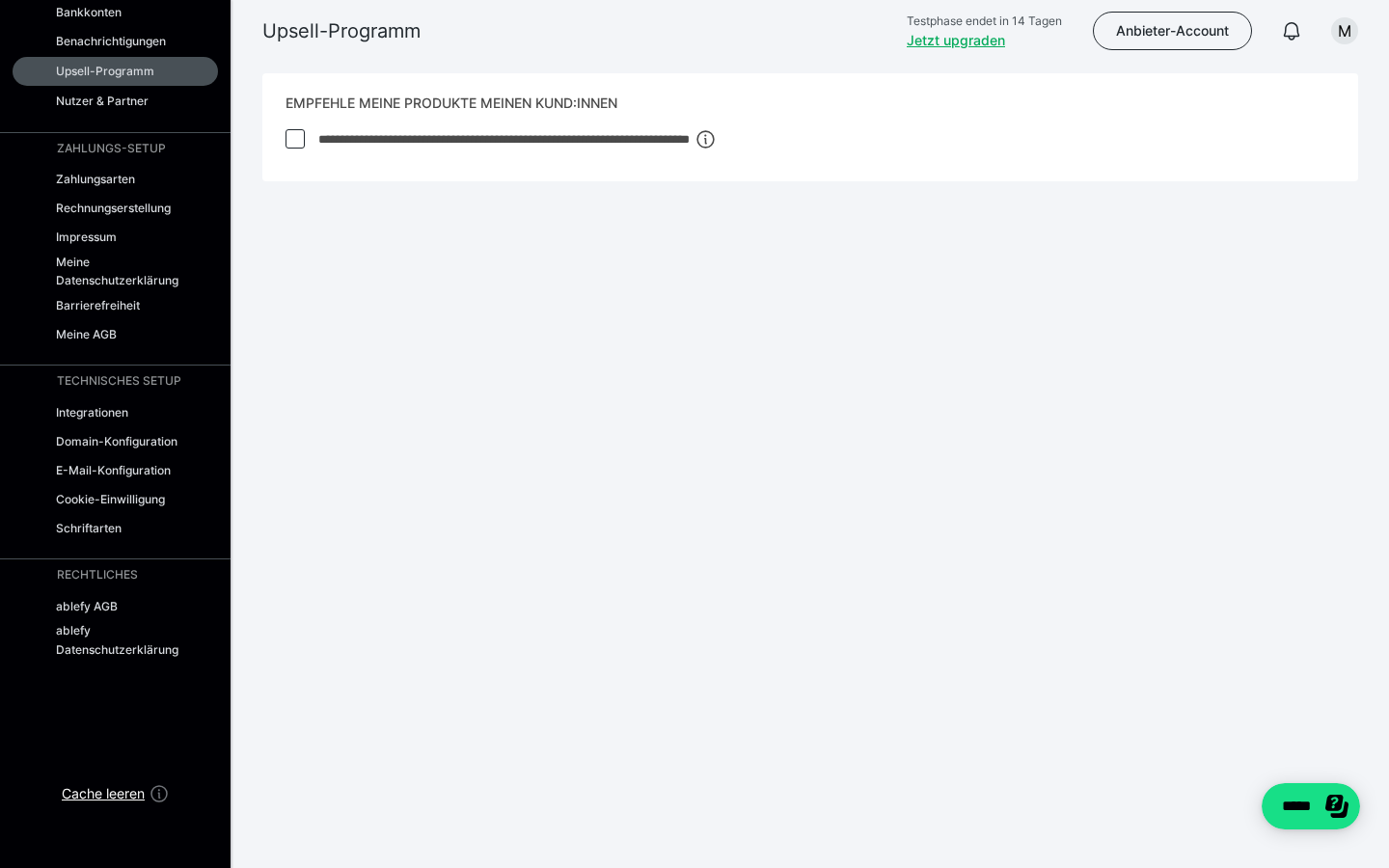 scroll, scrollTop: 133, scrollLeft: 0, axis: vertical 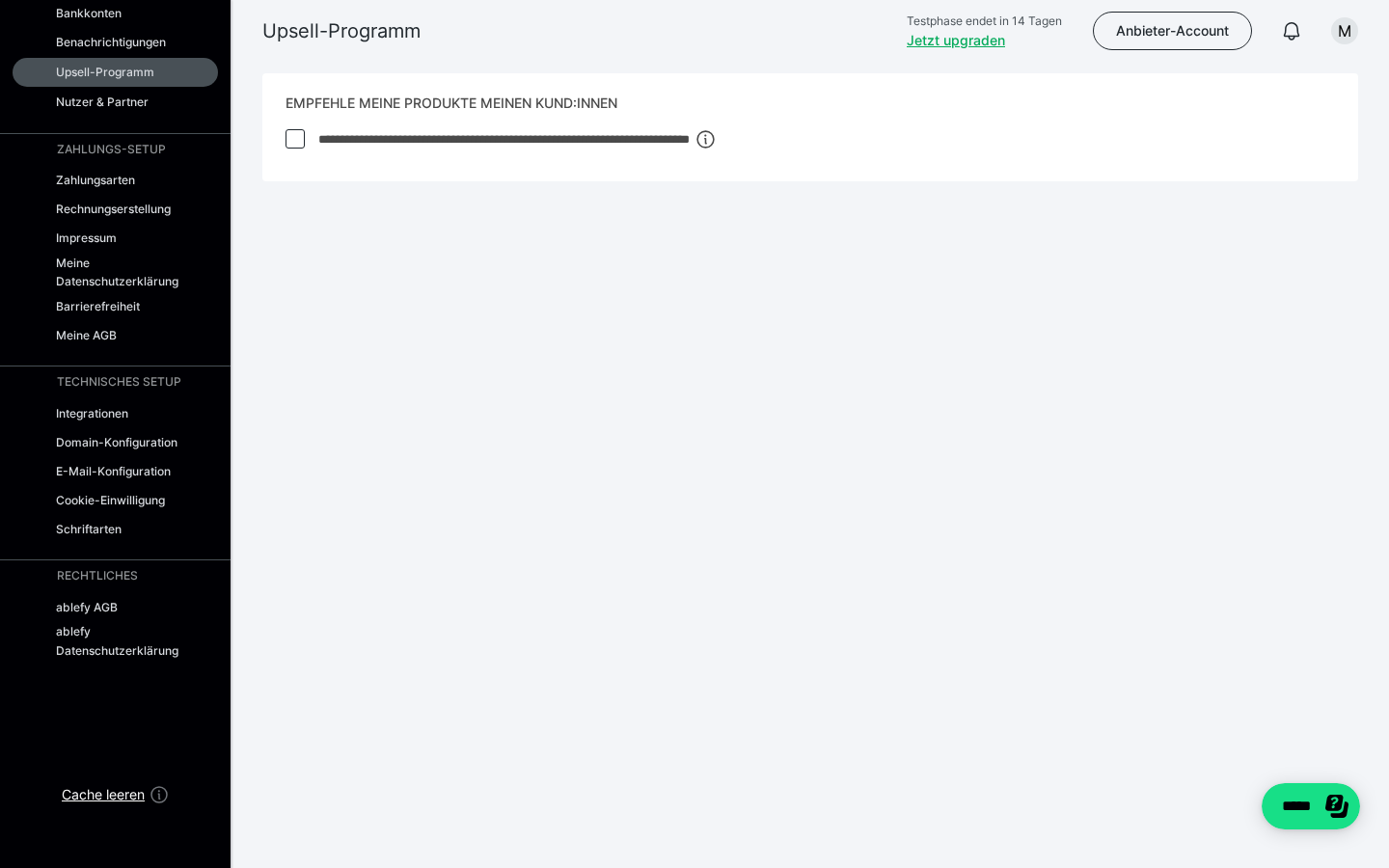 click on "**********" at bounding box center [810, 179] 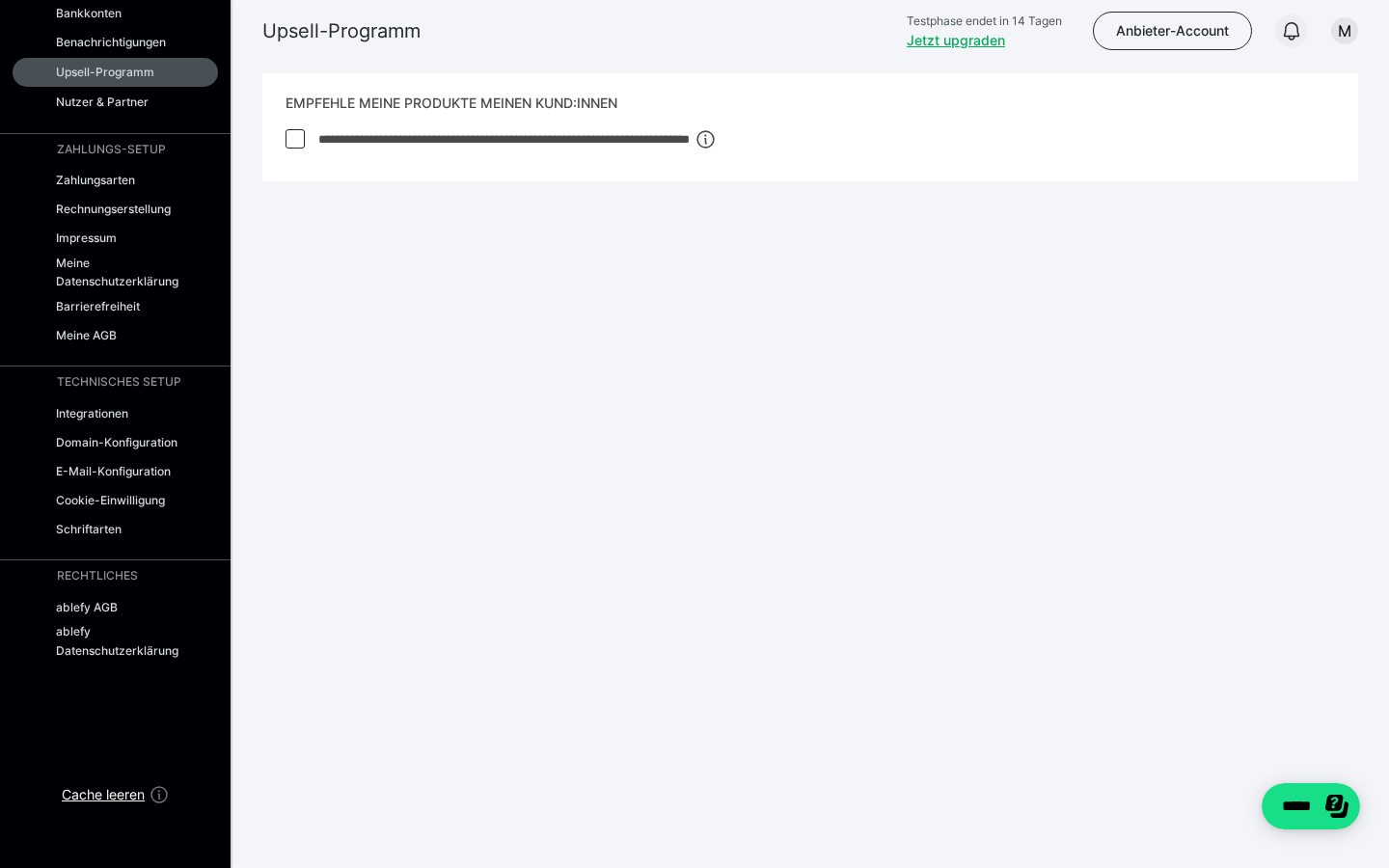 click at bounding box center (1292, 31) 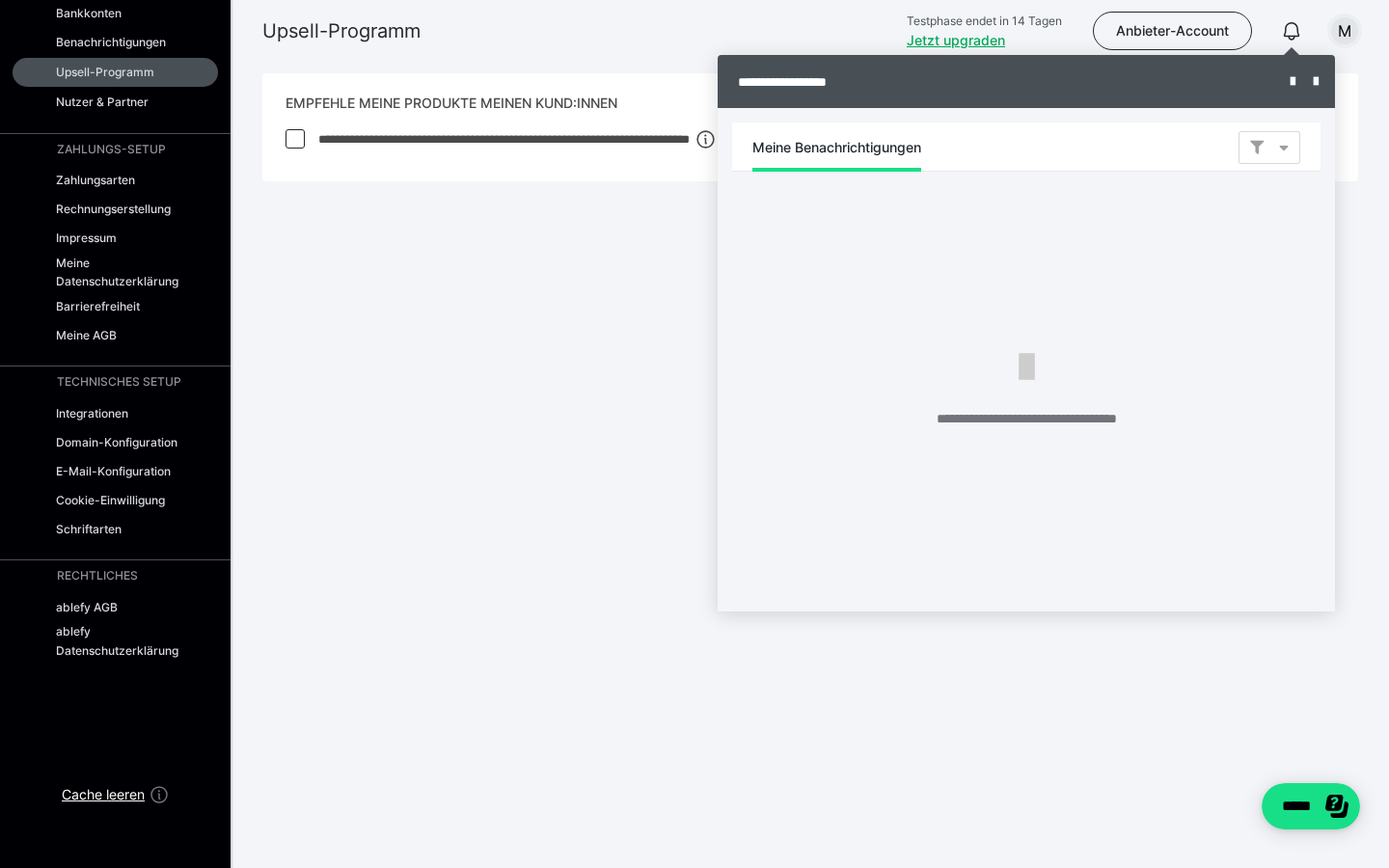 click on "M" at bounding box center [1345, 31] 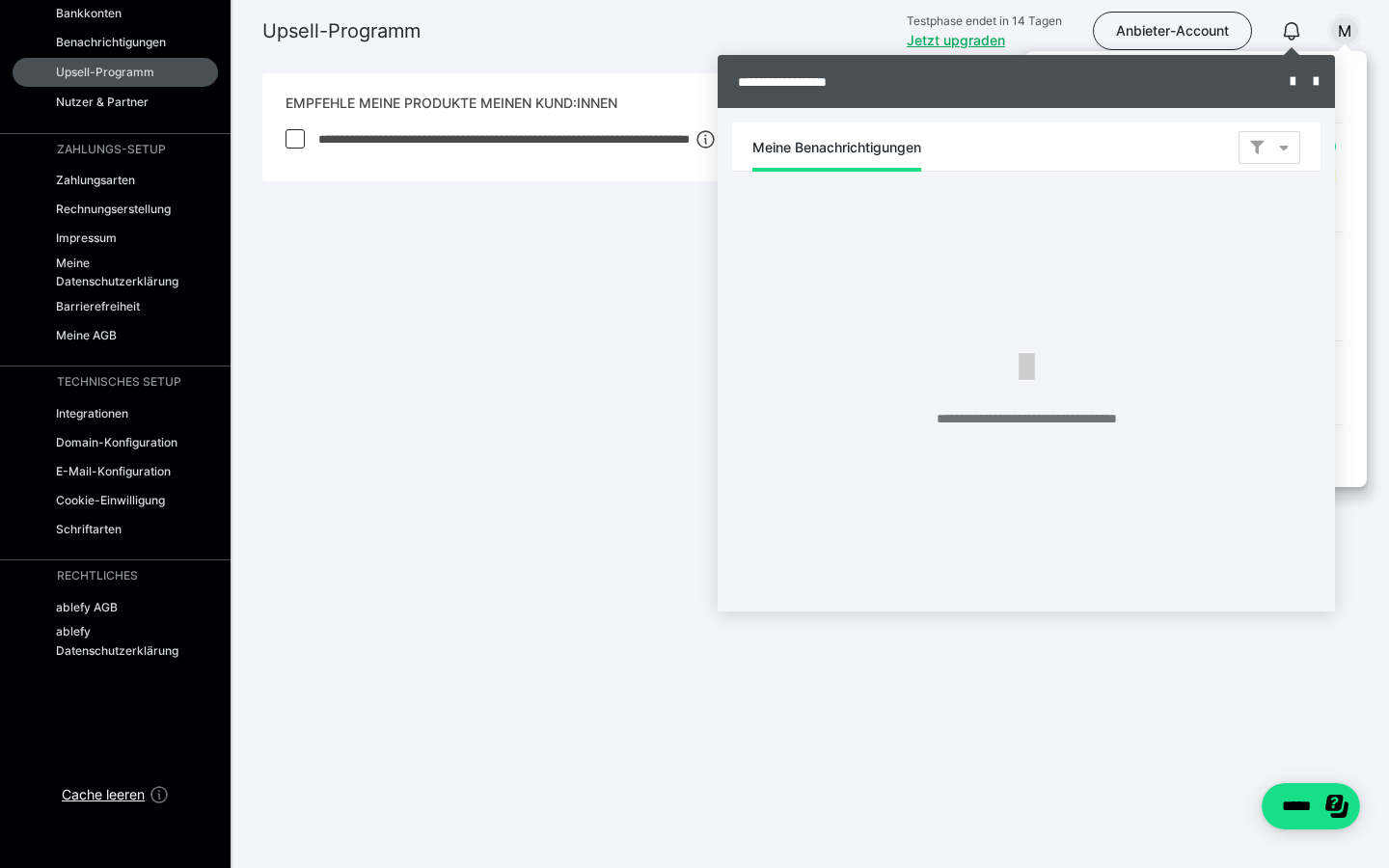click on "M" at bounding box center [1345, 31] 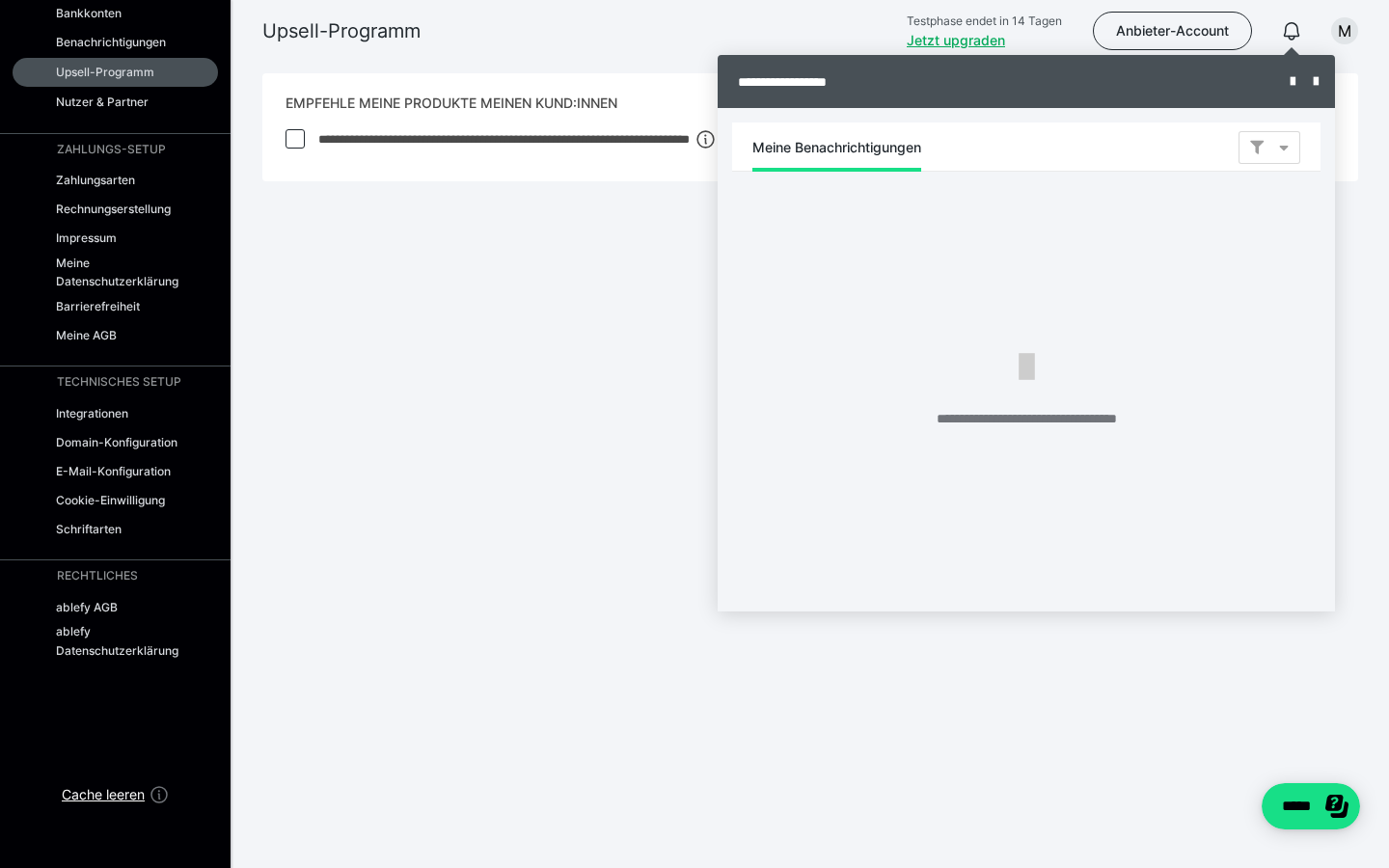 click at bounding box center (694, 434) 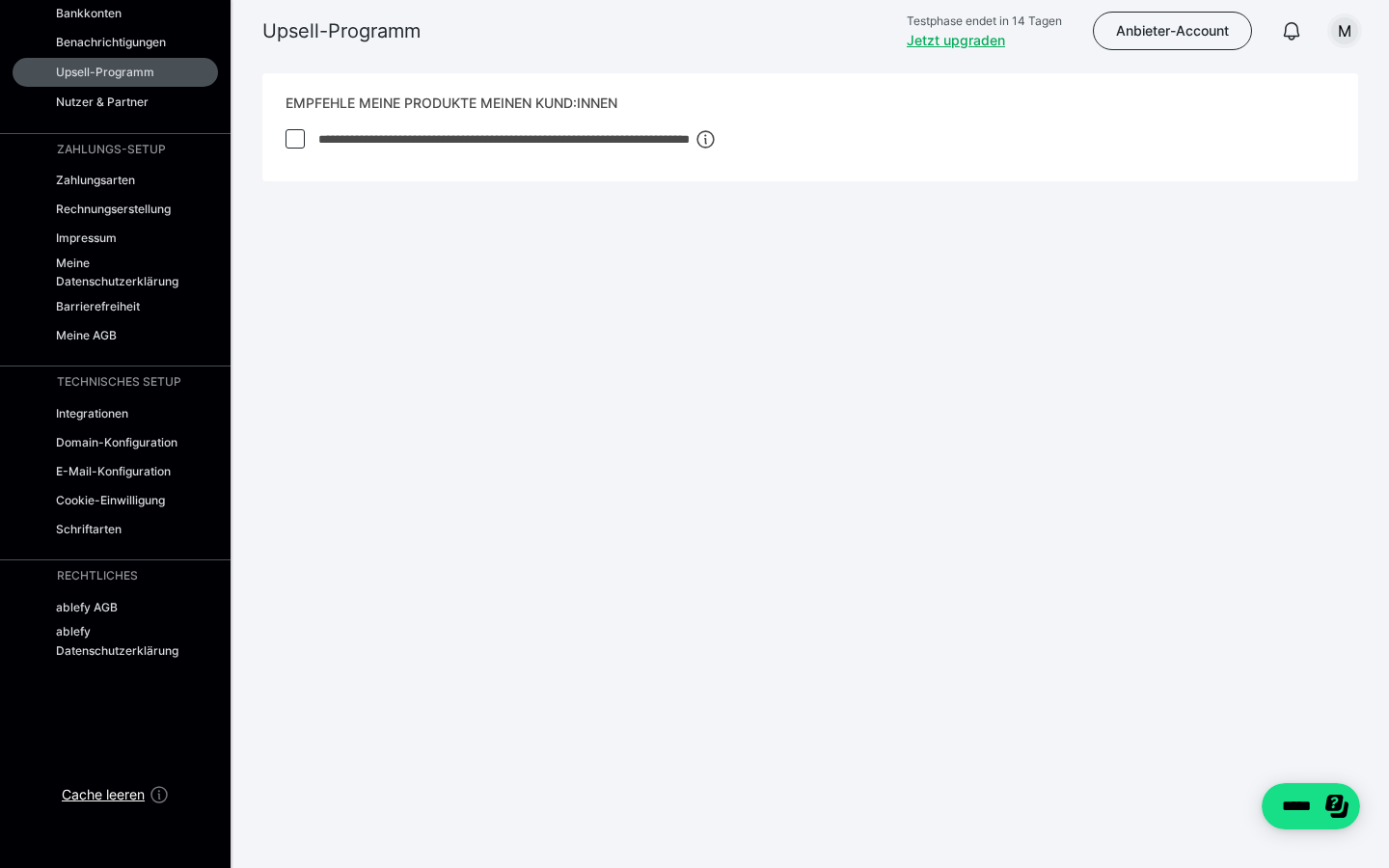 click on "M" at bounding box center (1345, 31) 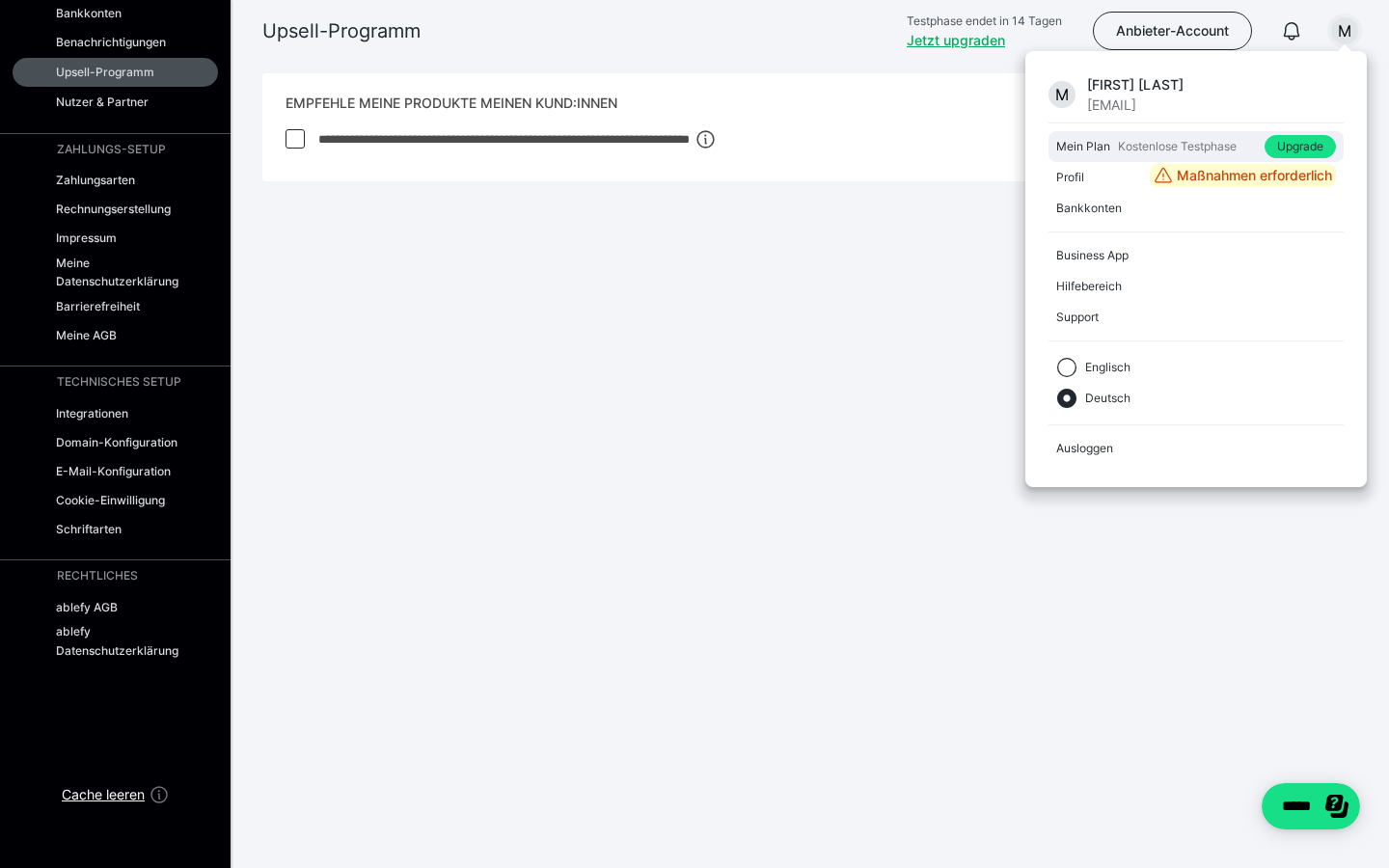 click on "Kostenlose Testphase Upgrade" at bounding box center (1227, 147) 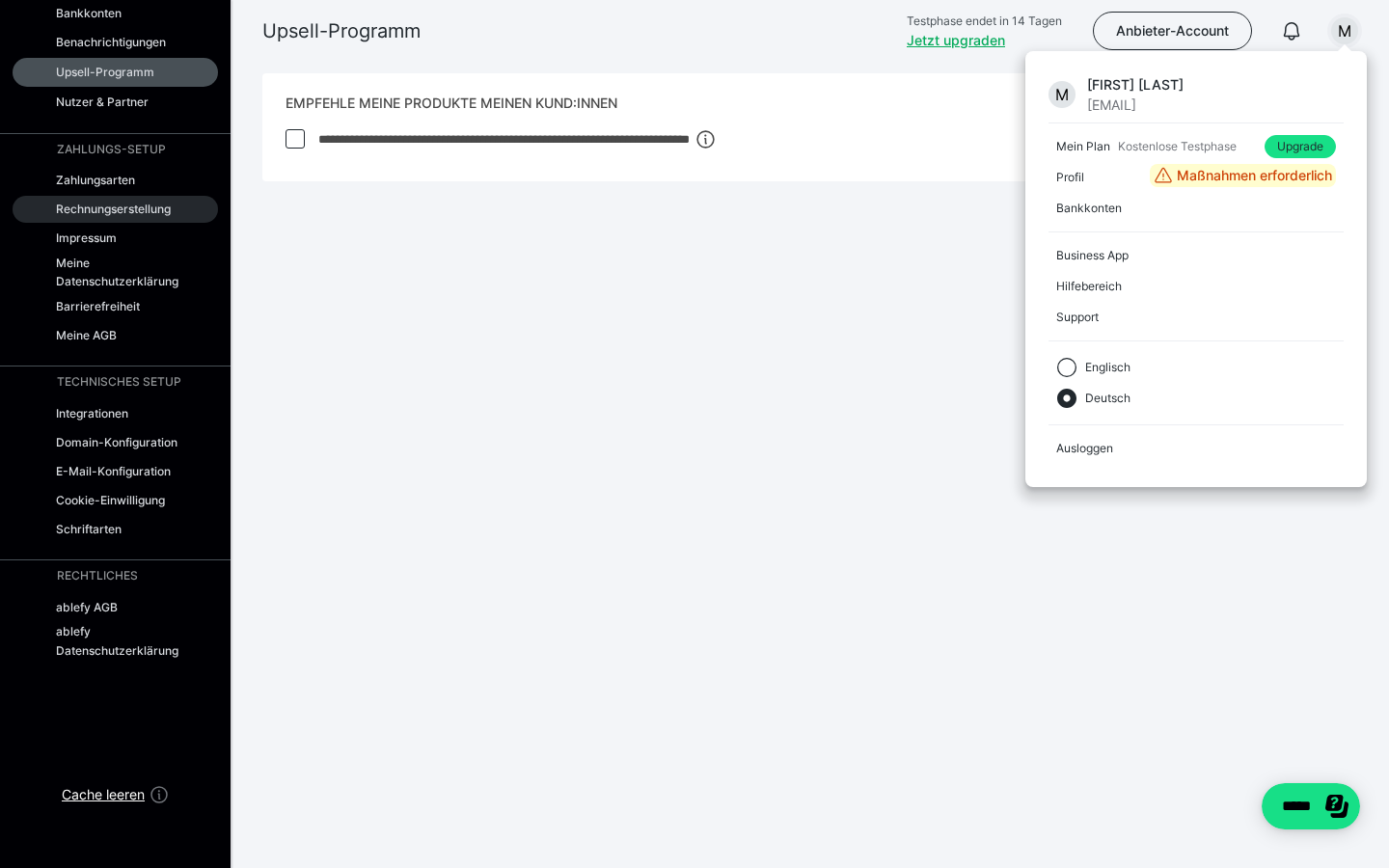 click on "Rechnungserstellung" at bounding box center (113, 208) 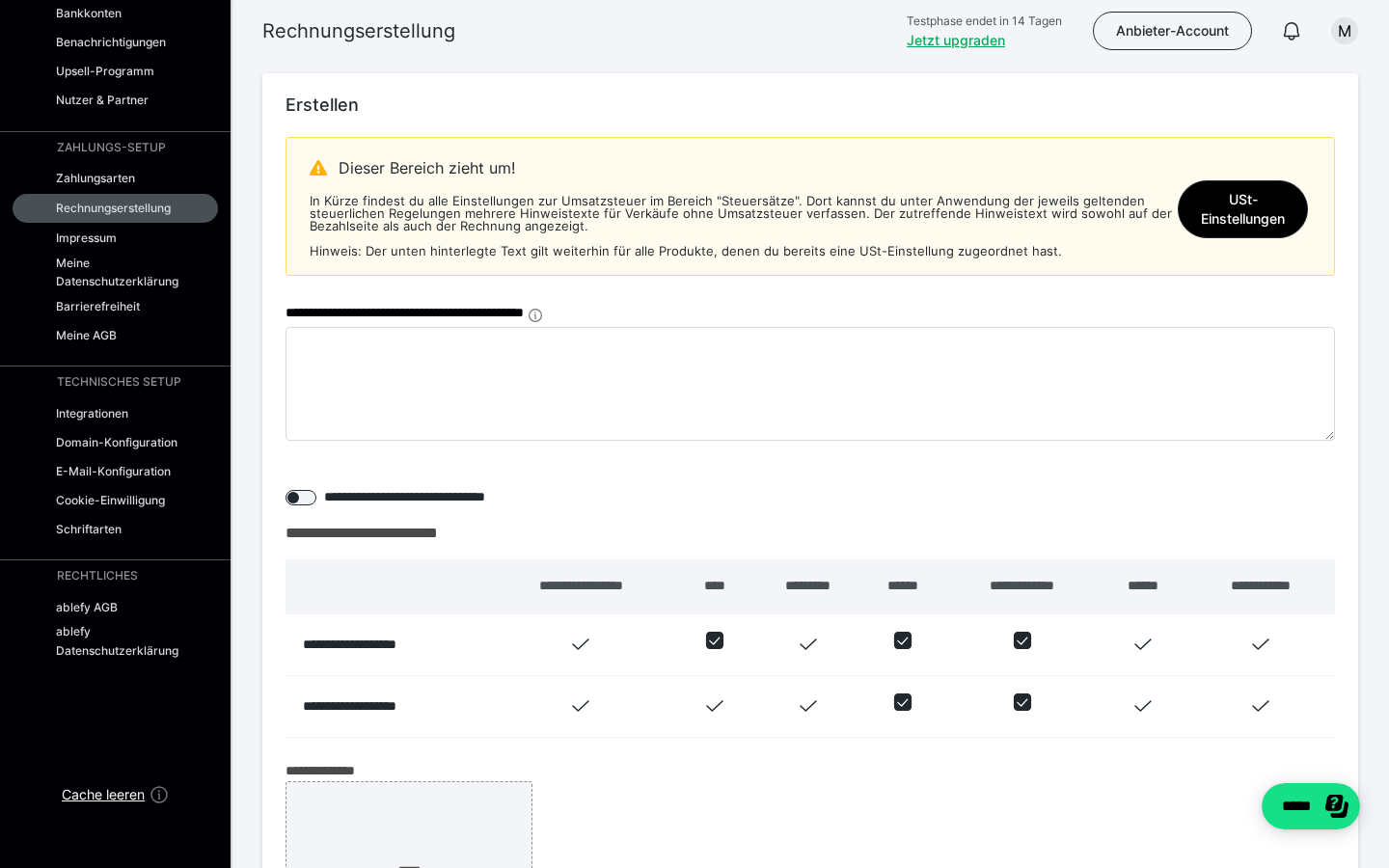 click on "Profil Mein Plan Bankkonten Benachrichtigungen Upsell-Programm Nutzer & Partner" at bounding box center (115, 28) 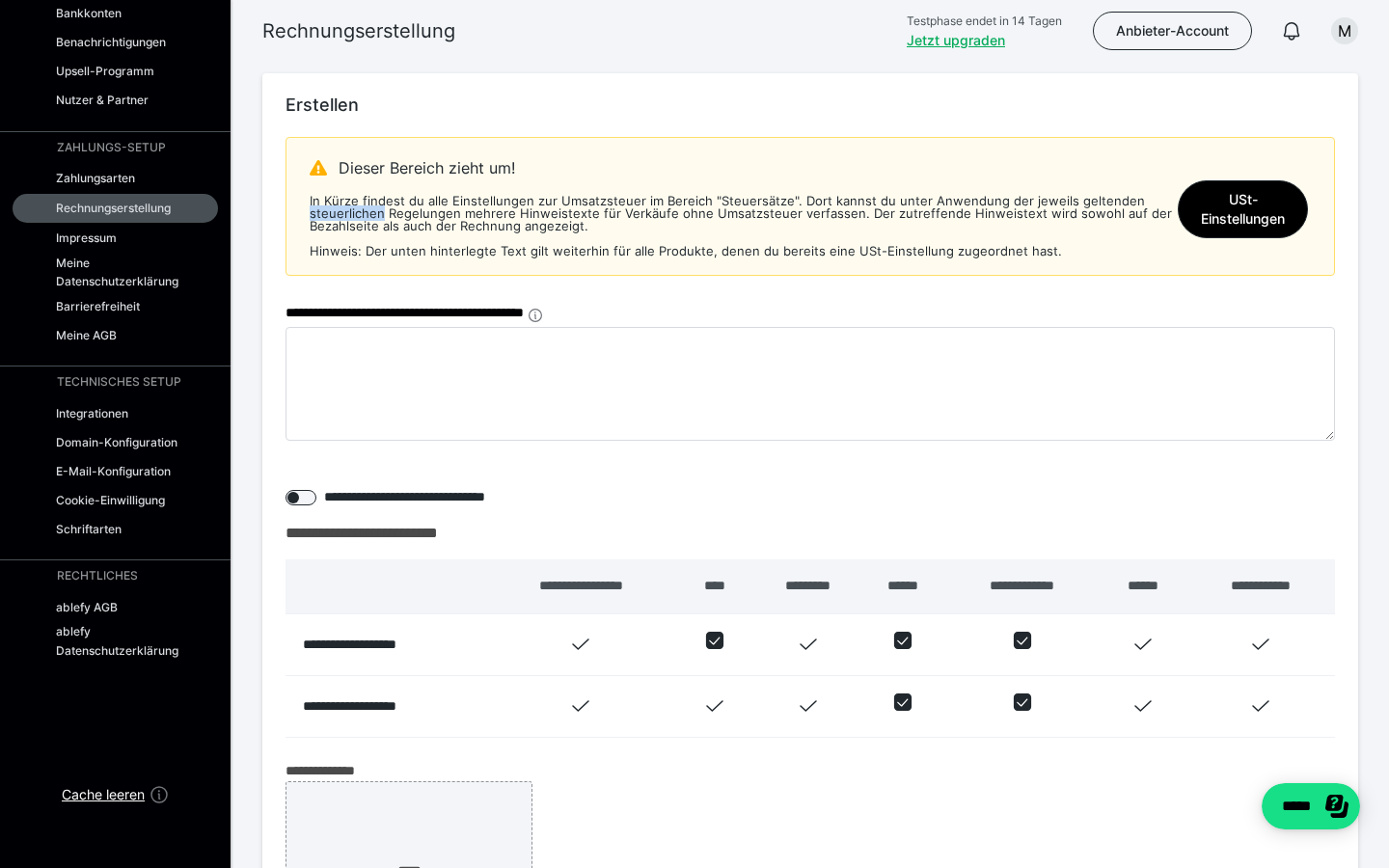 click on "**********" at bounding box center [810, 804] 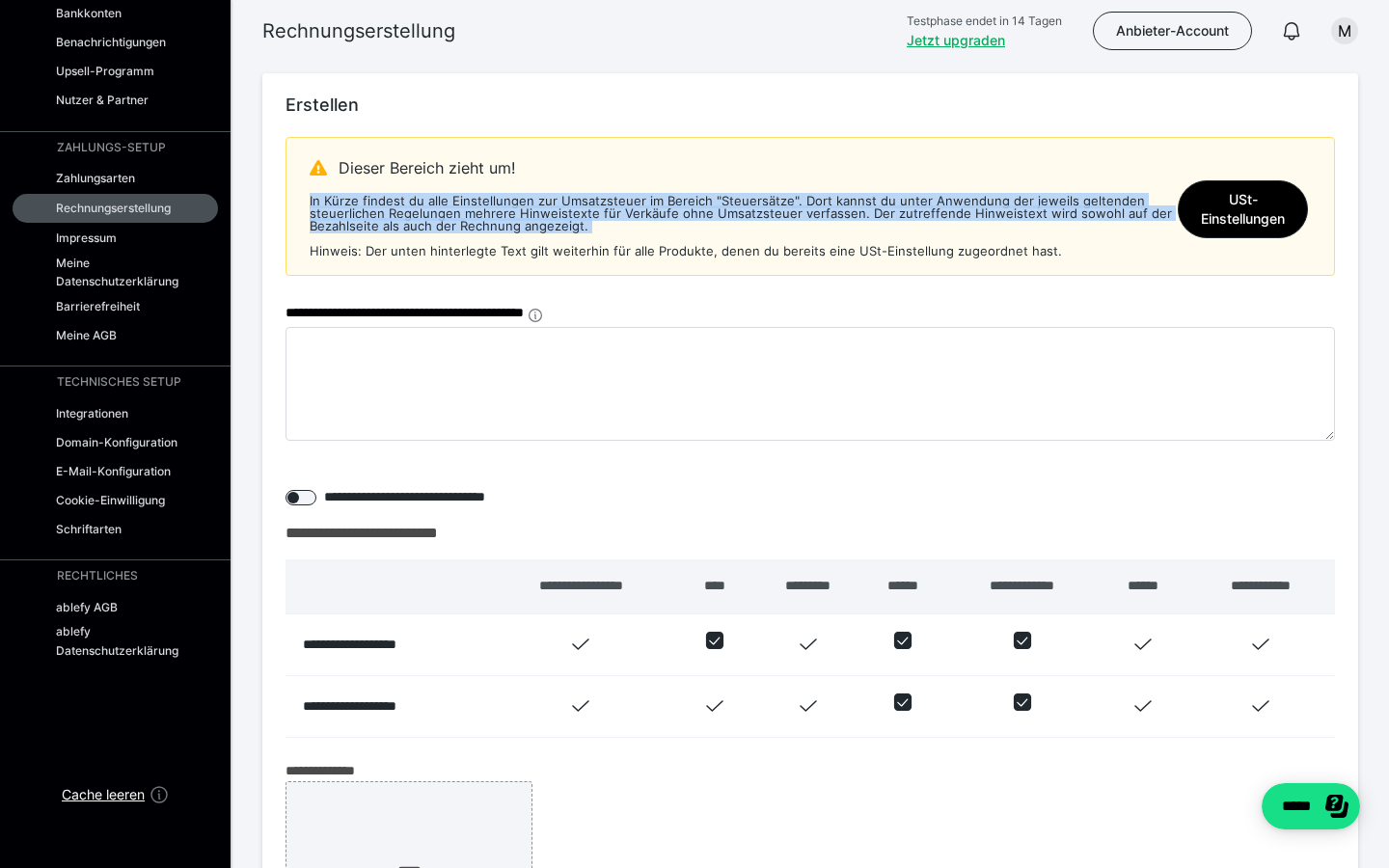 click on "**********" at bounding box center [810, 804] 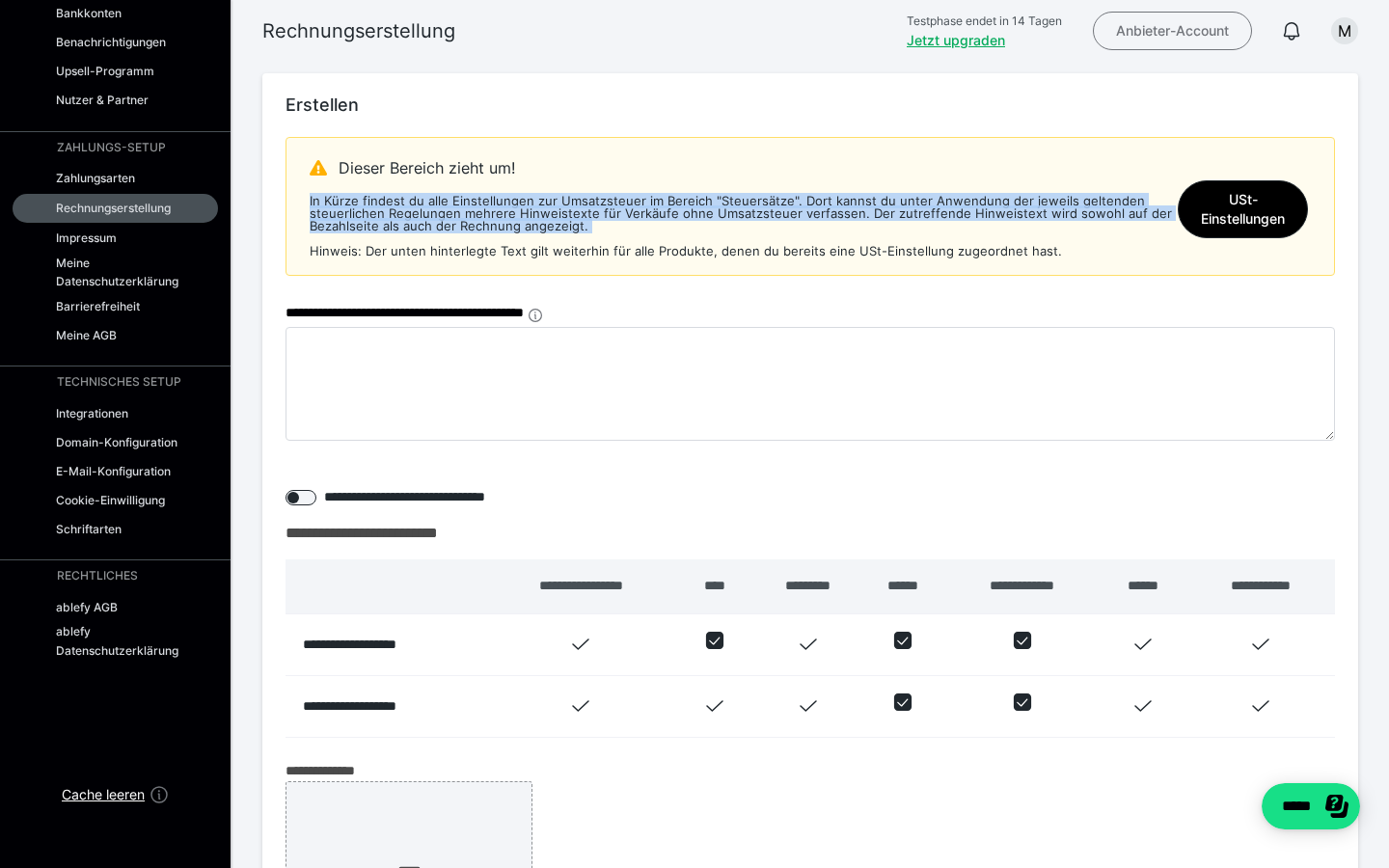 click on "Anbieter-Account" at bounding box center [1172, 31] 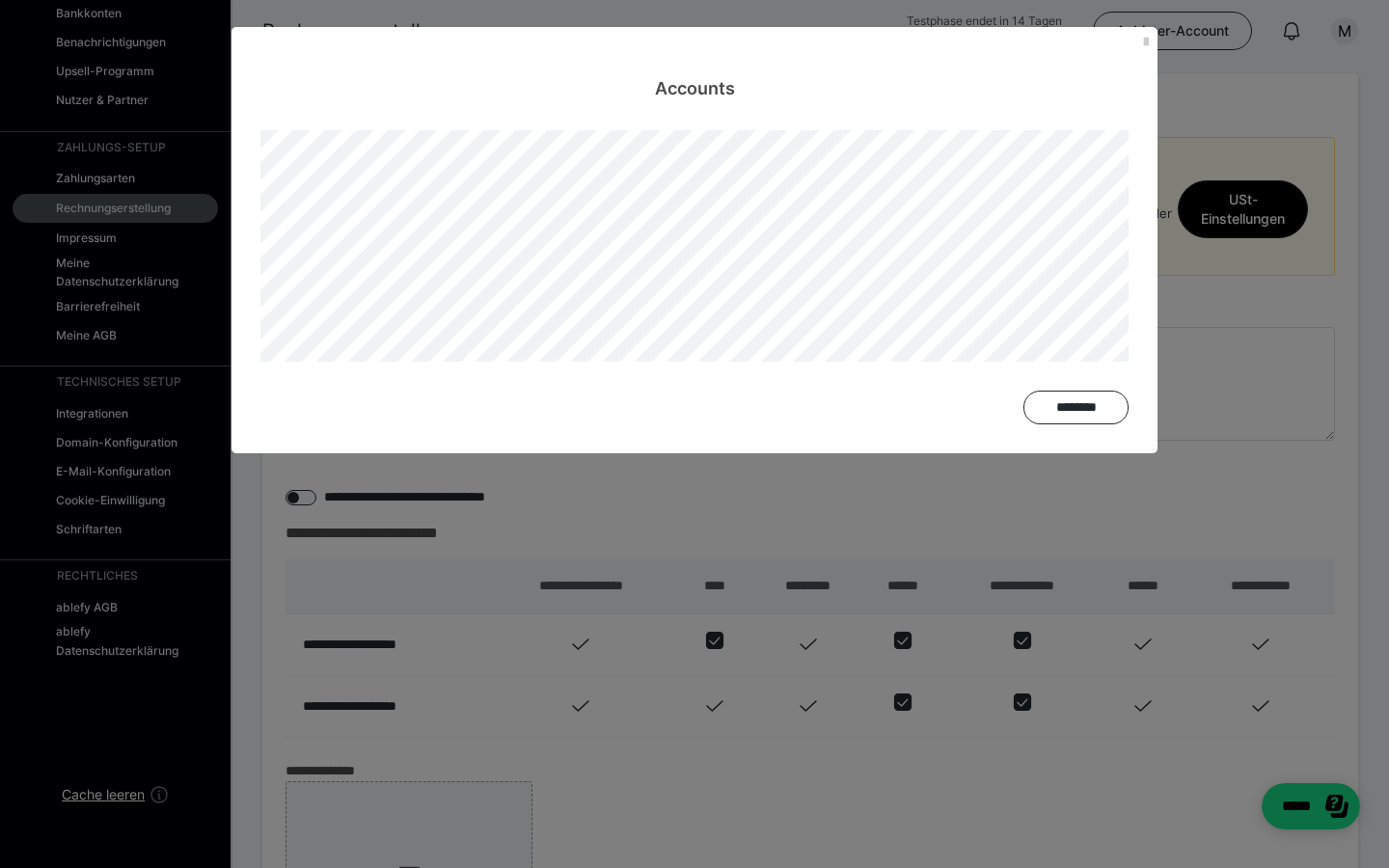 click on "Accounts ********" at bounding box center [694, 434] 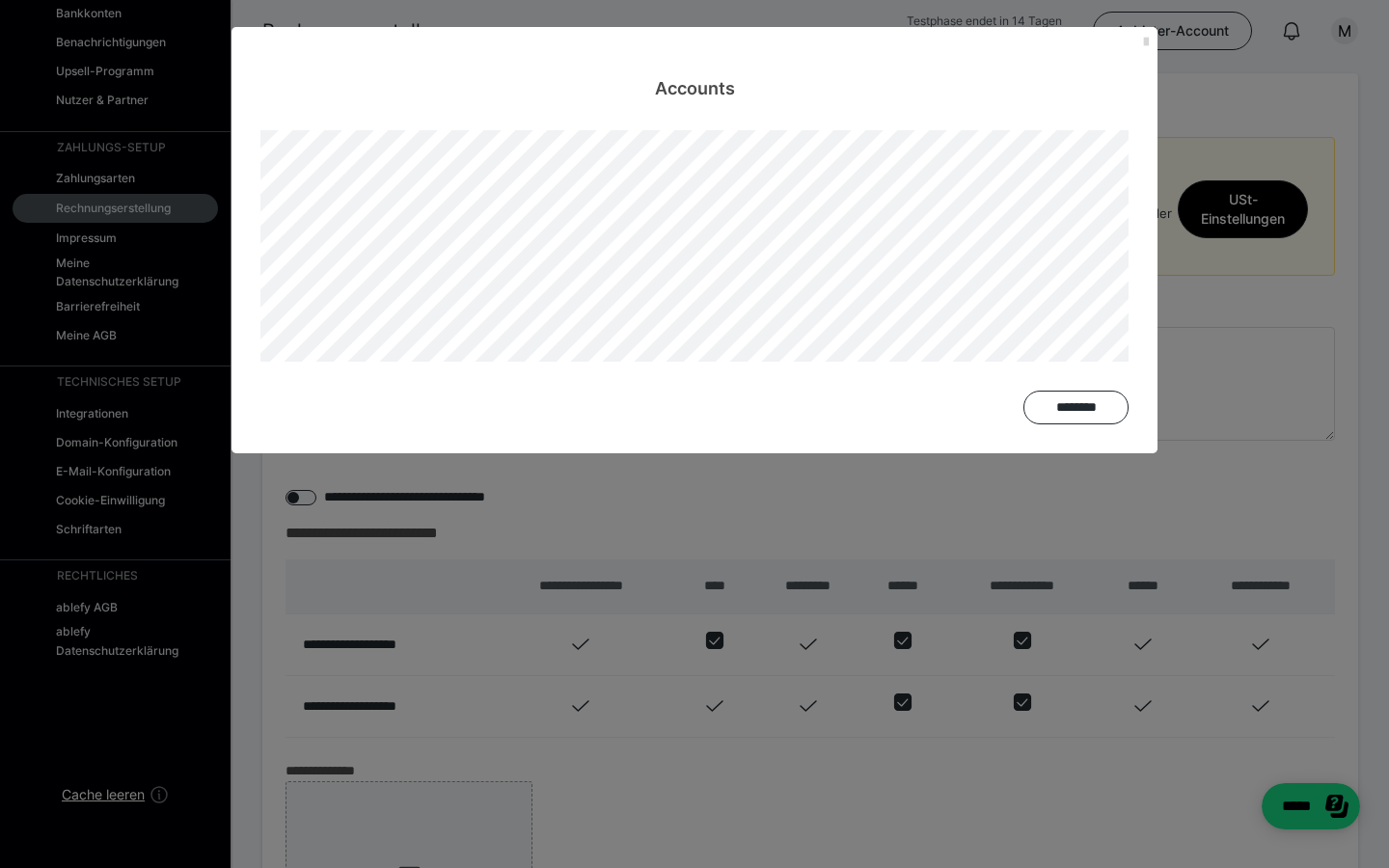 click at bounding box center (1146, 42) 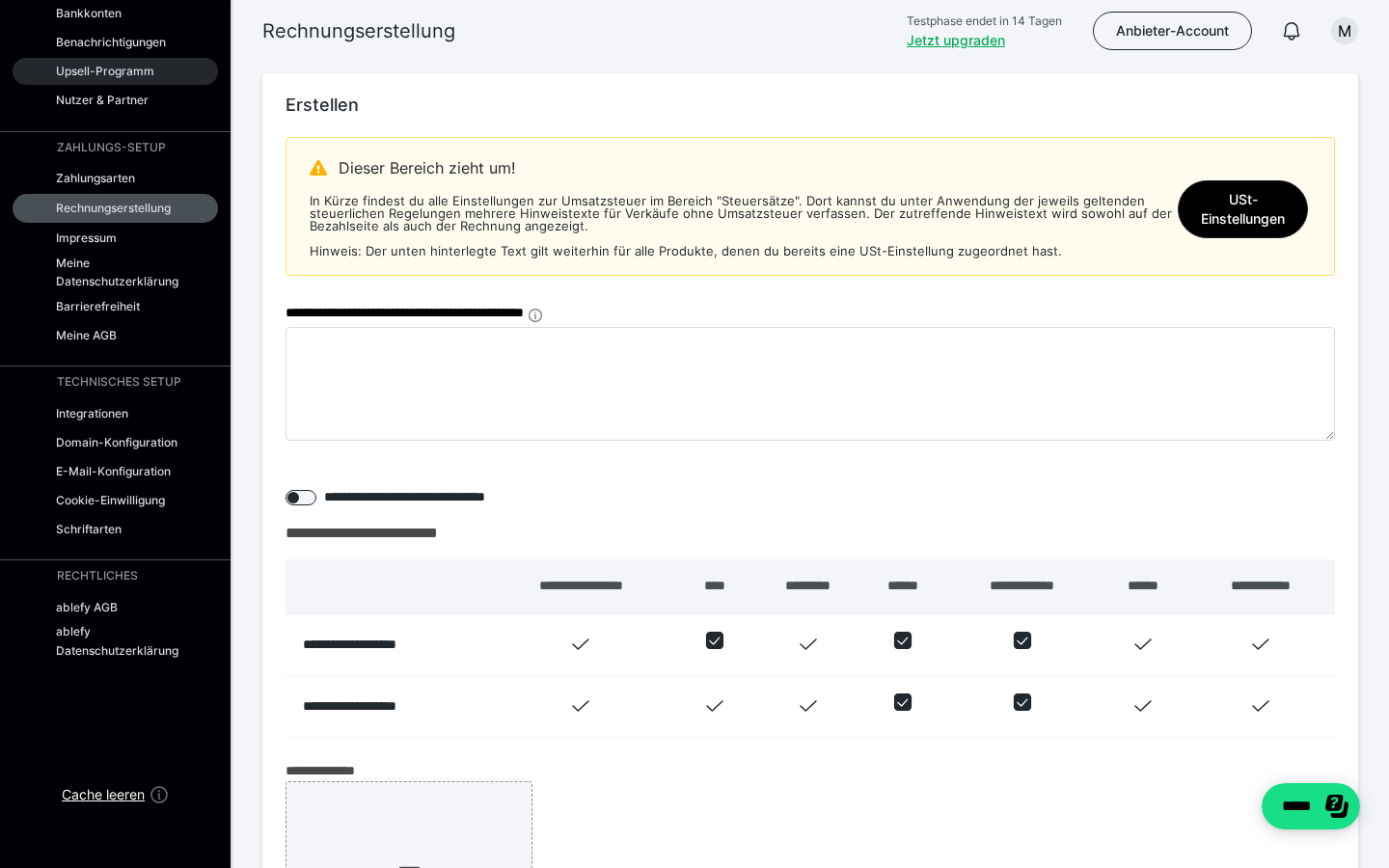 click on "Upsell-Programm" at bounding box center (115, 71) 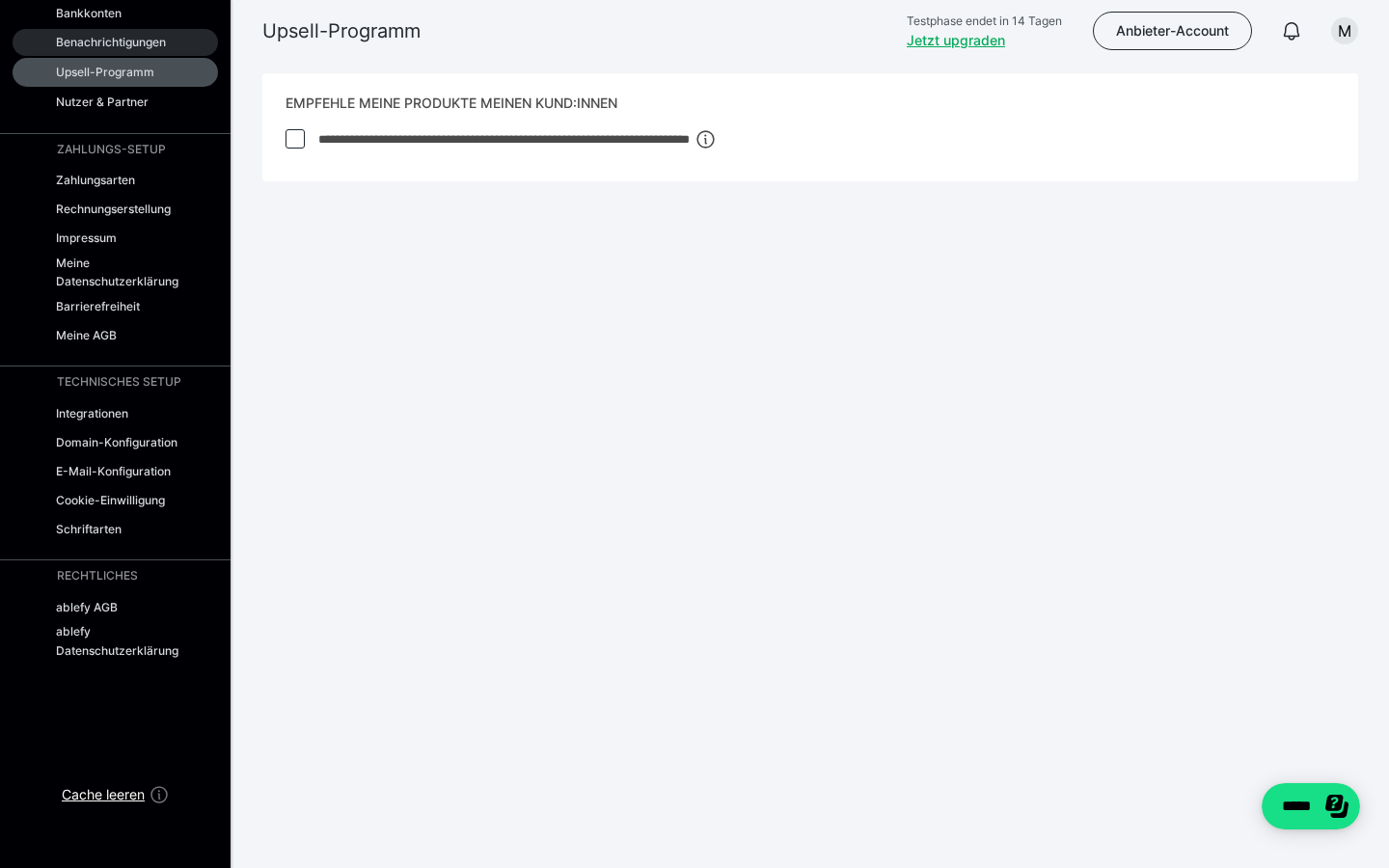 click on "Benachrichtigungen" at bounding box center (115, 42) 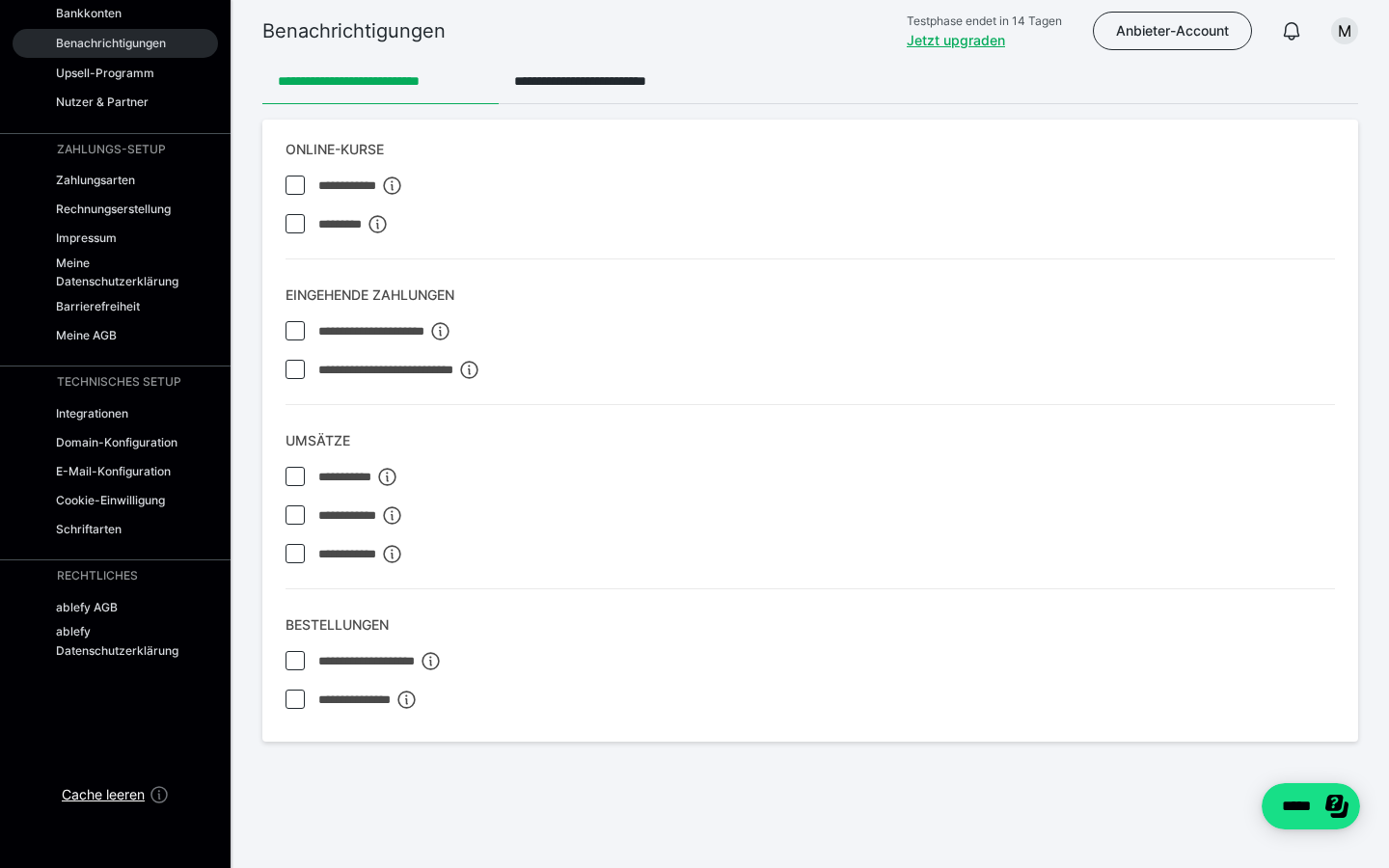 click on "Benachrichtigungen" at bounding box center [111, 42] 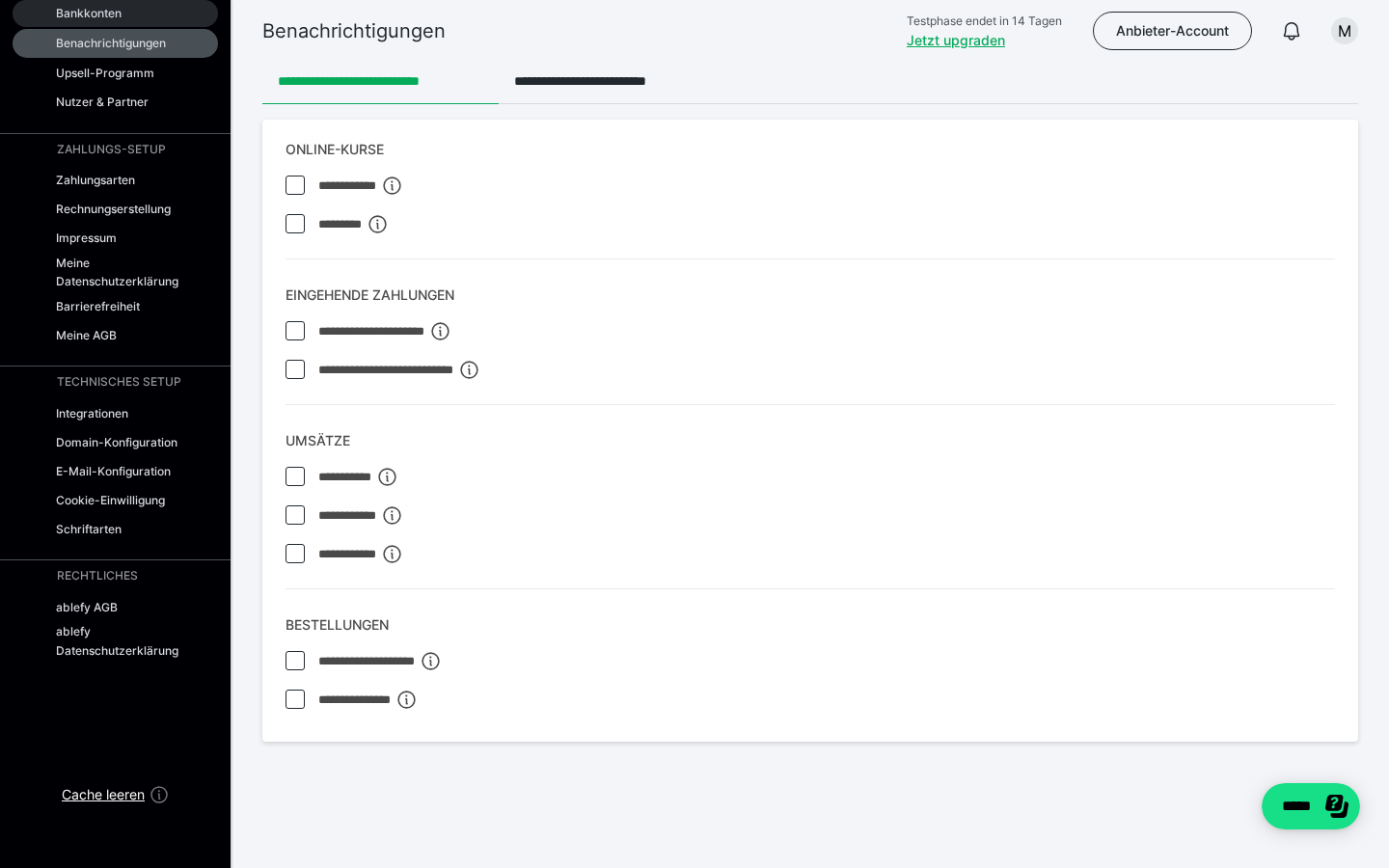 click on "Bankkonten" at bounding box center [115, 14] 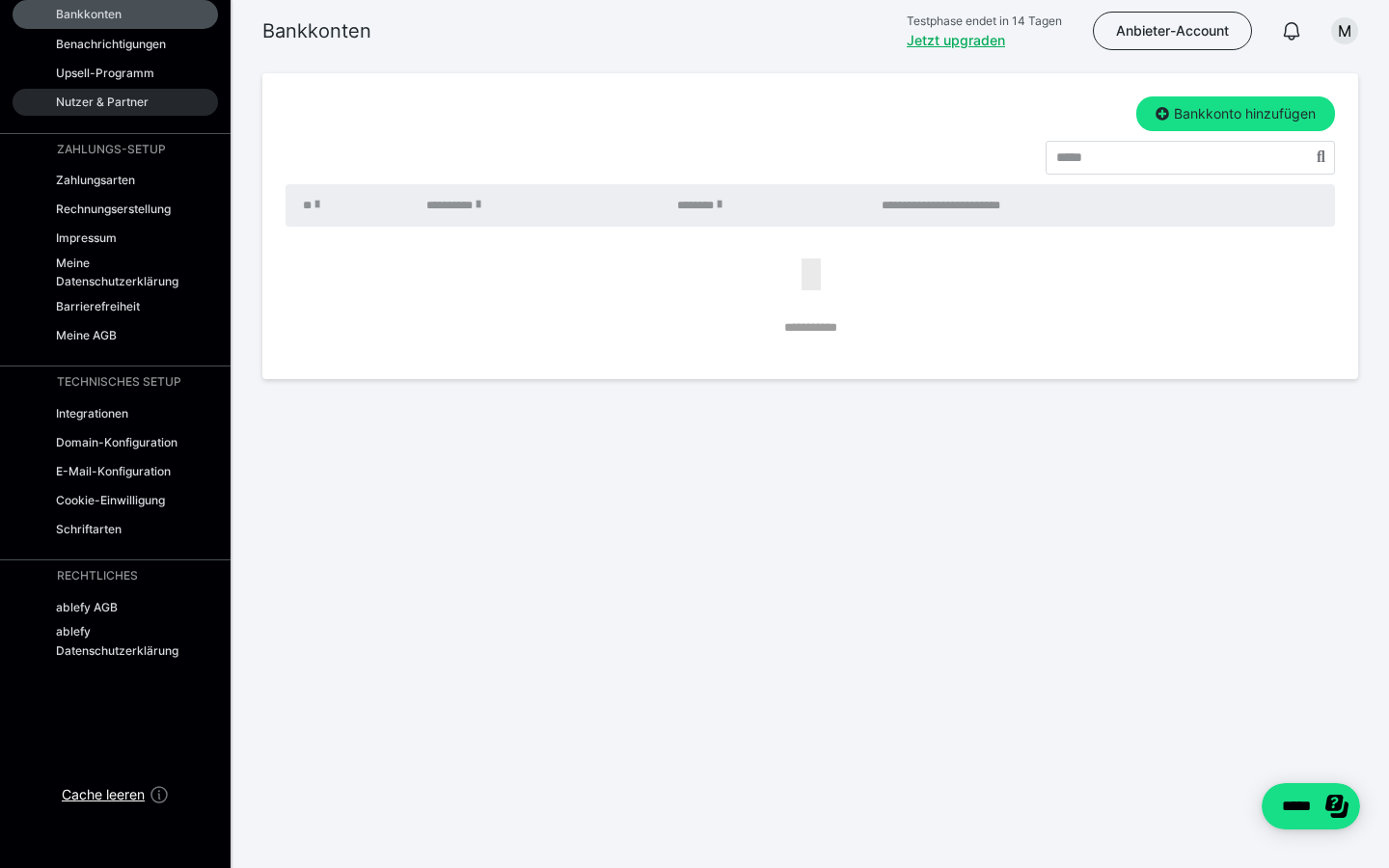 click on "Nutzer & Partner" at bounding box center [115, 102] 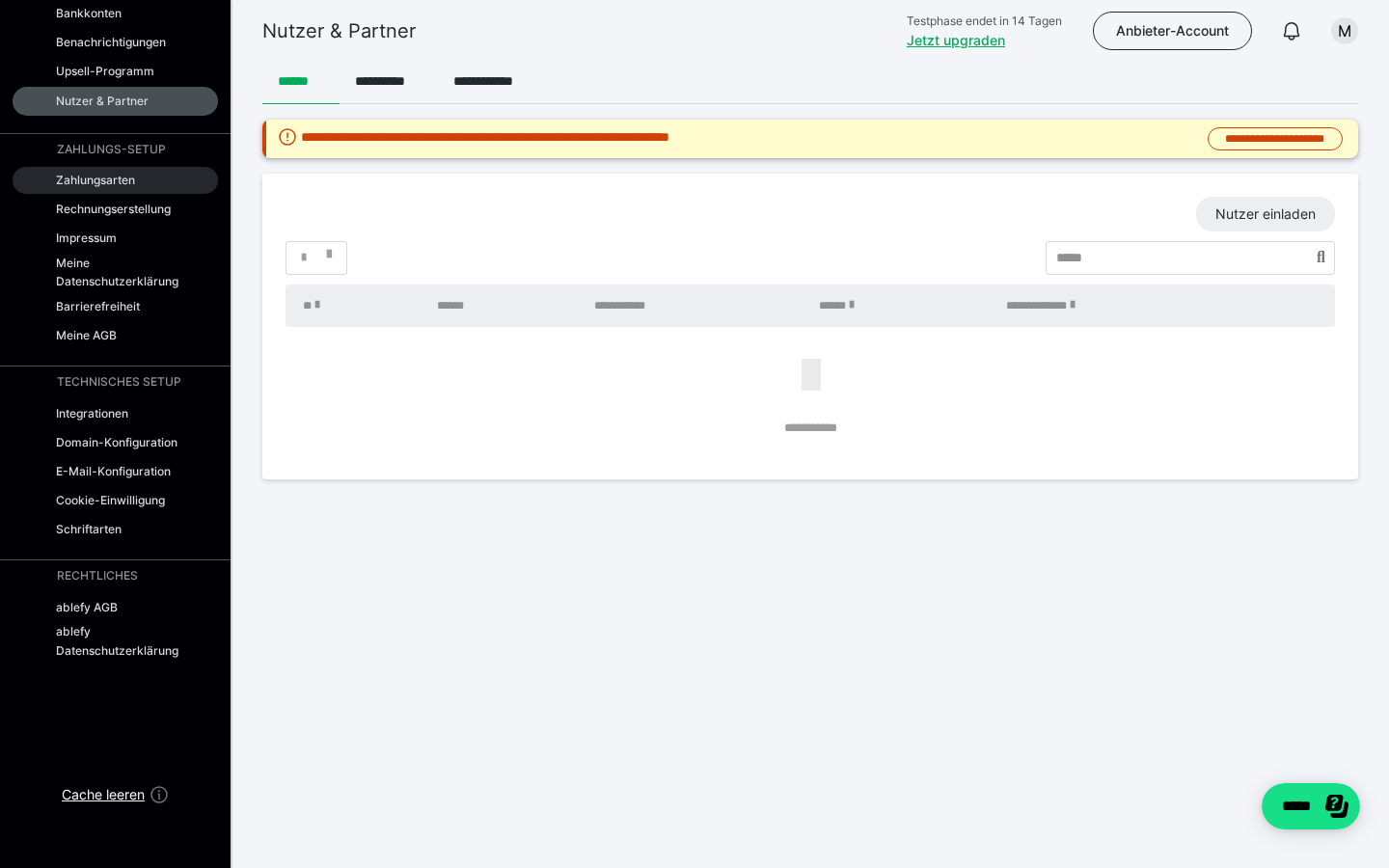 click on "Zahlungsarten" at bounding box center [115, 180] 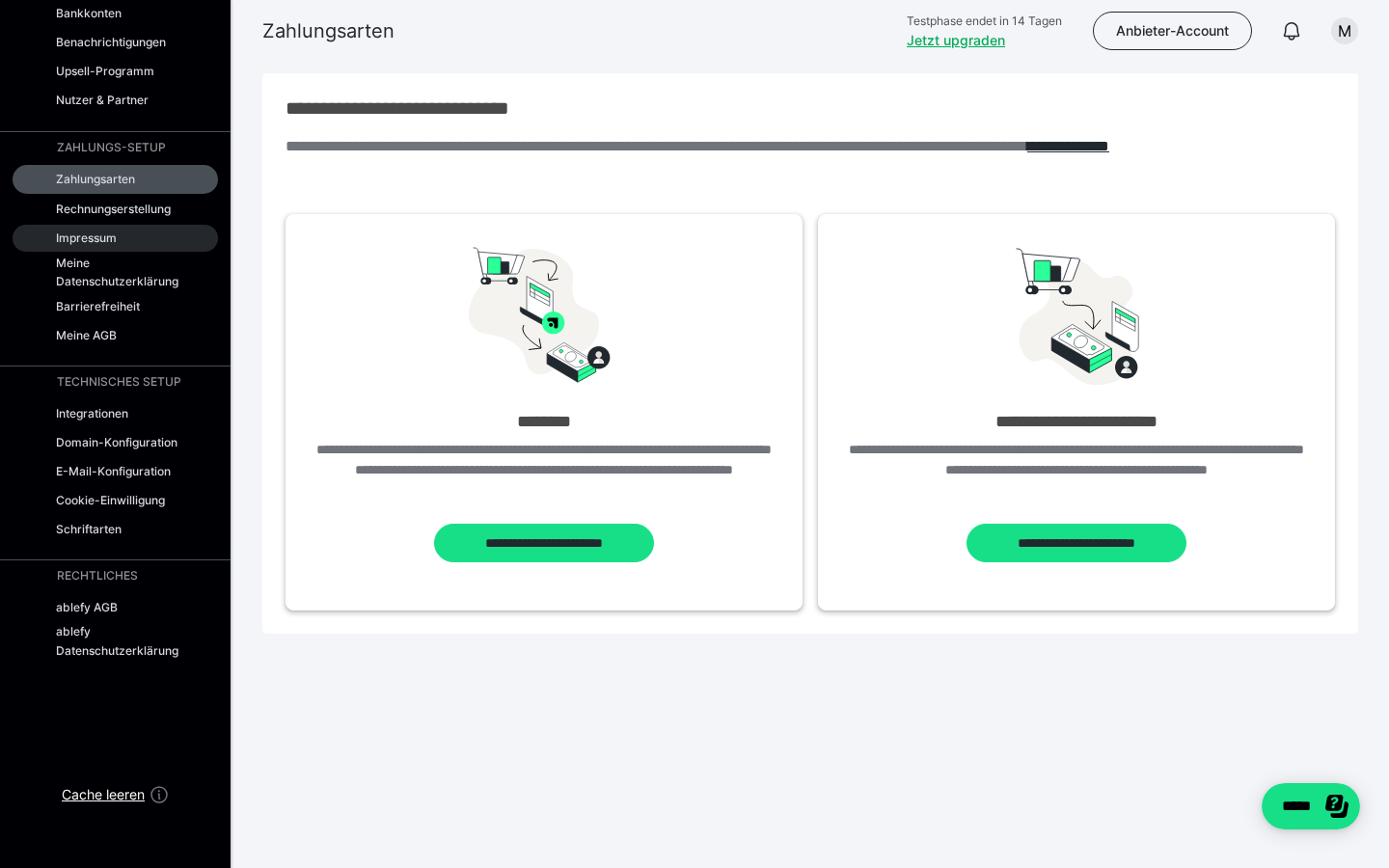 click on "Impressum" at bounding box center (115, 238) 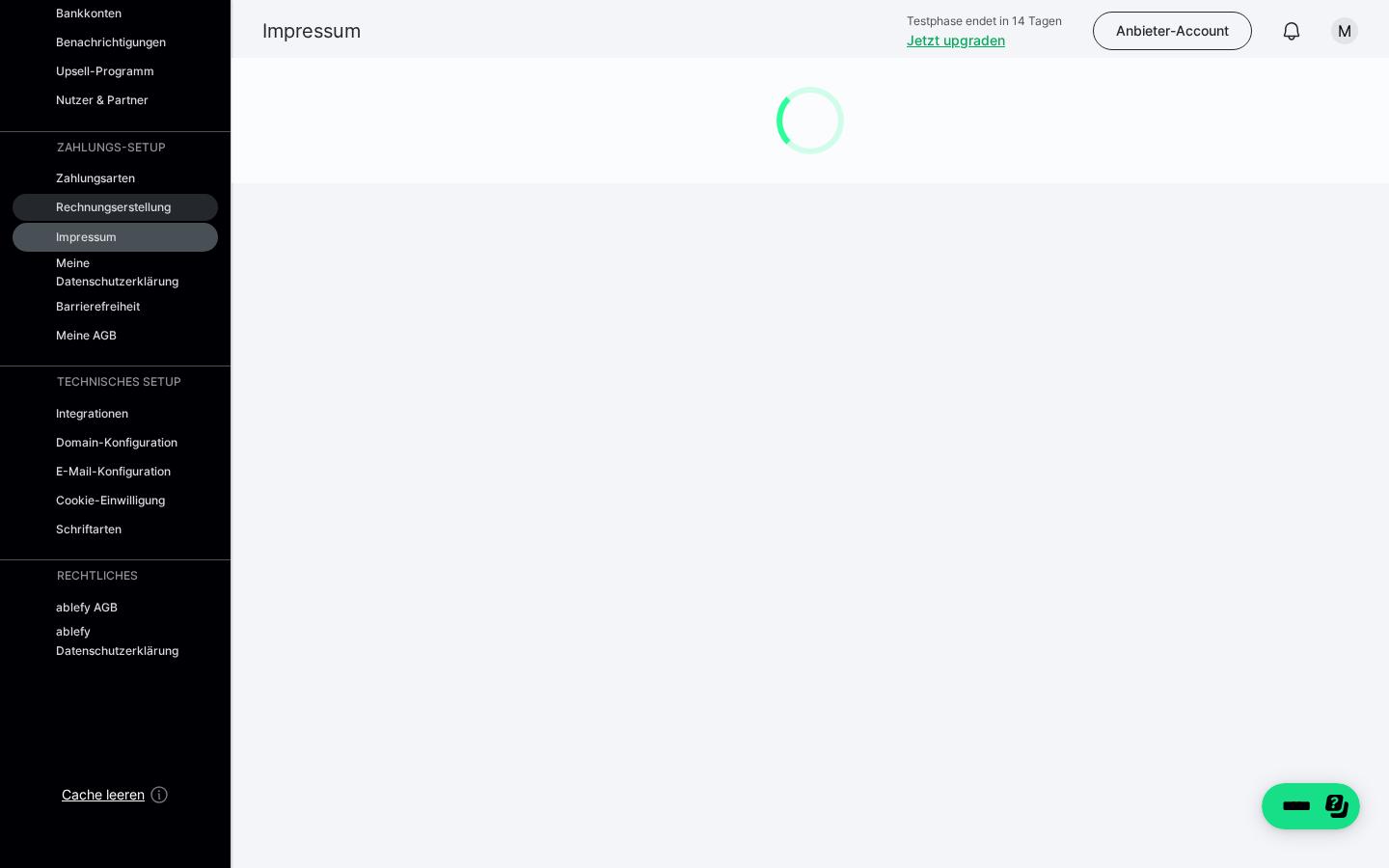 click on "Rechnungserstellung" at bounding box center [113, 206] 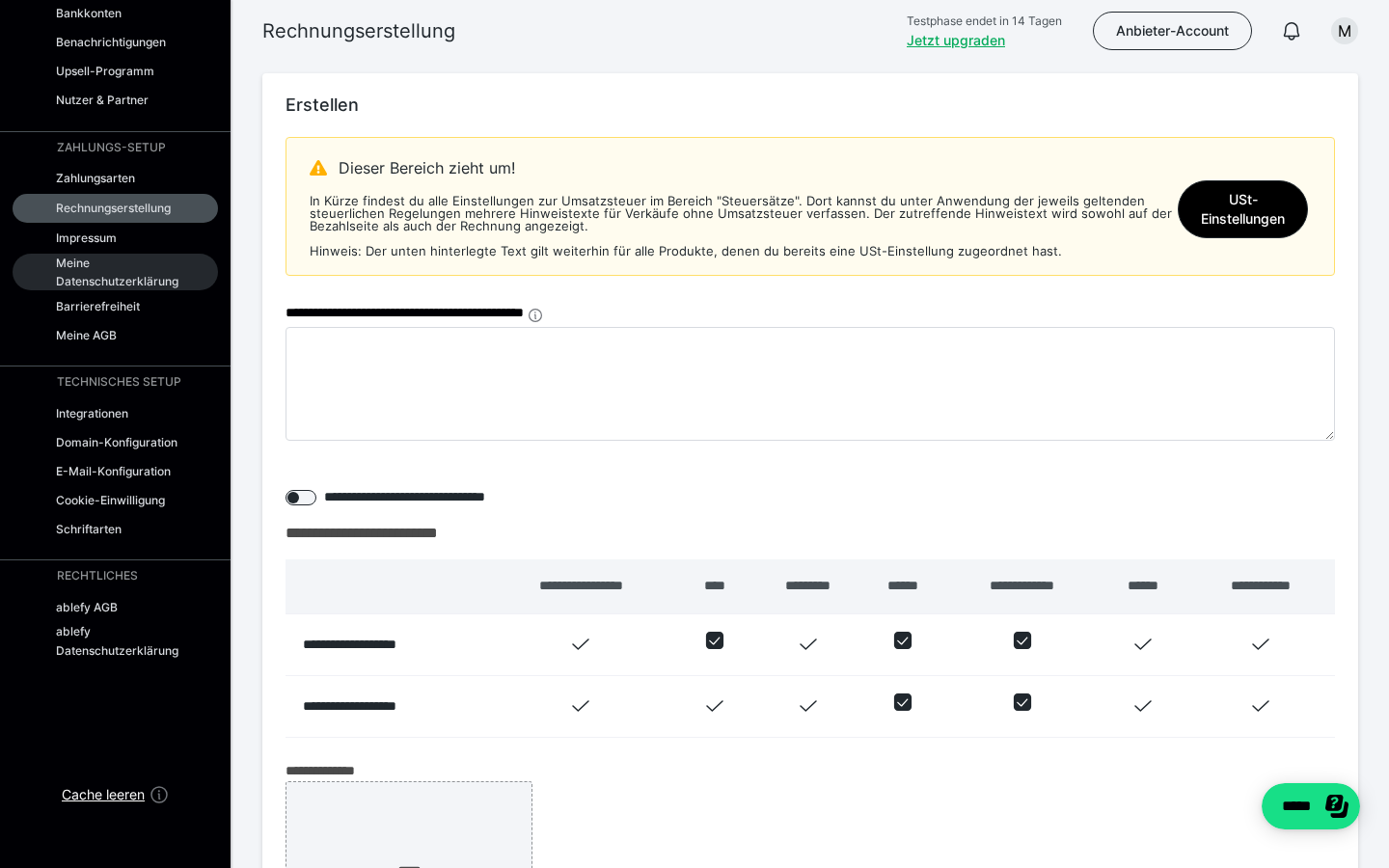 click on "Meine Datenschutzerklärung" at bounding box center (121, 272) 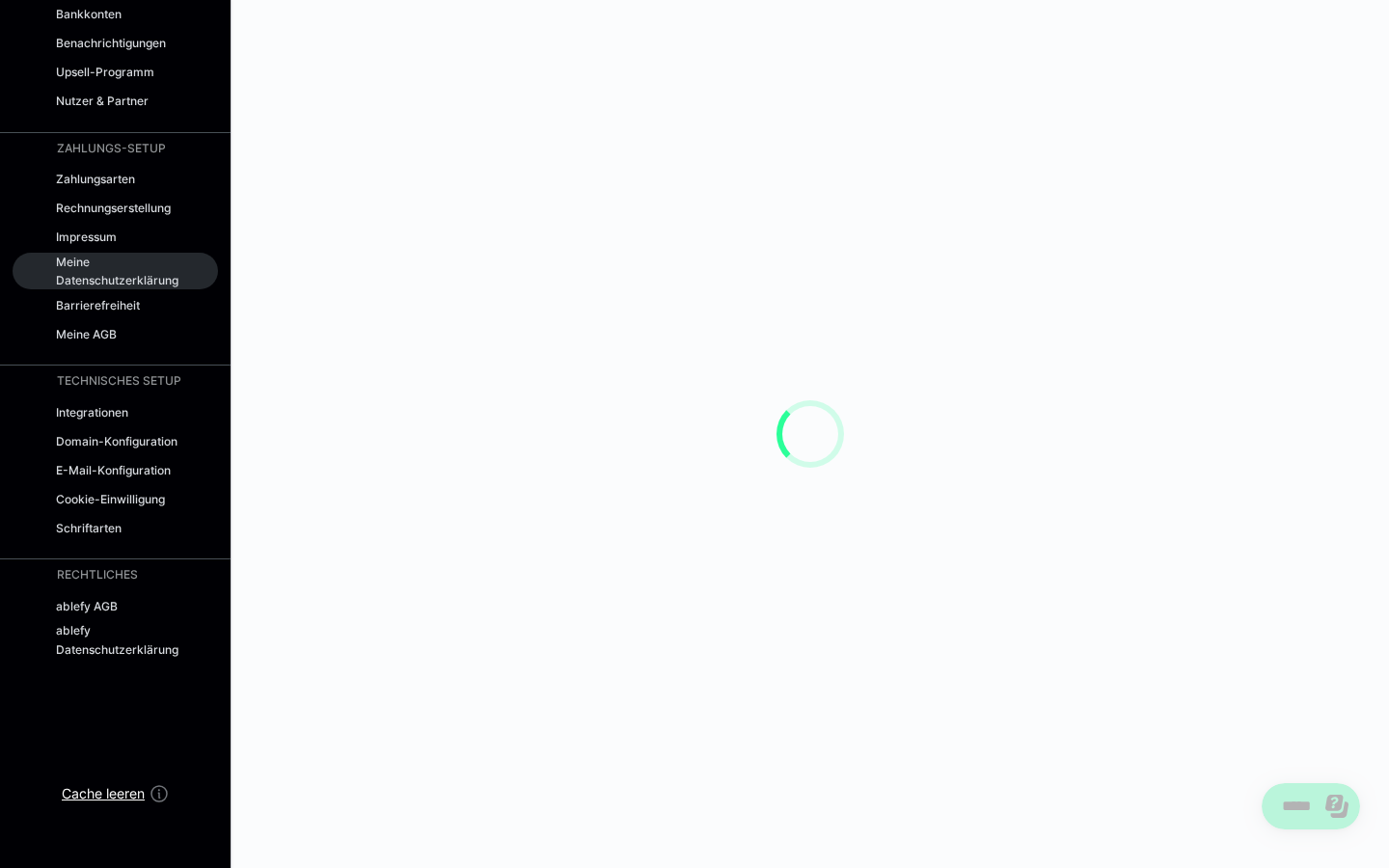 scroll, scrollTop: 131, scrollLeft: 0, axis: vertical 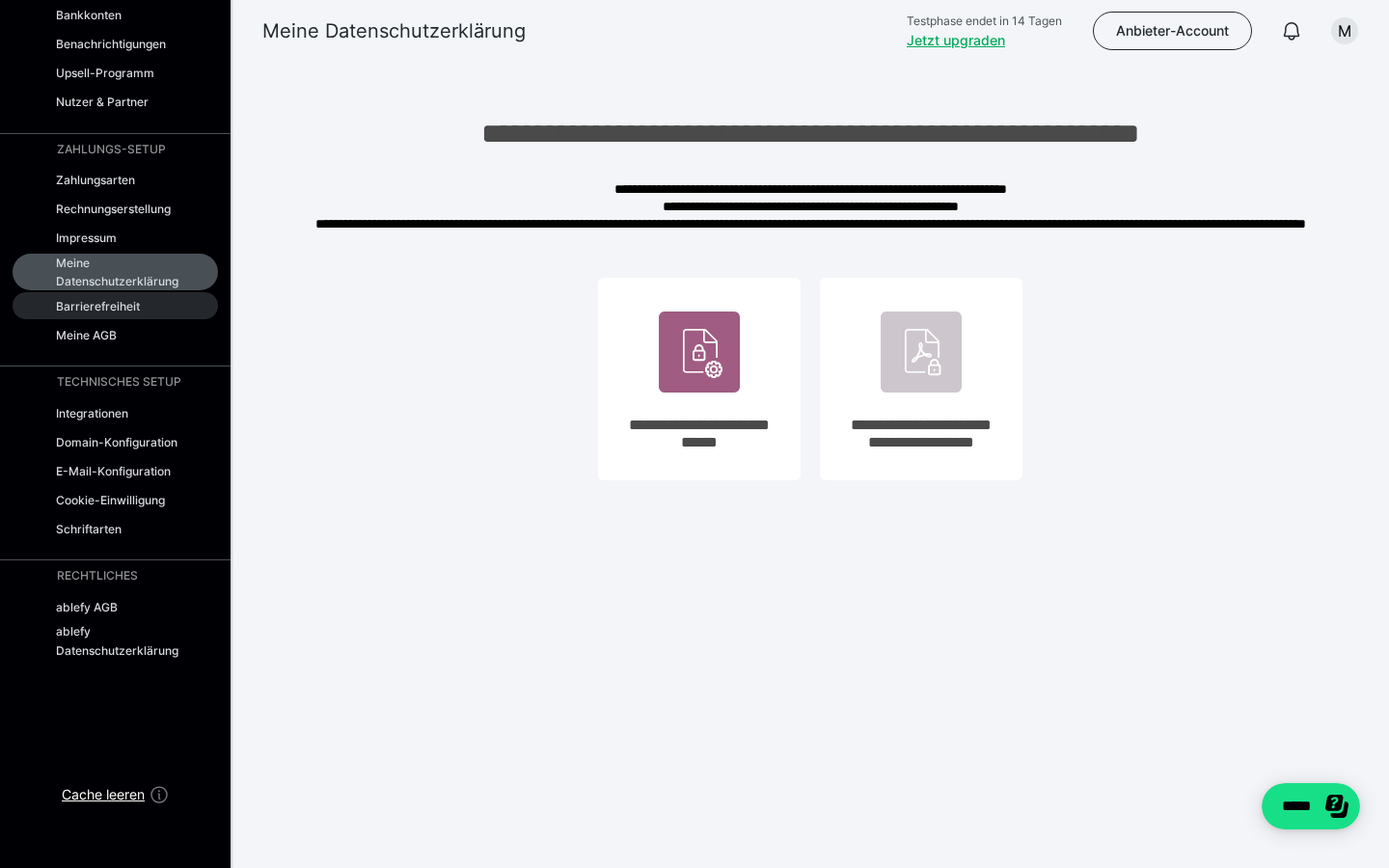 click on "Barrierefreiheit" at bounding box center [97, 306] 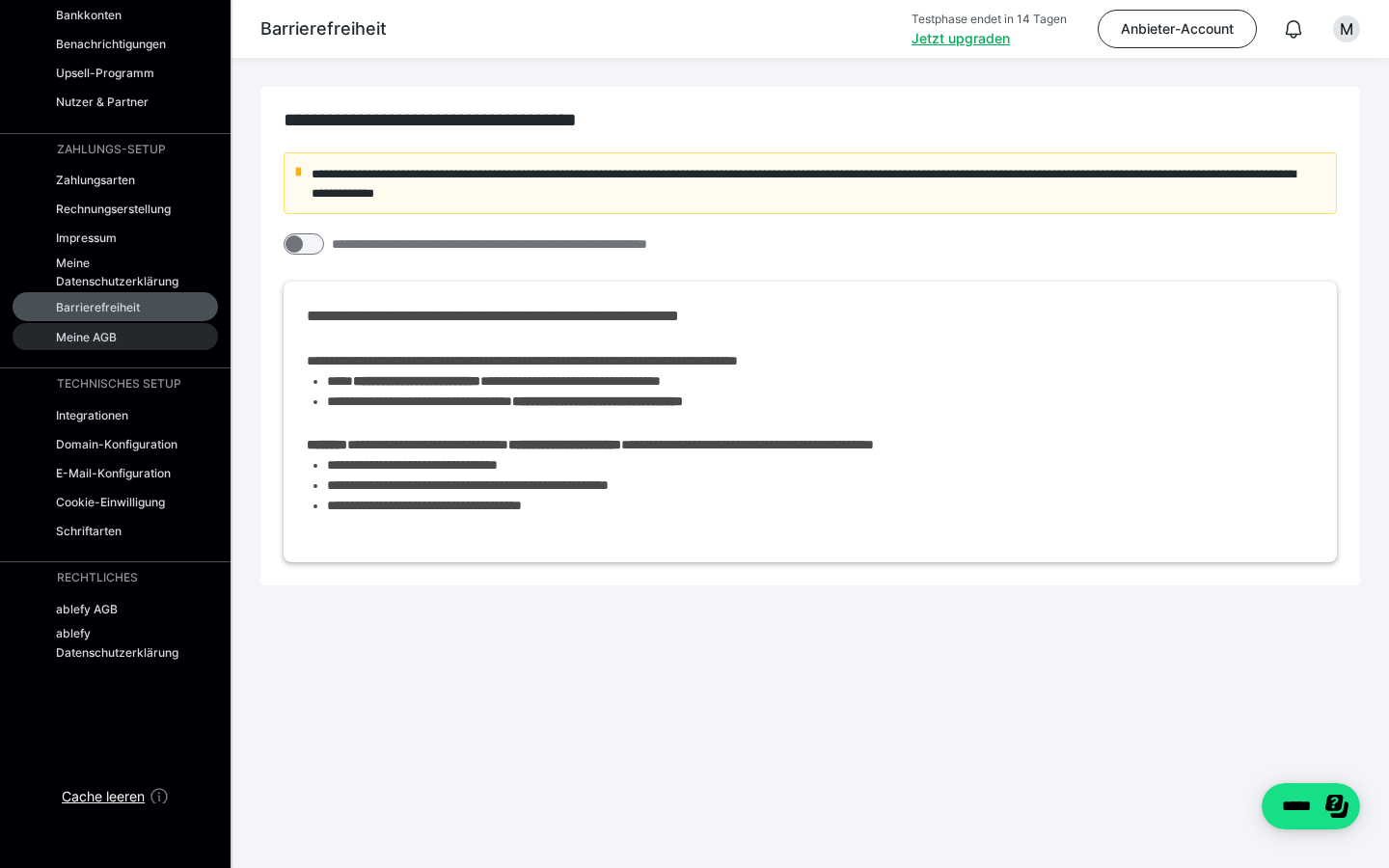 click on "Meine AGB" at bounding box center [115, 337] 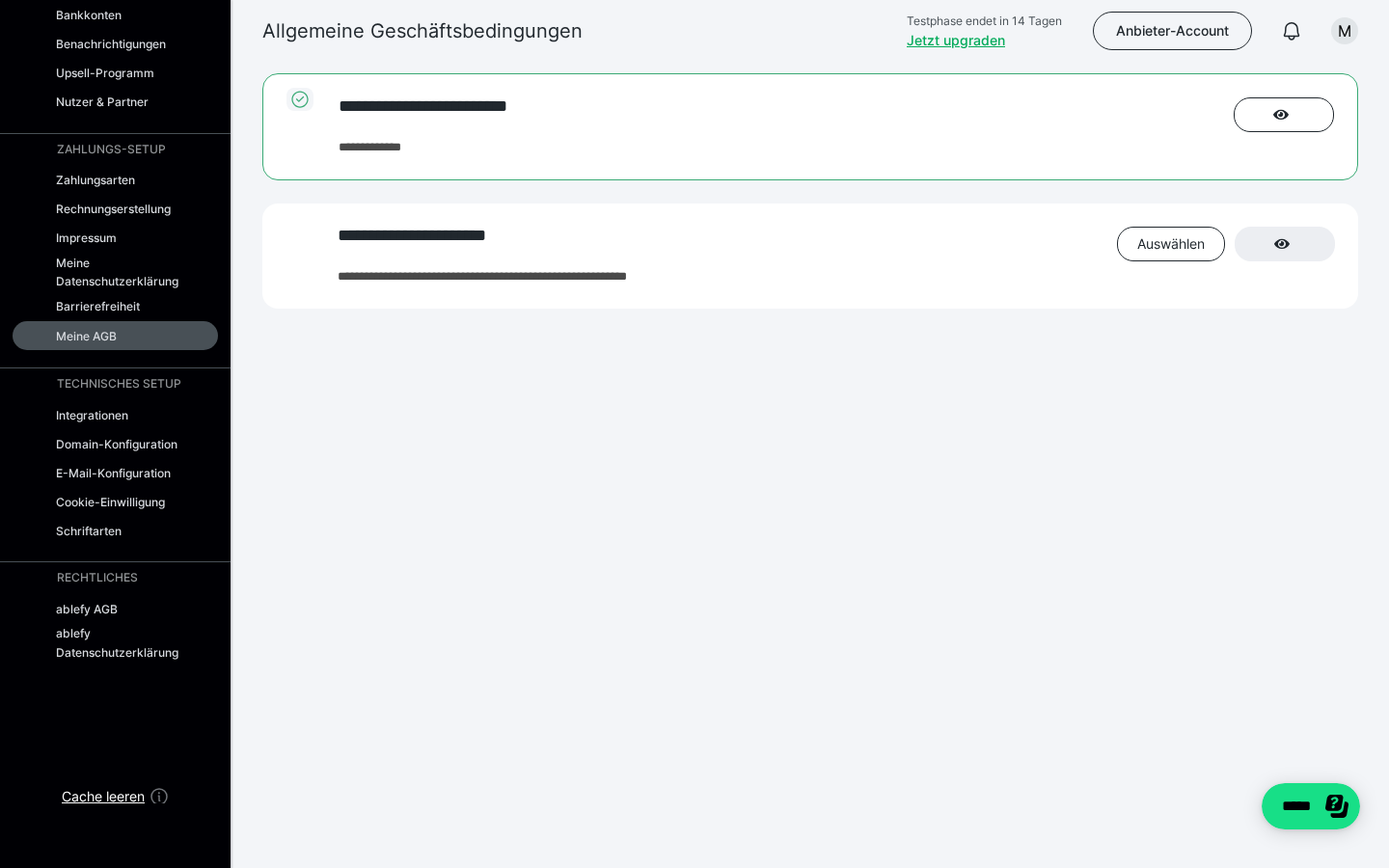 click on "Einstellungen Allgemein Profil Mein Plan Bankkonten Benachrichtigungen Upsell-Programm Nutzer & Partner ZAHLUNGS-SETUP Zahlungsarten Rechnungserstellung  Impressum Meine Datenschutzerklärung Barrierefreiheit Meine AGB TECHNISCHES SETUP Integrationen Domain-Konfiguration E-Mail-Konfiguration Cookie-Einwilligung Schriftarten Rechtliches ablefy AGB ablefy Datenschutzerklärung Cache leeren" at bounding box center [116, 434] 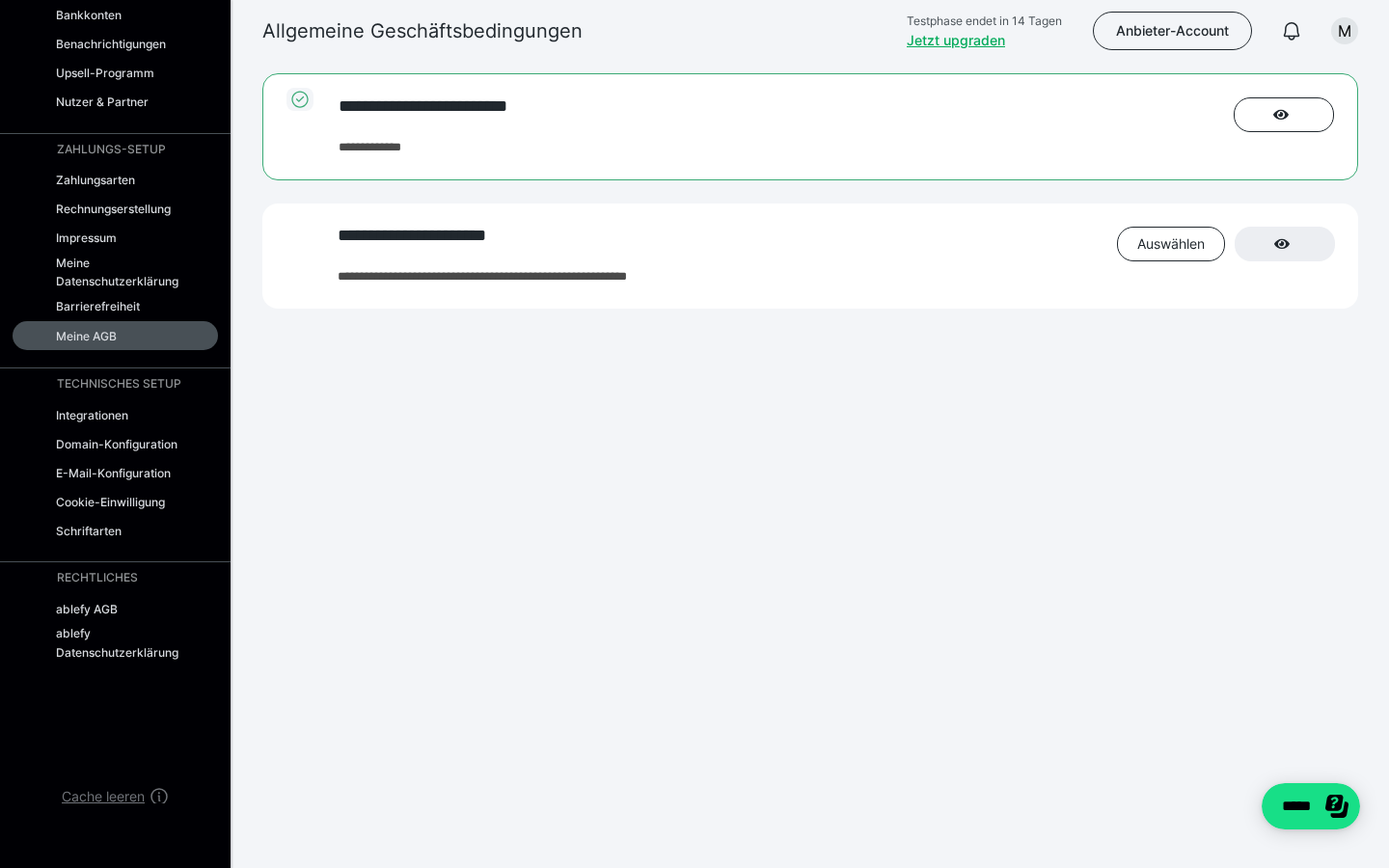 click on "Cache leeren" at bounding box center (103, 797) 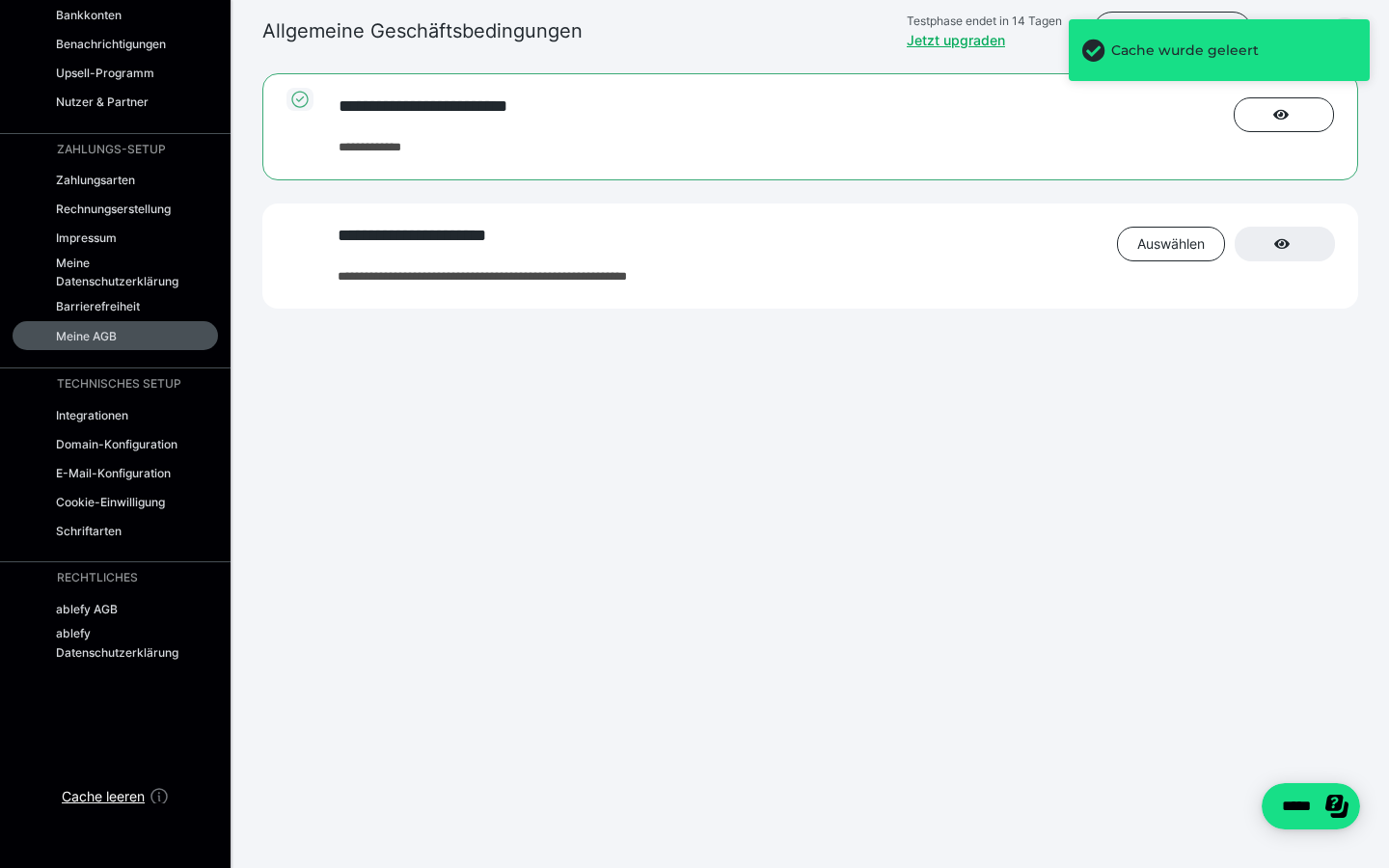 click on "Cache wurde geleert" at bounding box center [1219, 58] 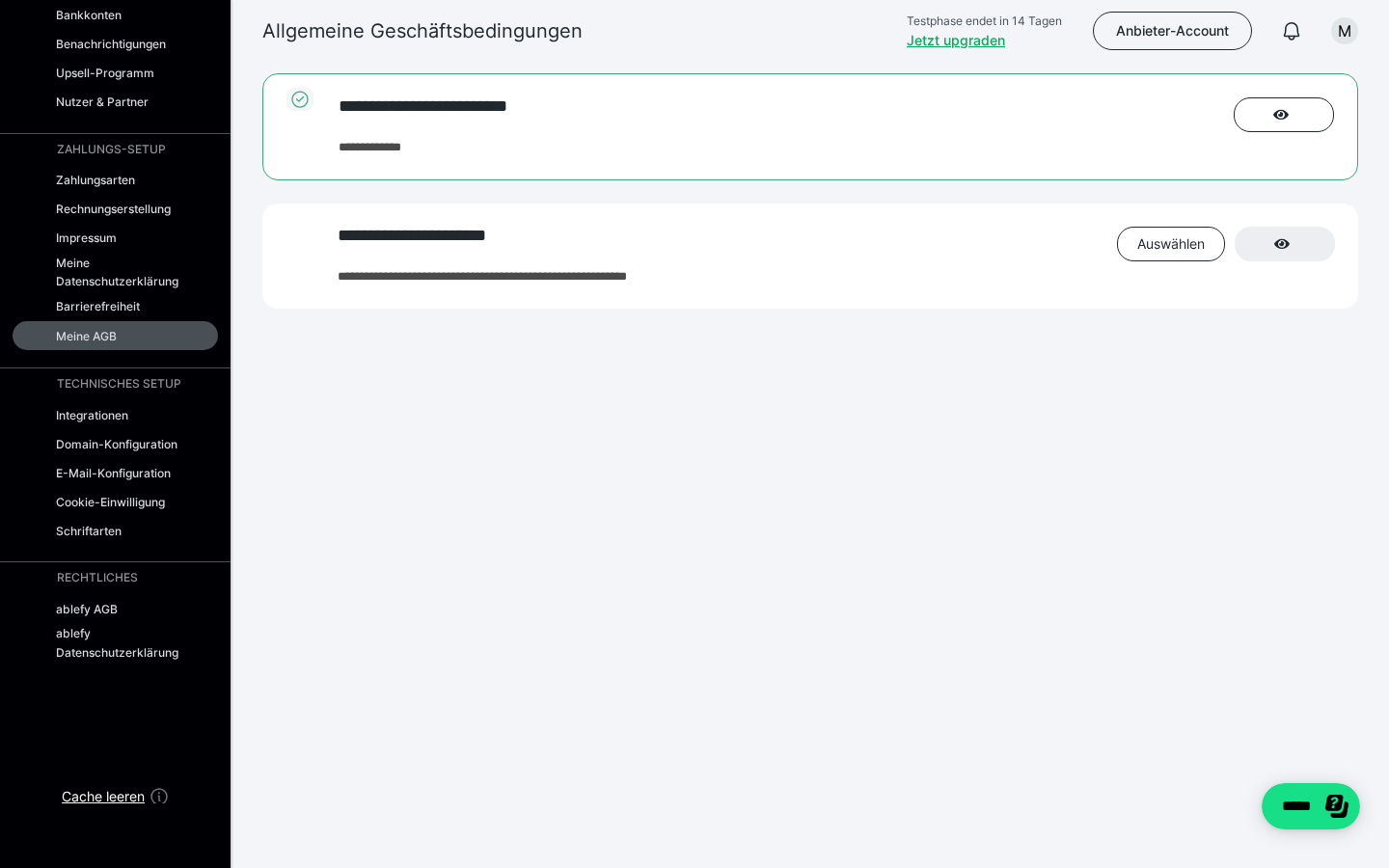 click at bounding box center [1303, 31] 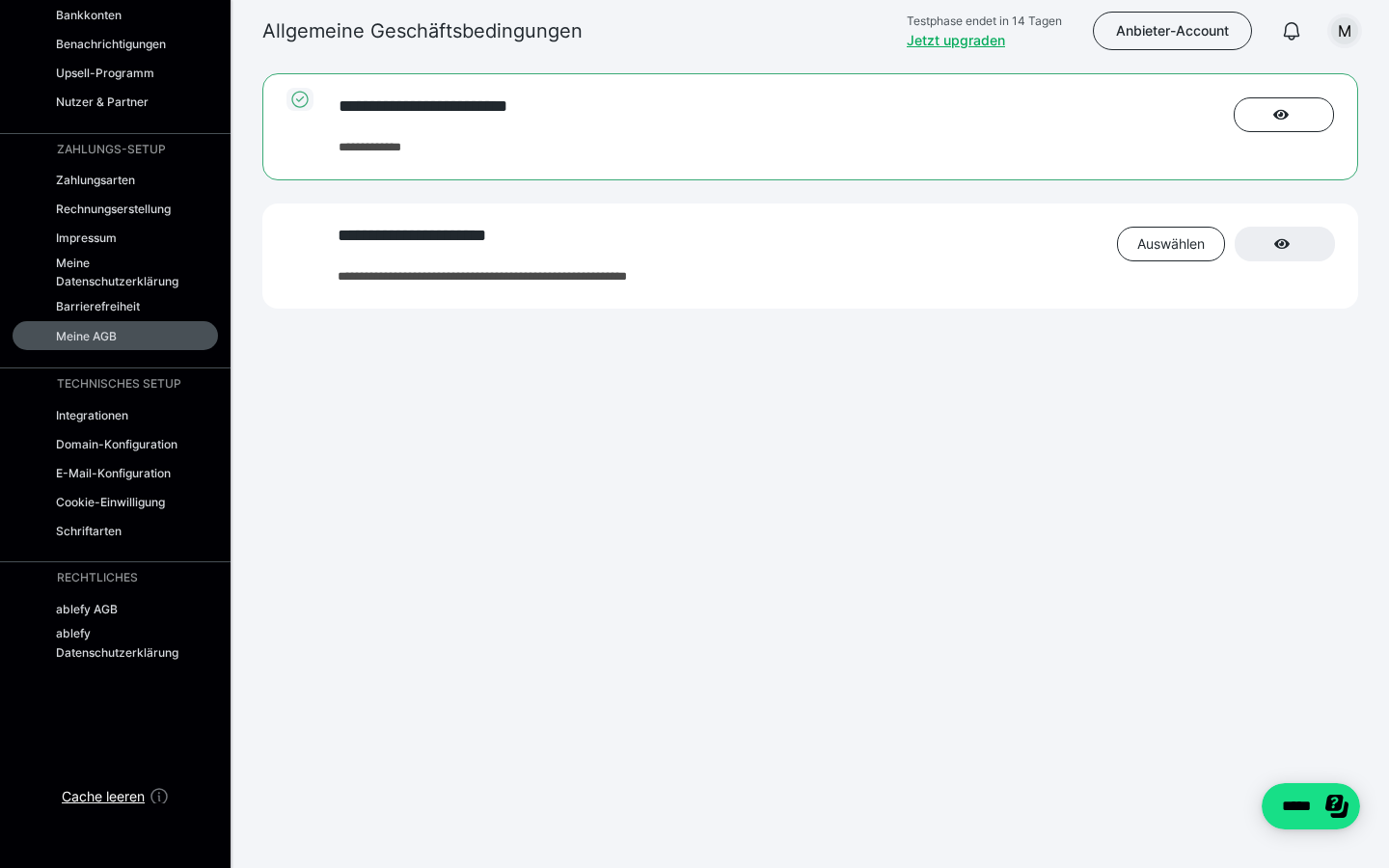 click on "M" at bounding box center [1345, 31] 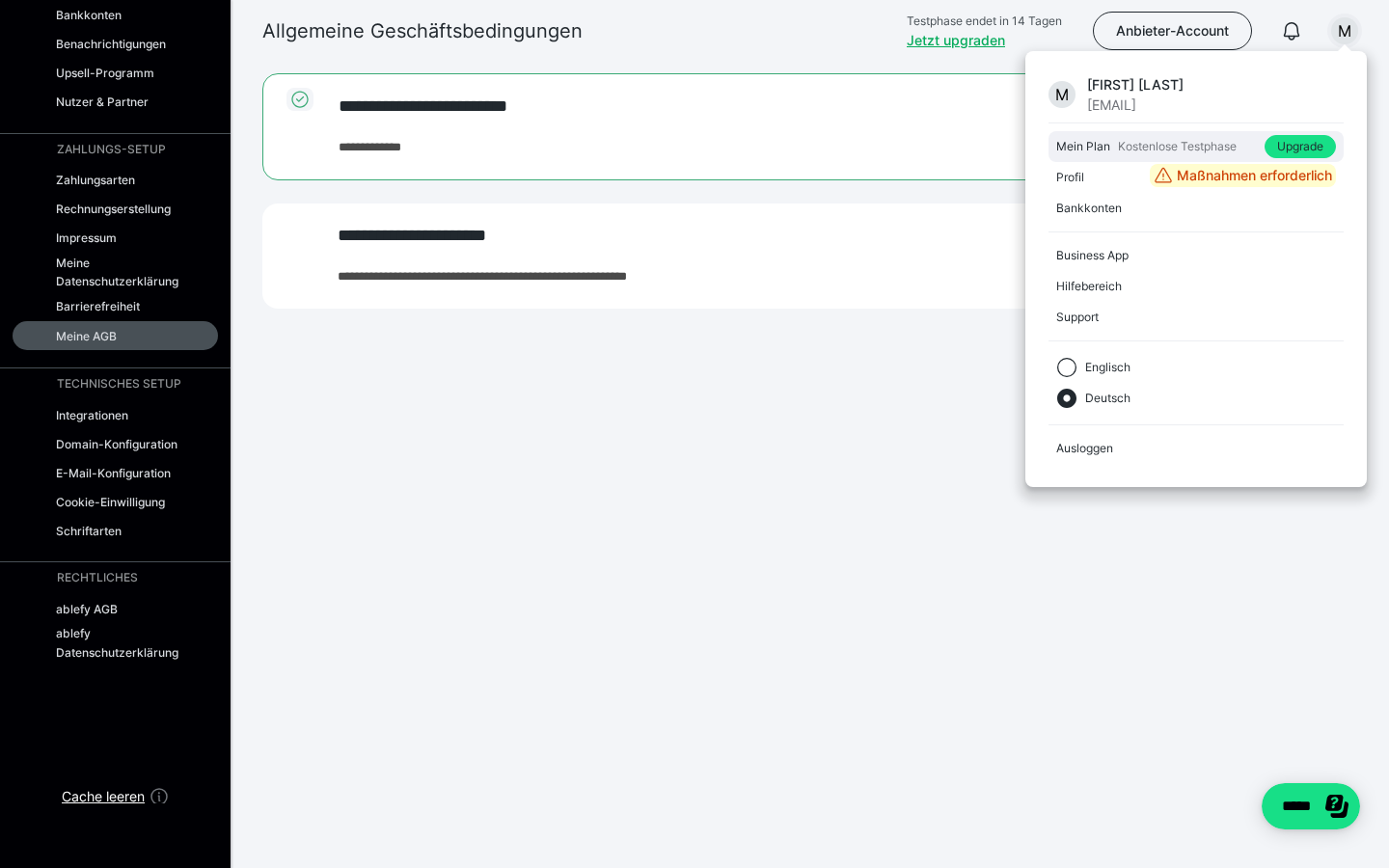 click on "Kostenlose Testphase" at bounding box center (1177, 147) 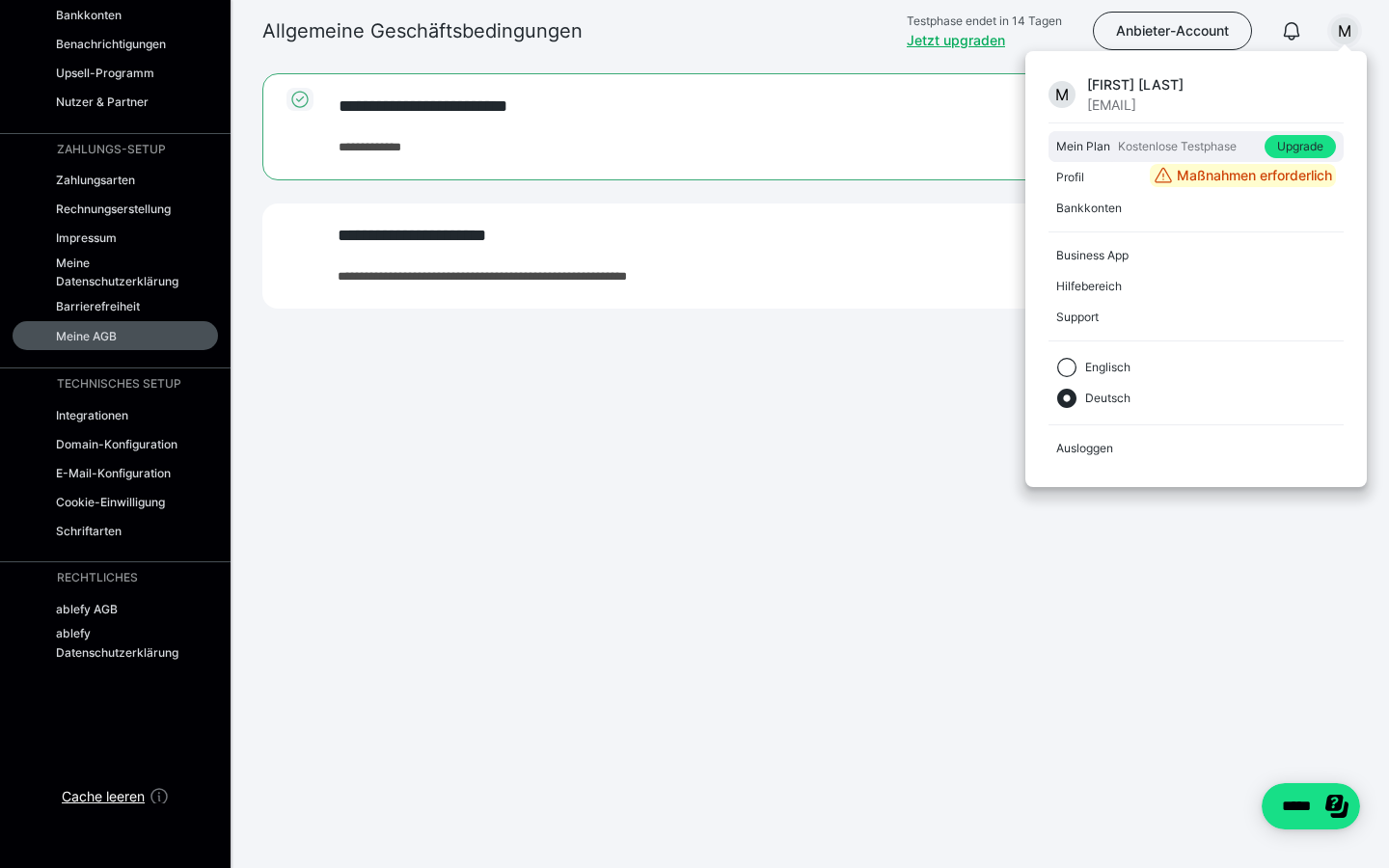 click on "Mein Plan" at bounding box center (1083, 147) 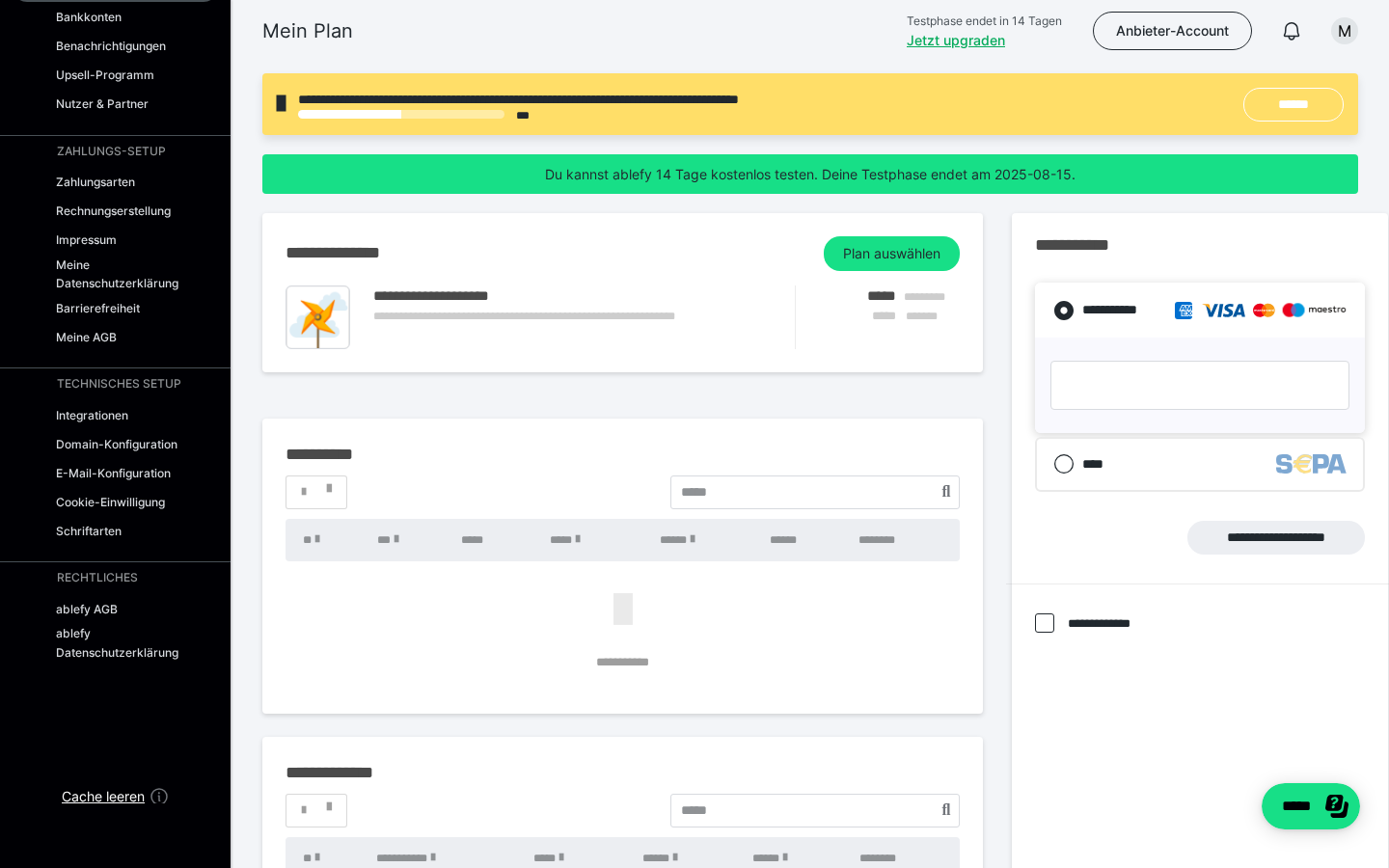 scroll, scrollTop: 0, scrollLeft: 0, axis: both 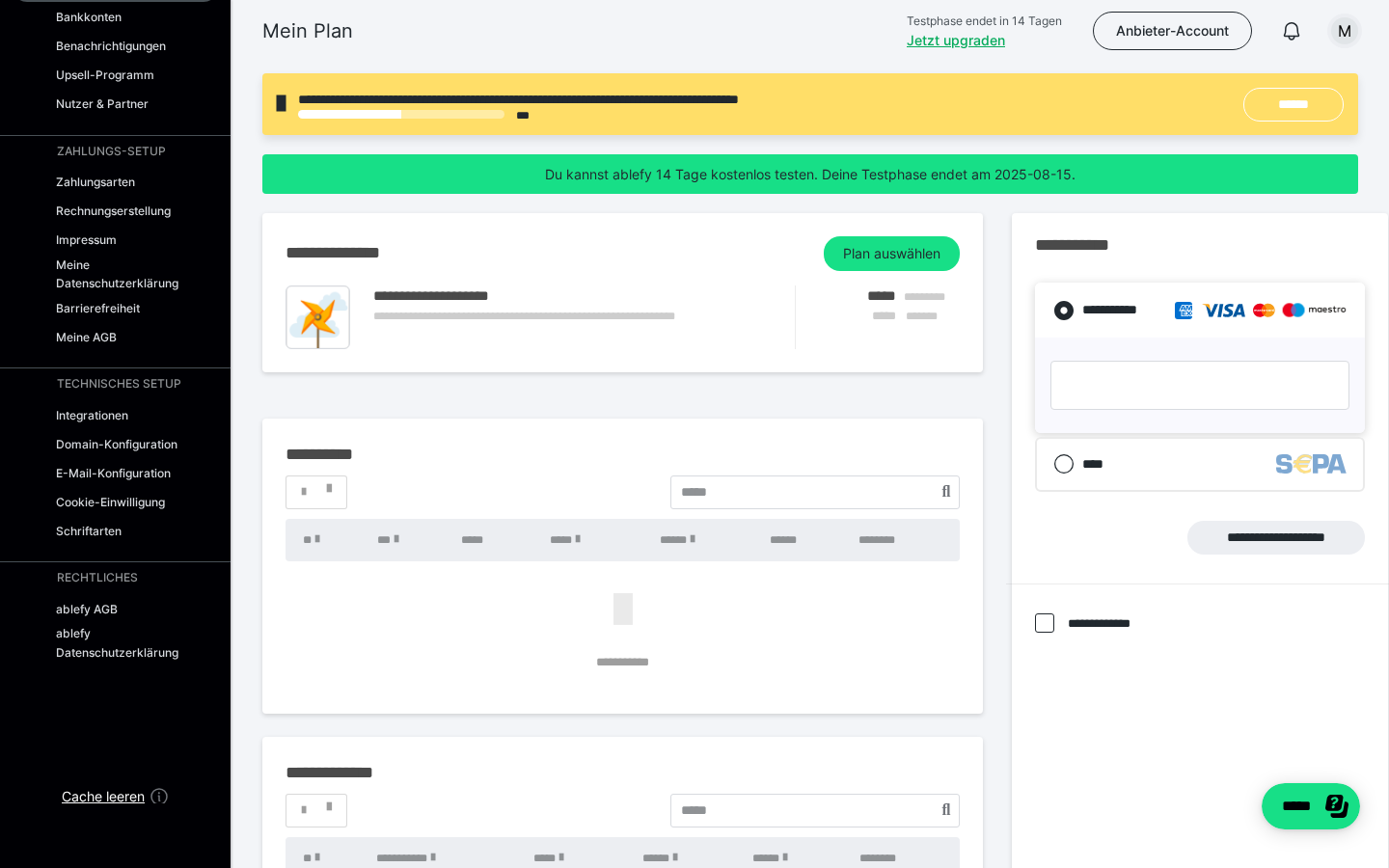 click on "M" at bounding box center [1345, 31] 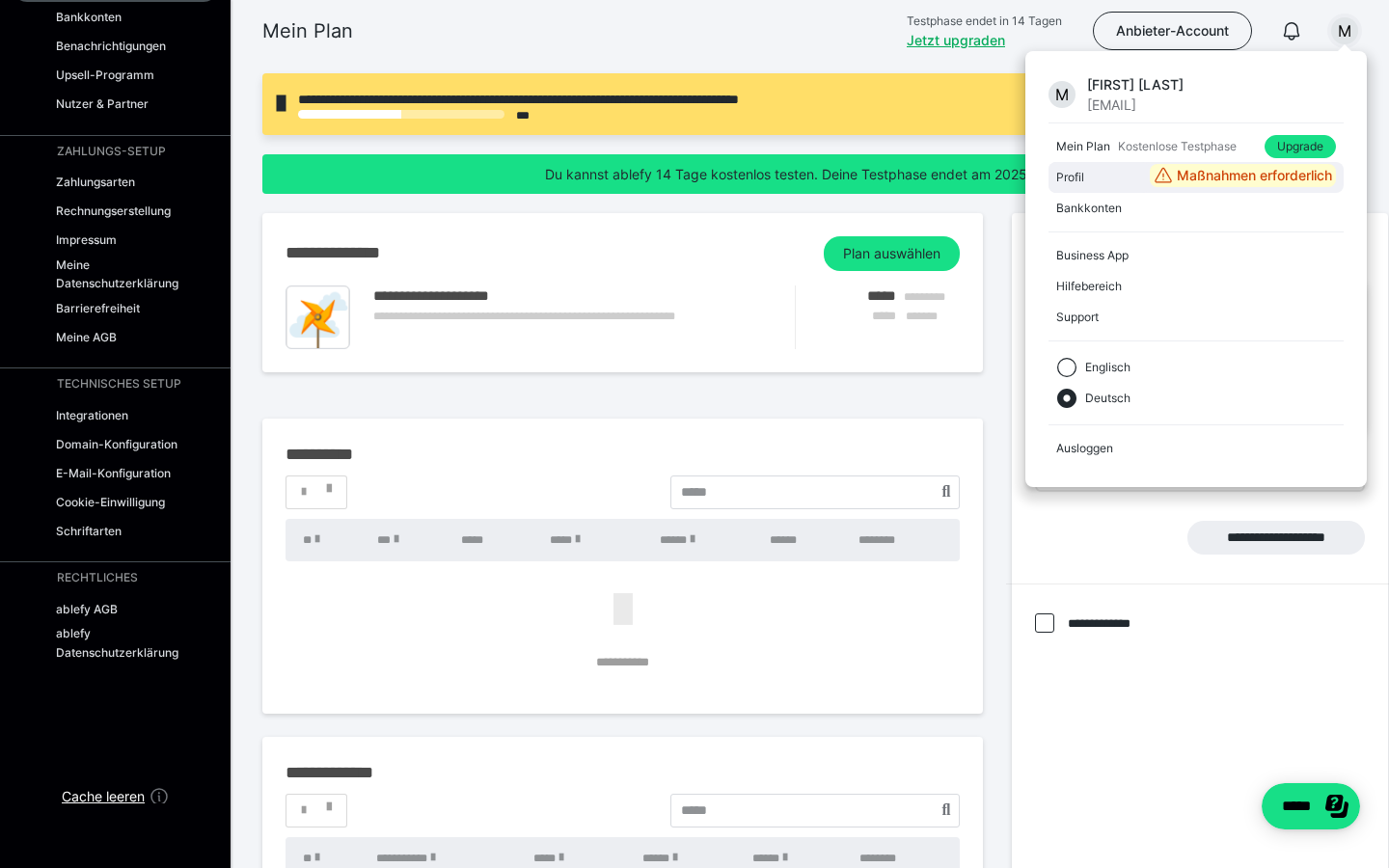 click on "Profil" at bounding box center (1099, 177) 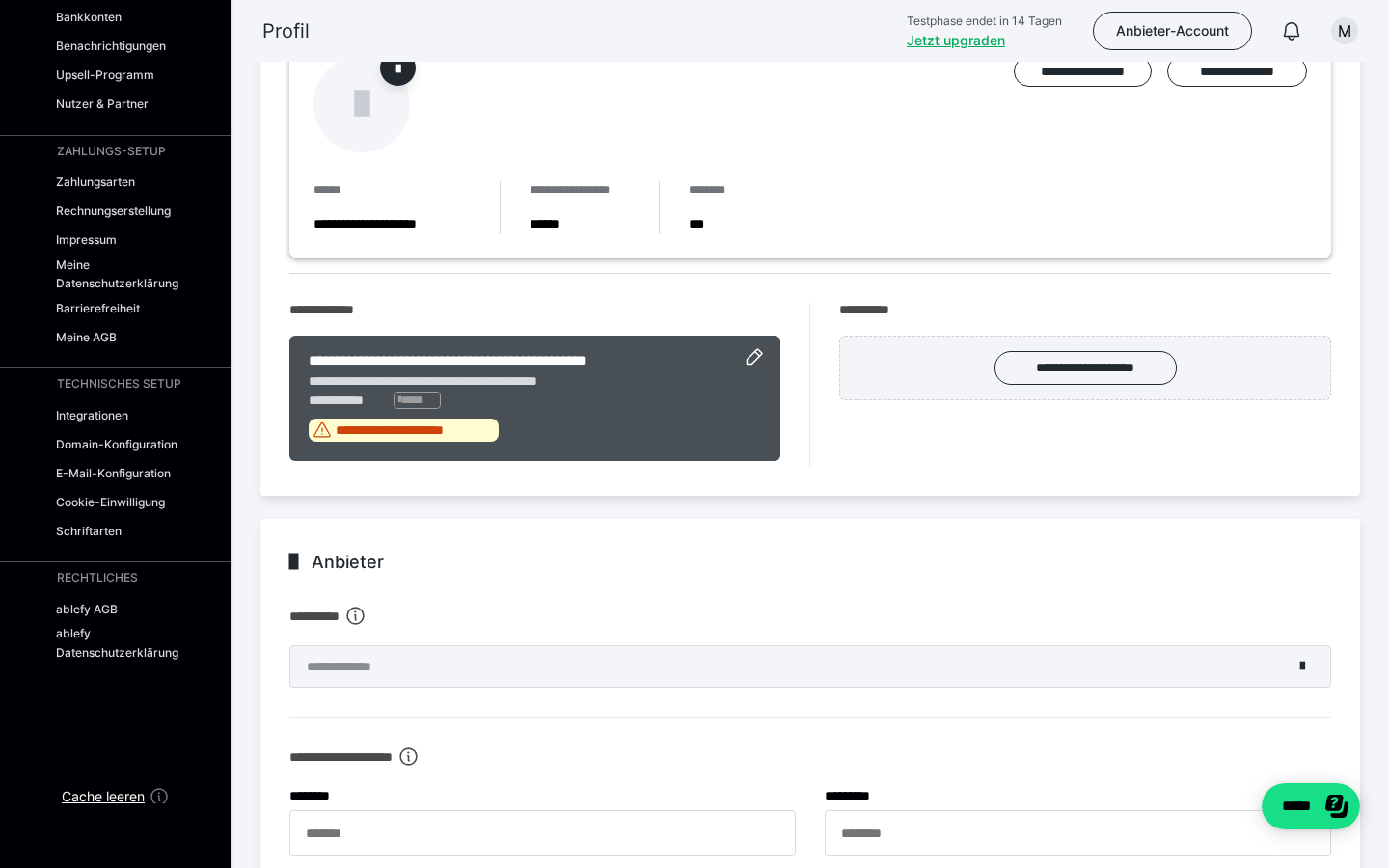 scroll, scrollTop: 216, scrollLeft: 0, axis: vertical 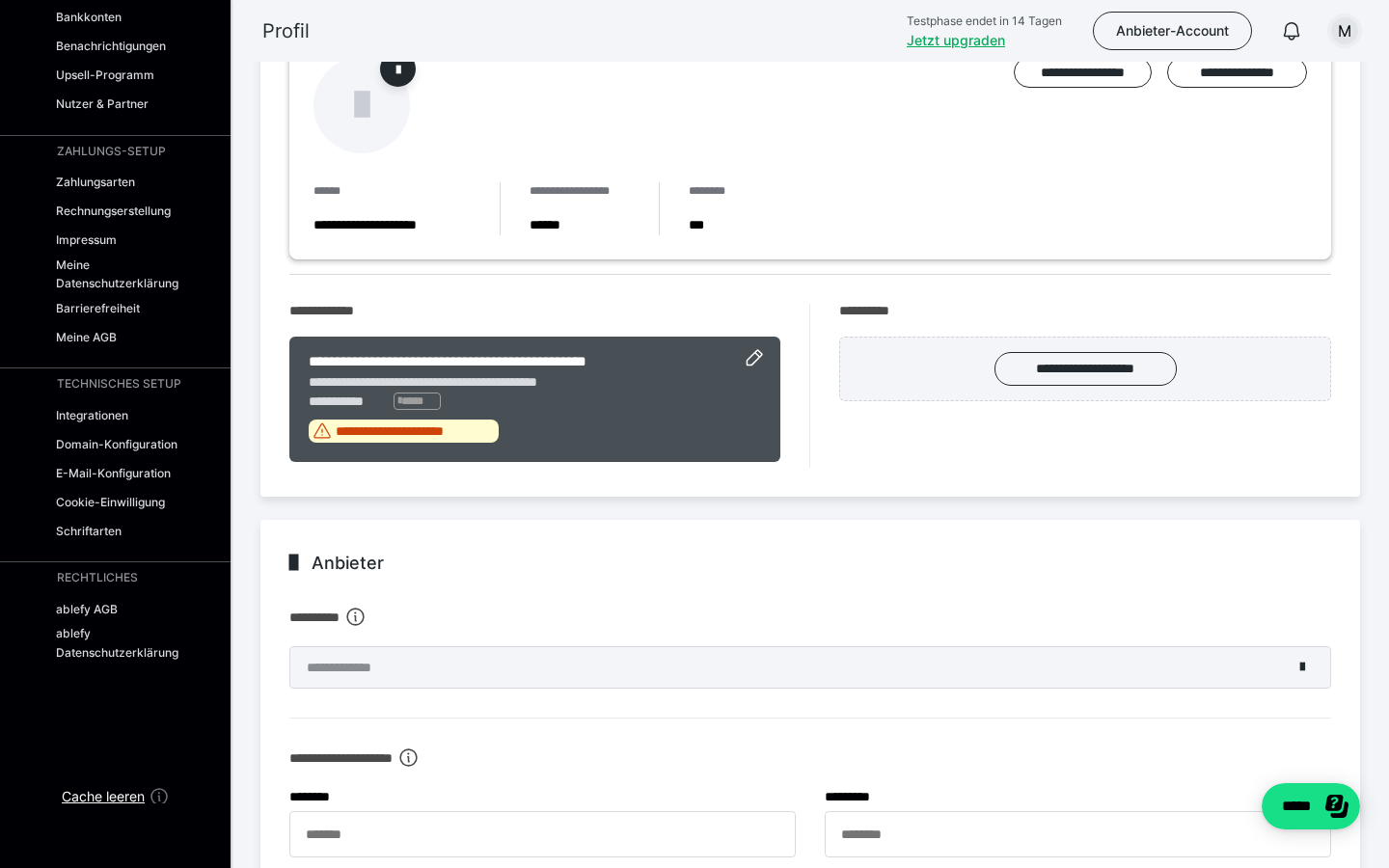 click on "M" at bounding box center (1345, 31) 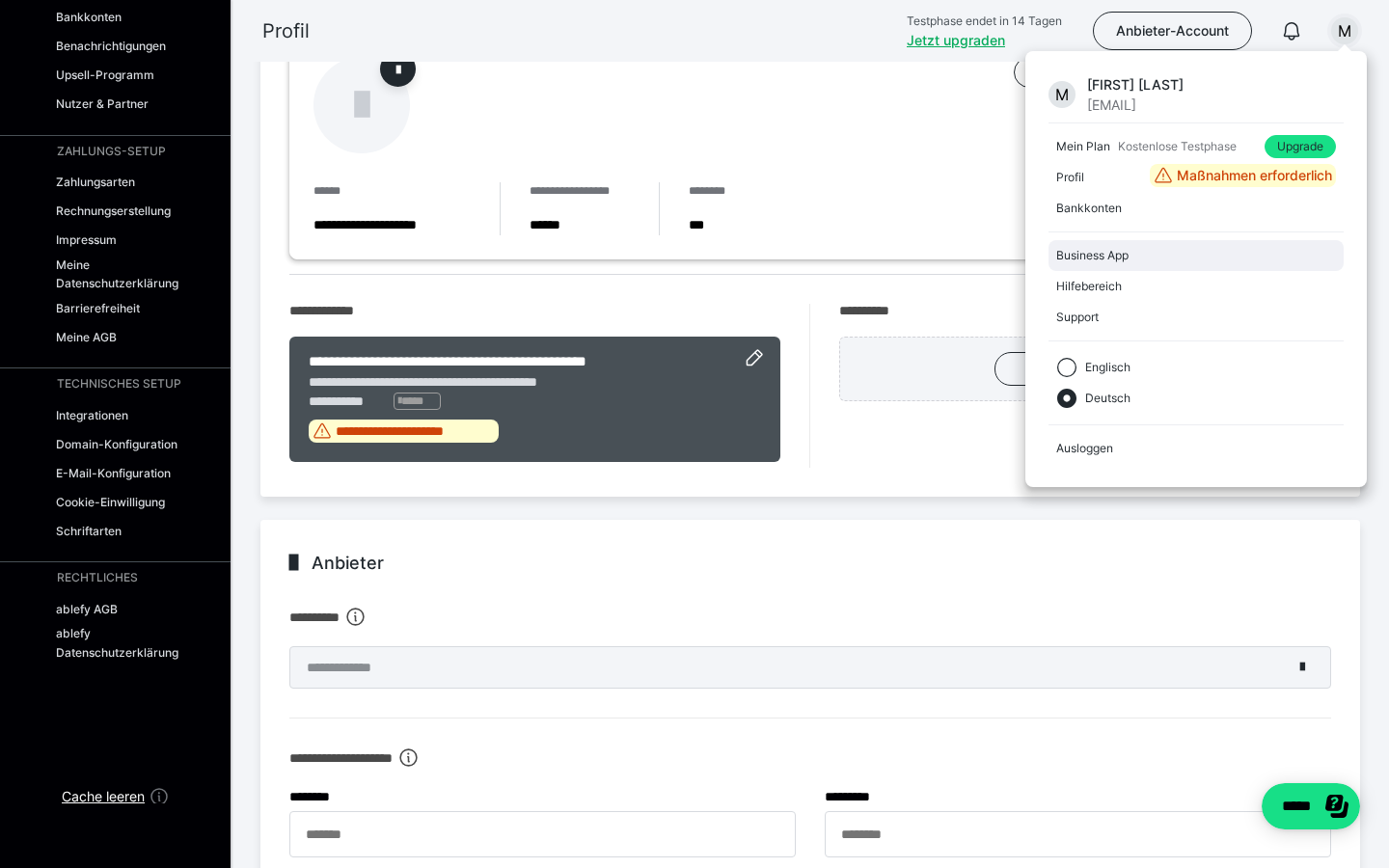 click on "Business App" at bounding box center (1196, 256) 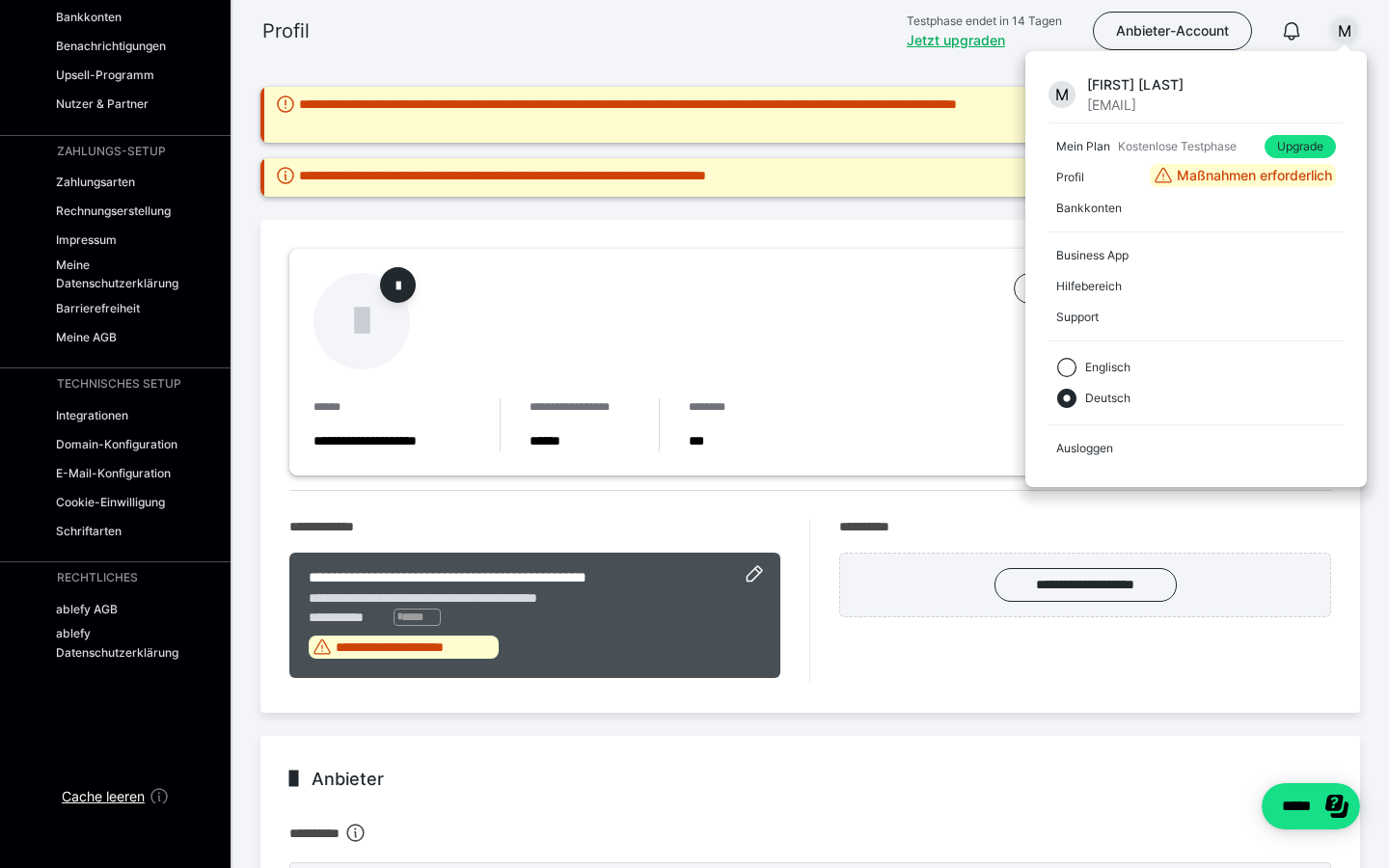 scroll, scrollTop: 0, scrollLeft: 0, axis: both 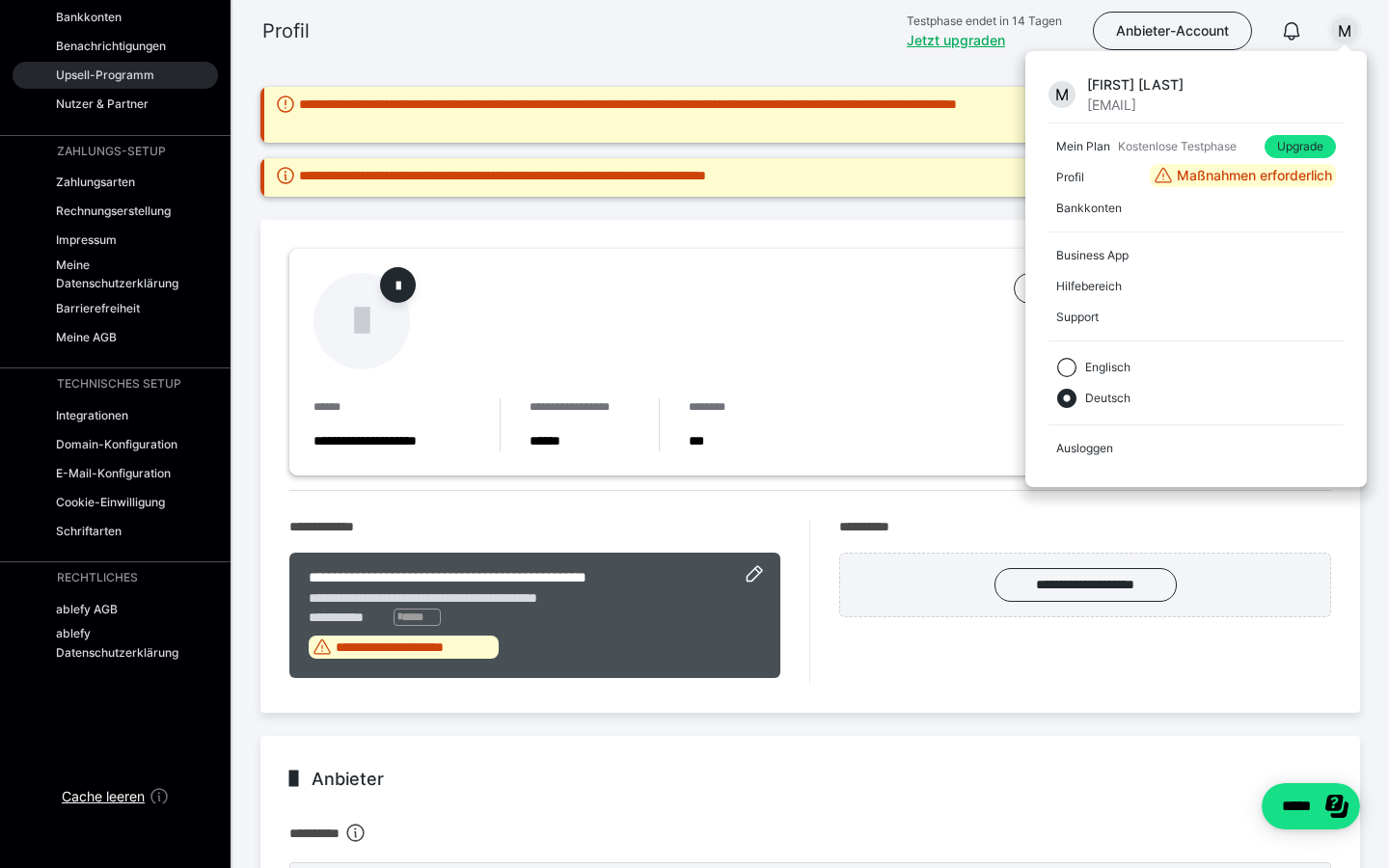 click on "Upsell-Programm" at bounding box center (115, 75) 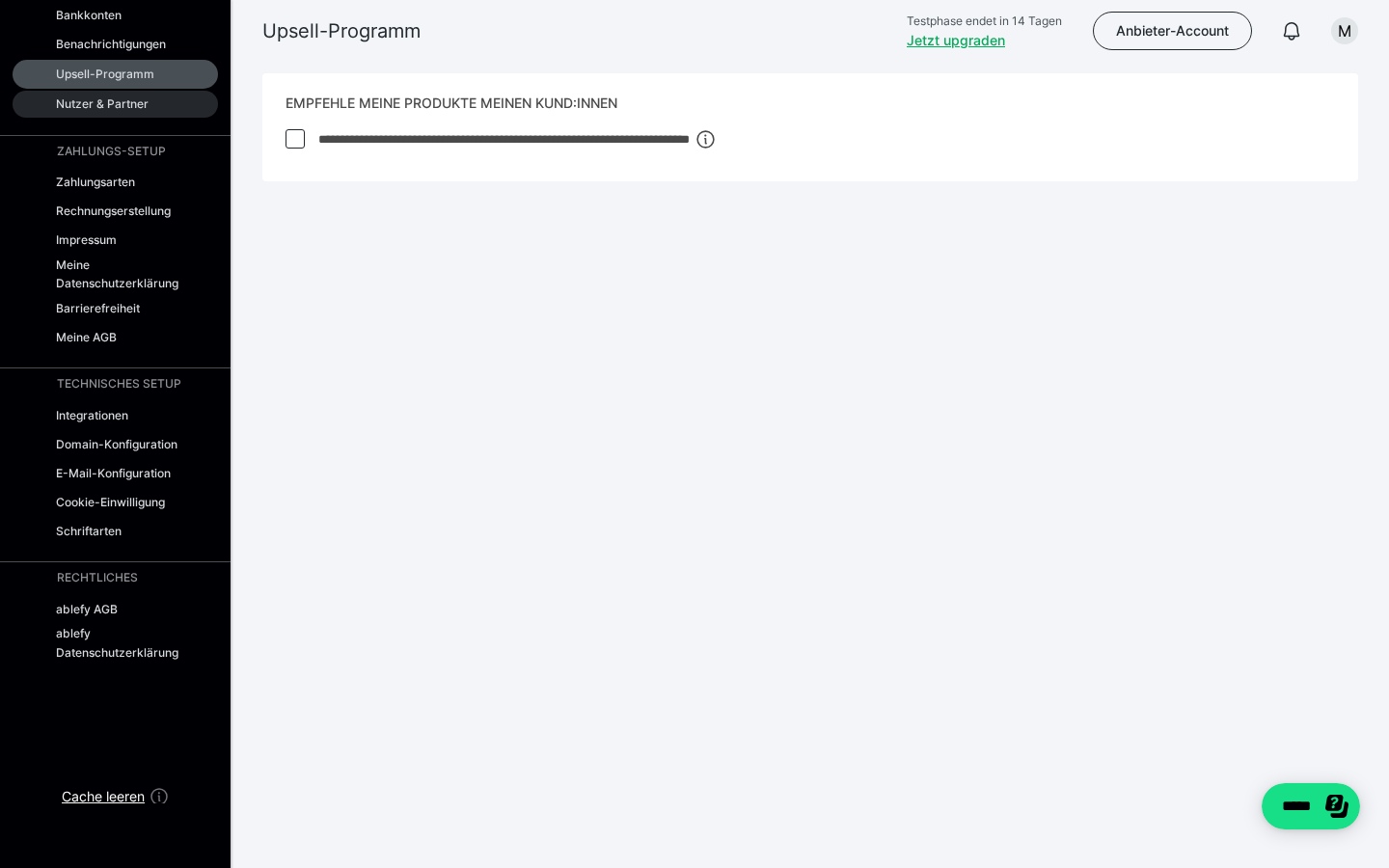 click on "Nutzer & Partner" at bounding box center [115, 104] 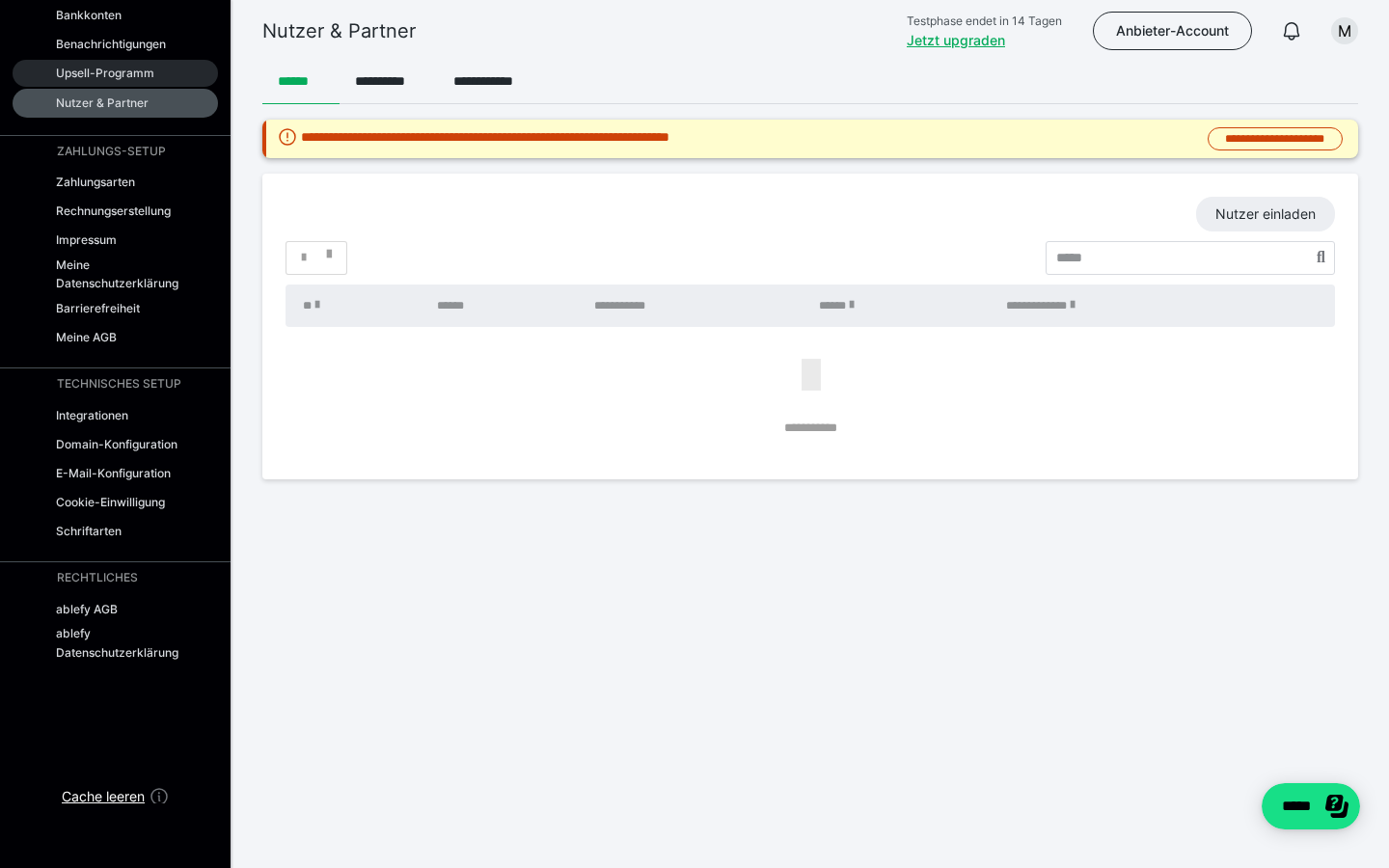 click on "Upsell-Programm" at bounding box center [115, 73] 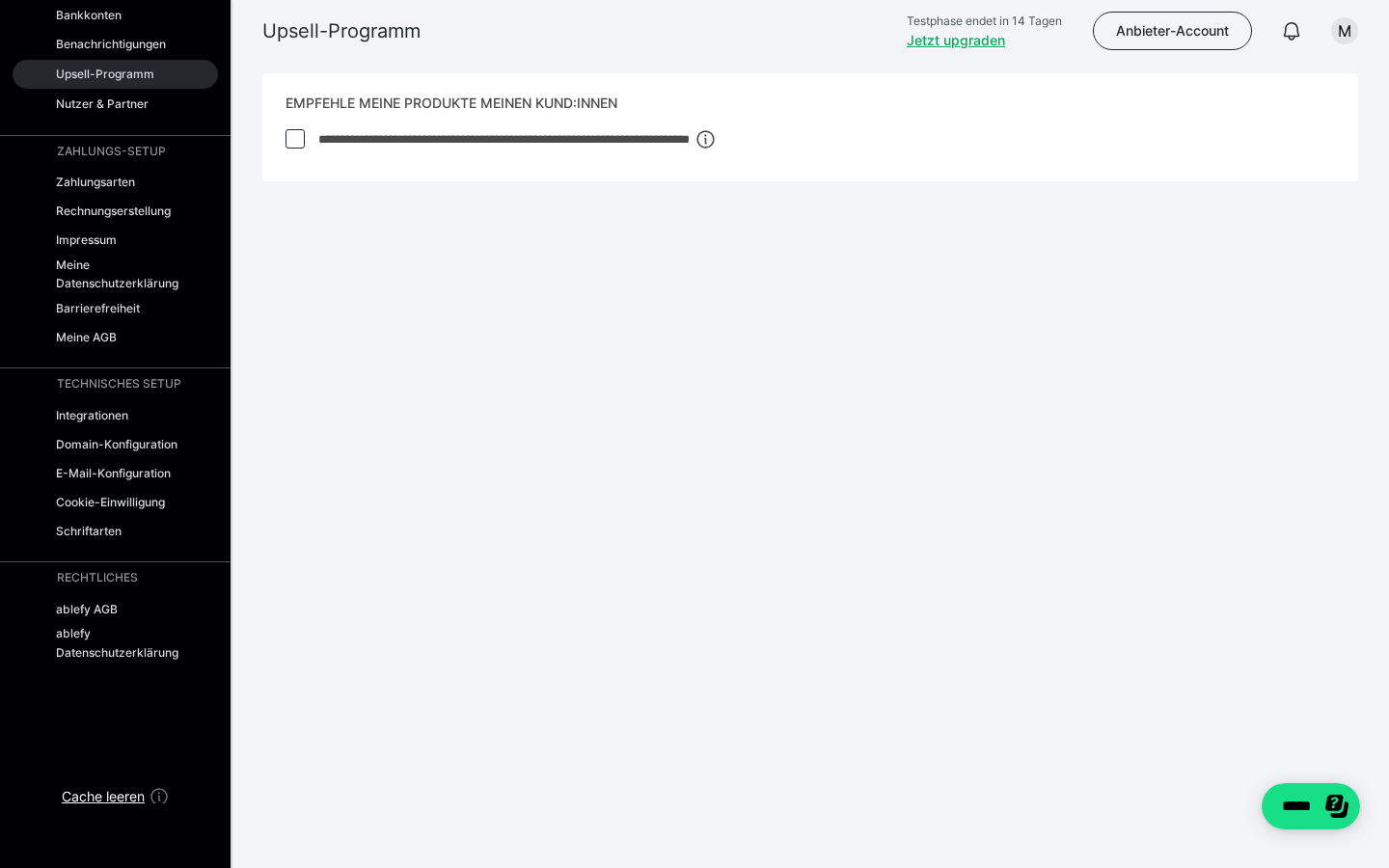 click on "Upsell-Programm" at bounding box center [115, 74] 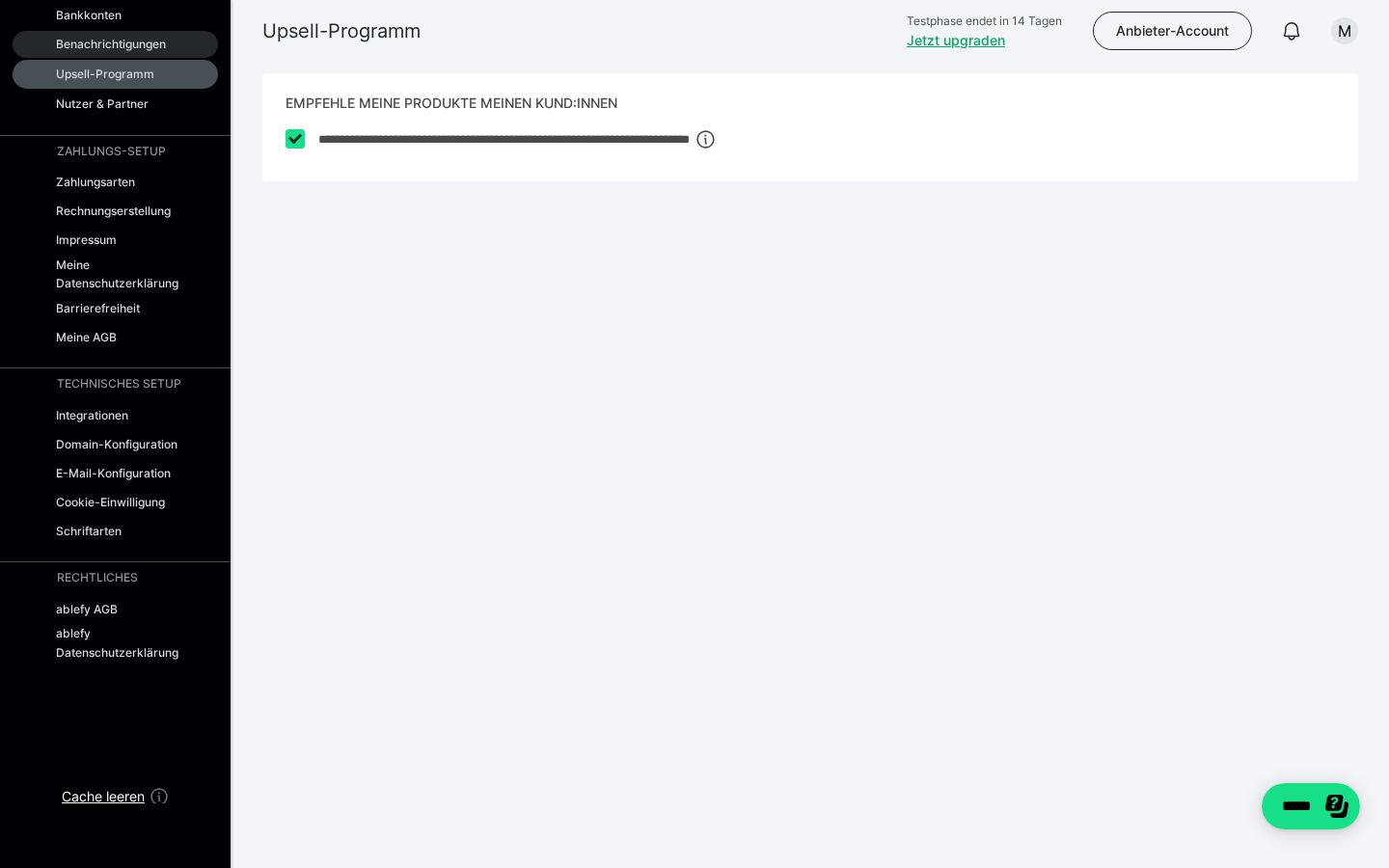 click on "Benachrichtigungen" at bounding box center [111, 43] 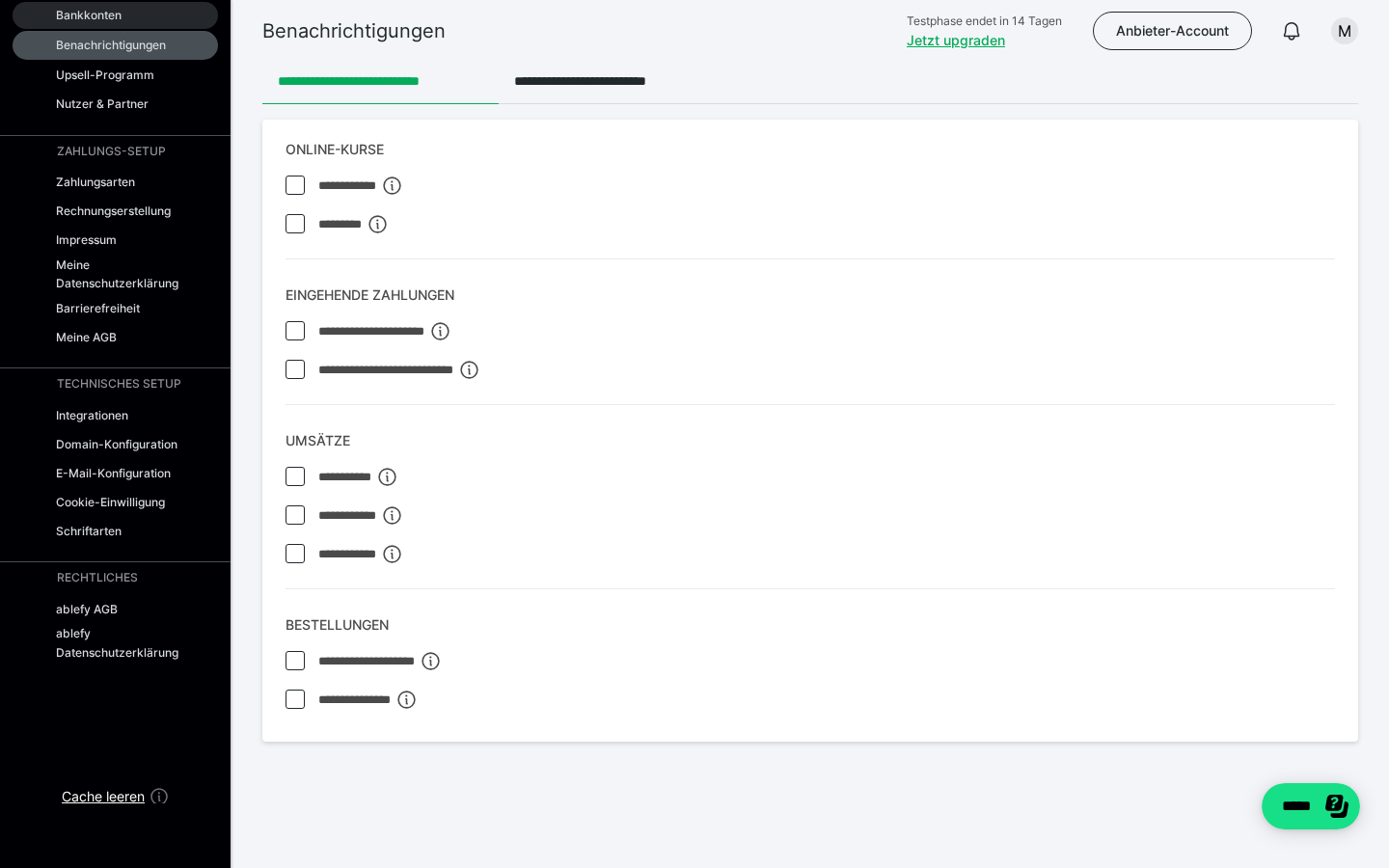 click on "Bankkonten" at bounding box center (89, 14) 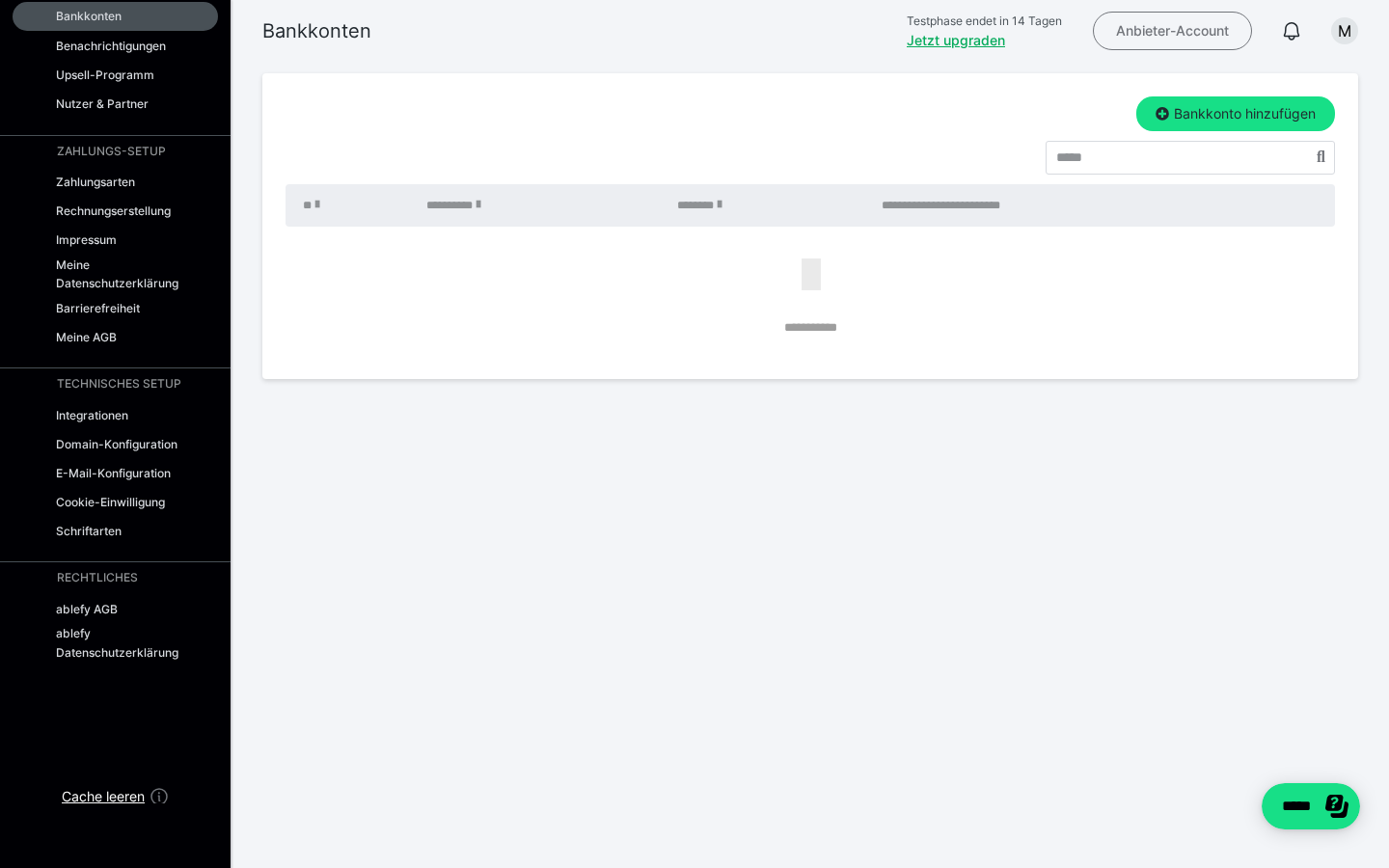 click on "Anbieter-Account" at bounding box center [1172, 31] 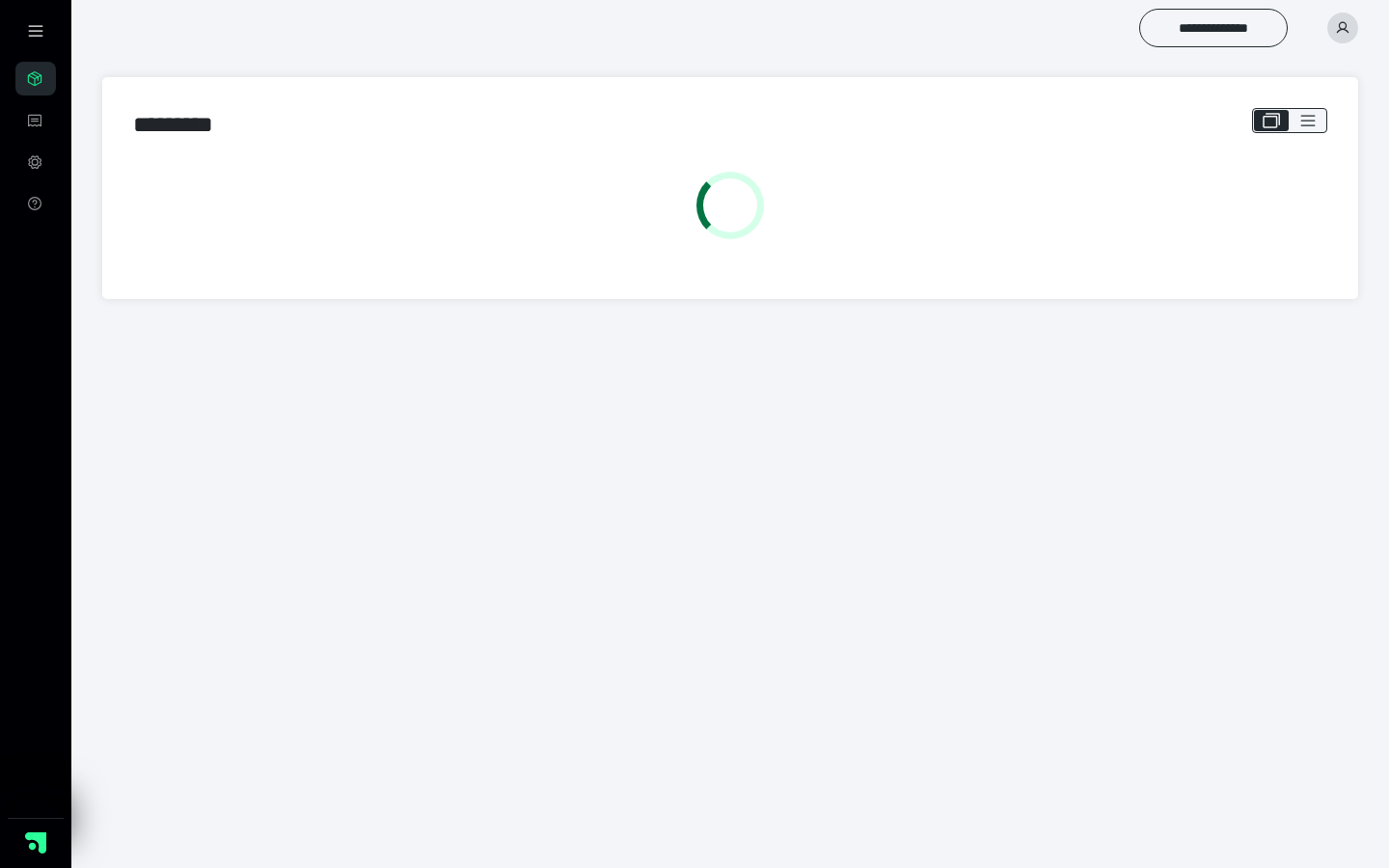 scroll, scrollTop: 0, scrollLeft: 0, axis: both 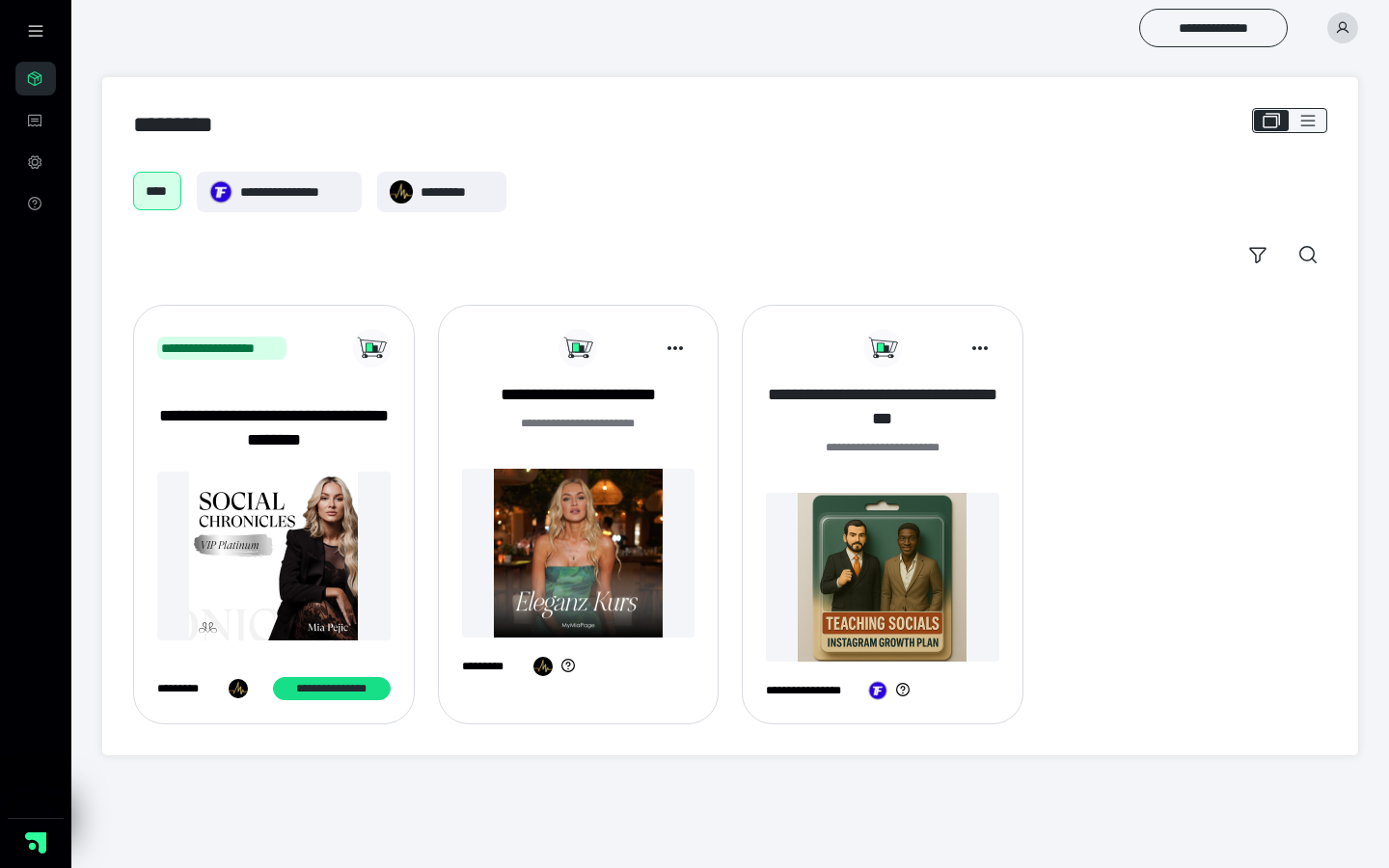 click on "**********" at bounding box center (883, 407) 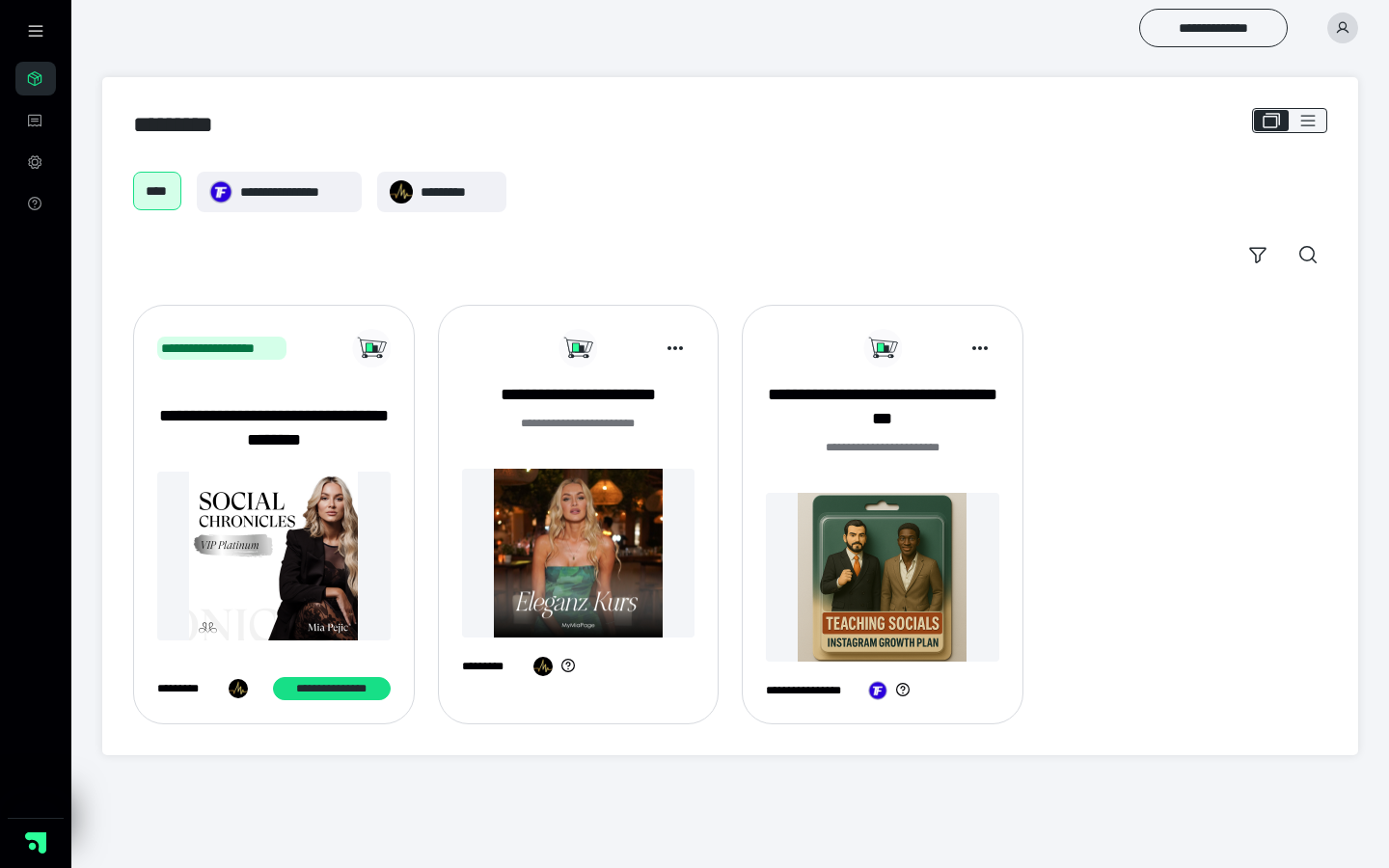 scroll, scrollTop: 0, scrollLeft: 0, axis: both 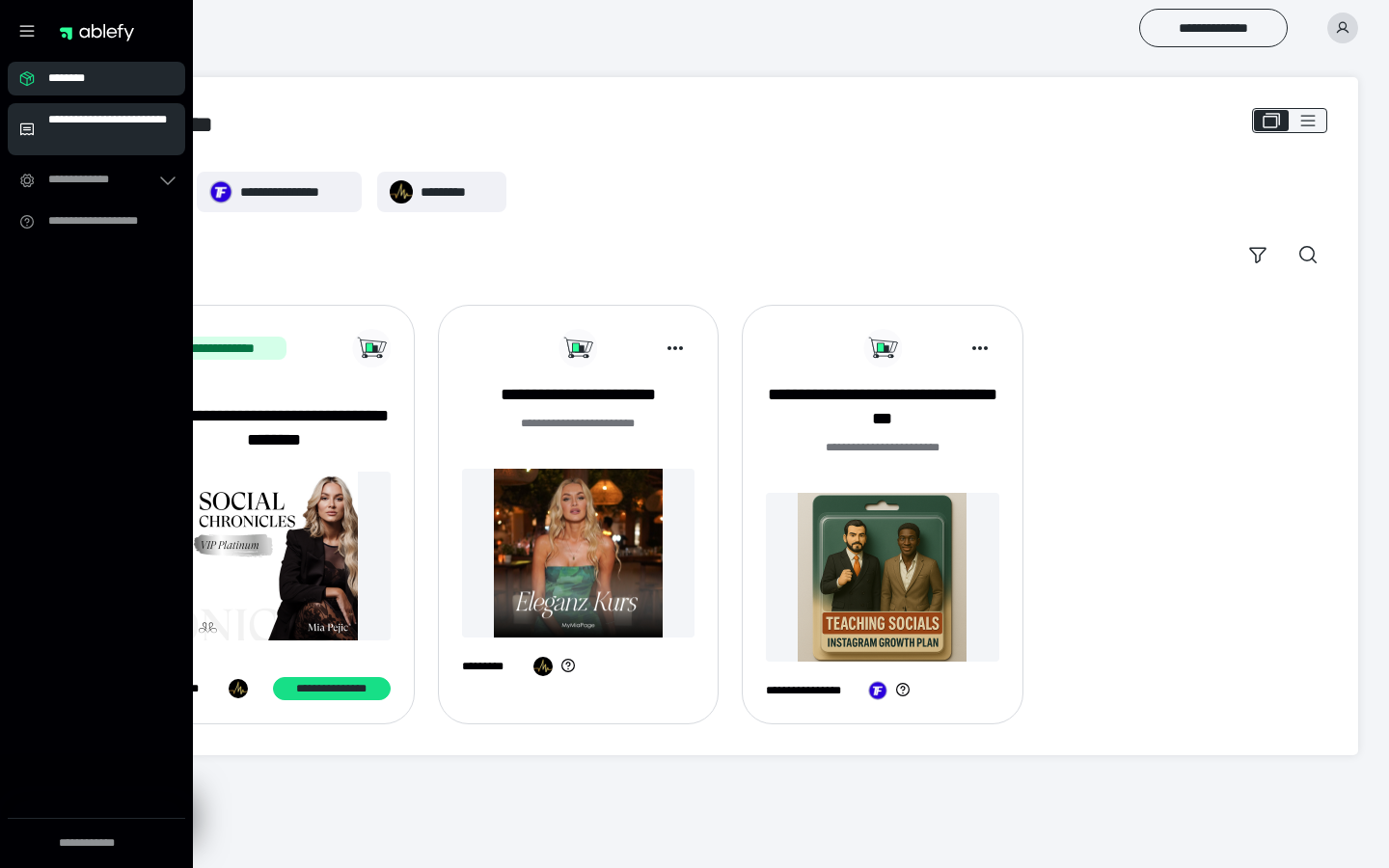 click on "**********" at bounding box center [111, 129] 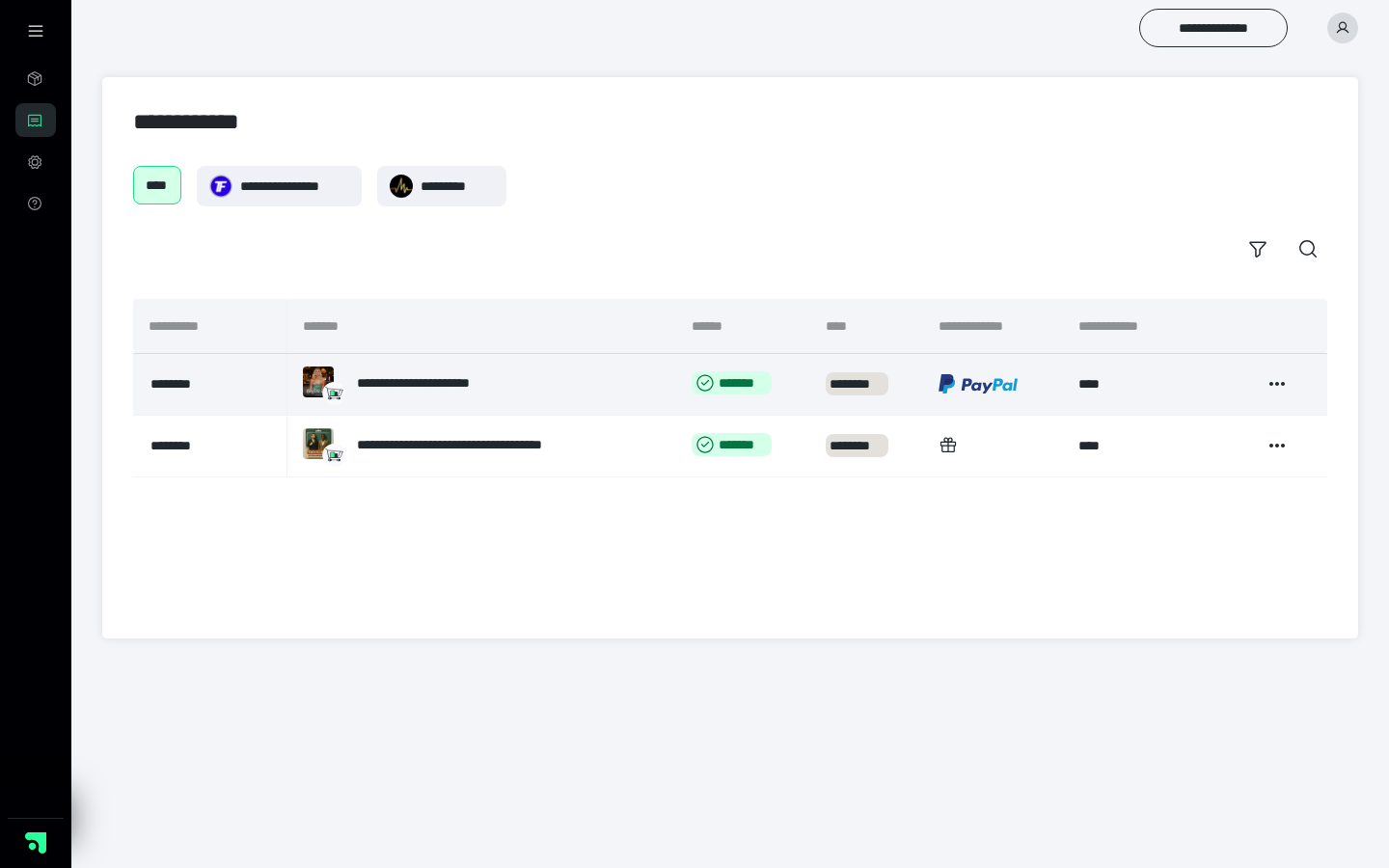 click on "**********" at bounding box center (448, 384) 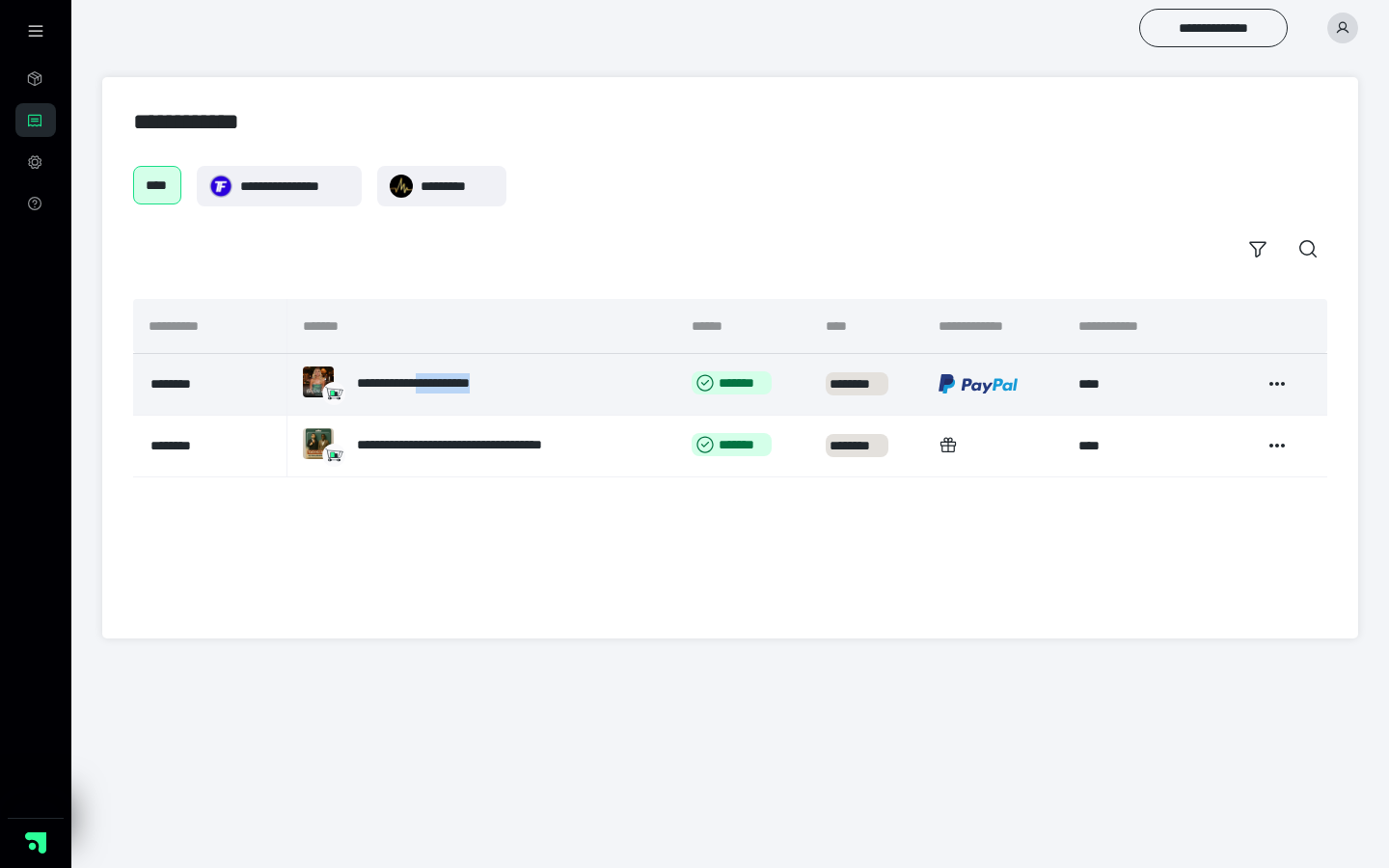 click on "**********" at bounding box center [441, 383] 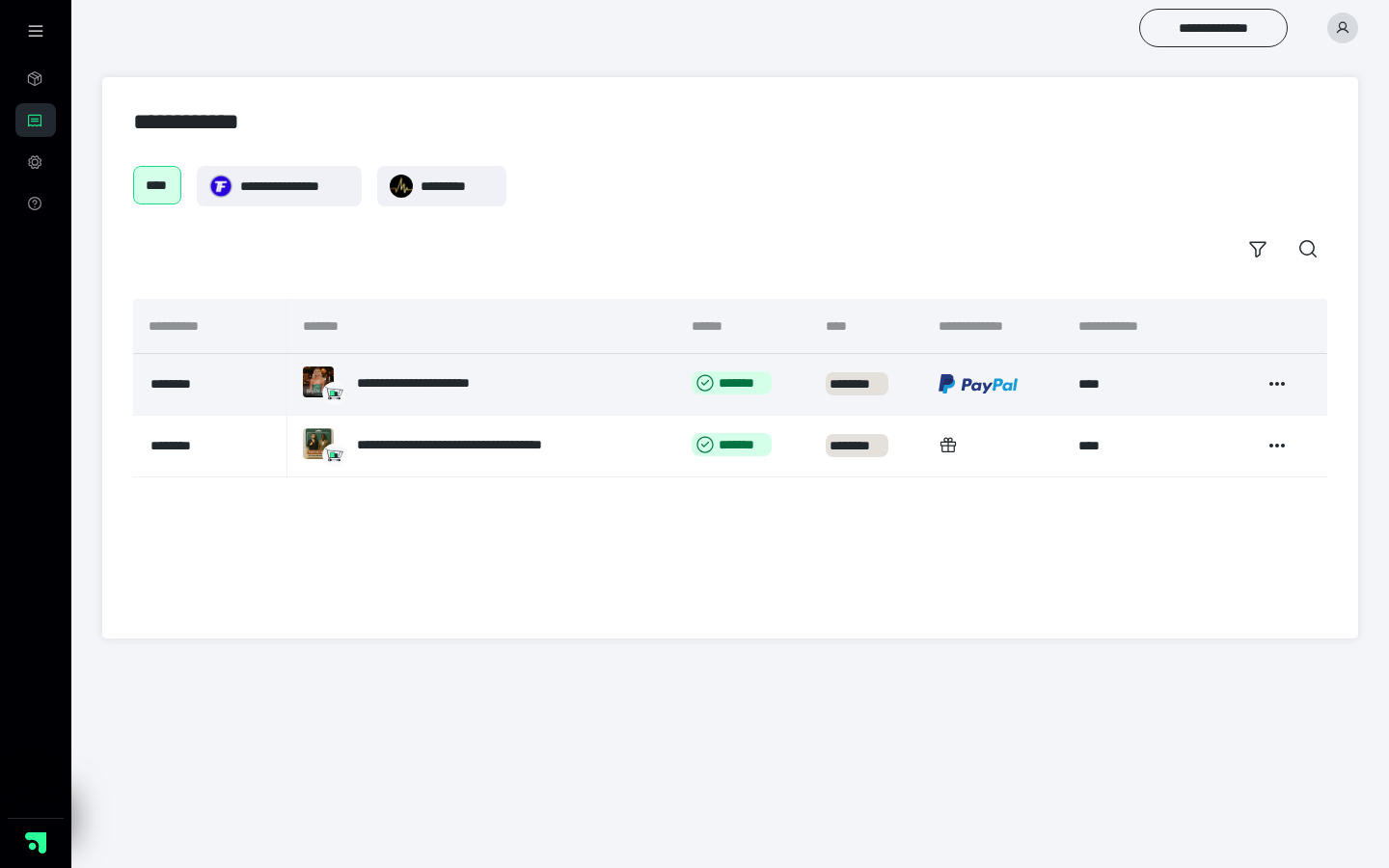 click 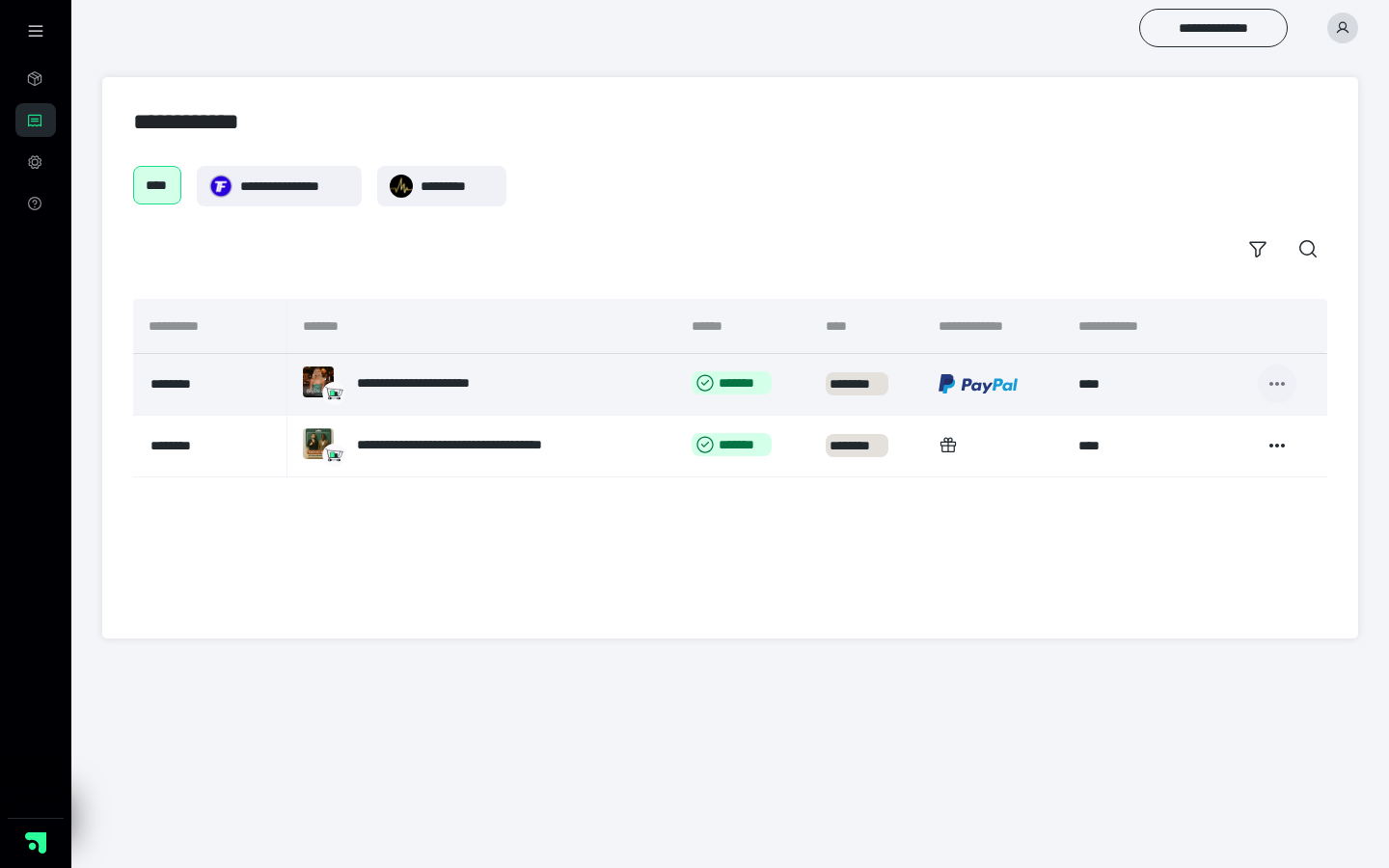 click at bounding box center (1277, 384) 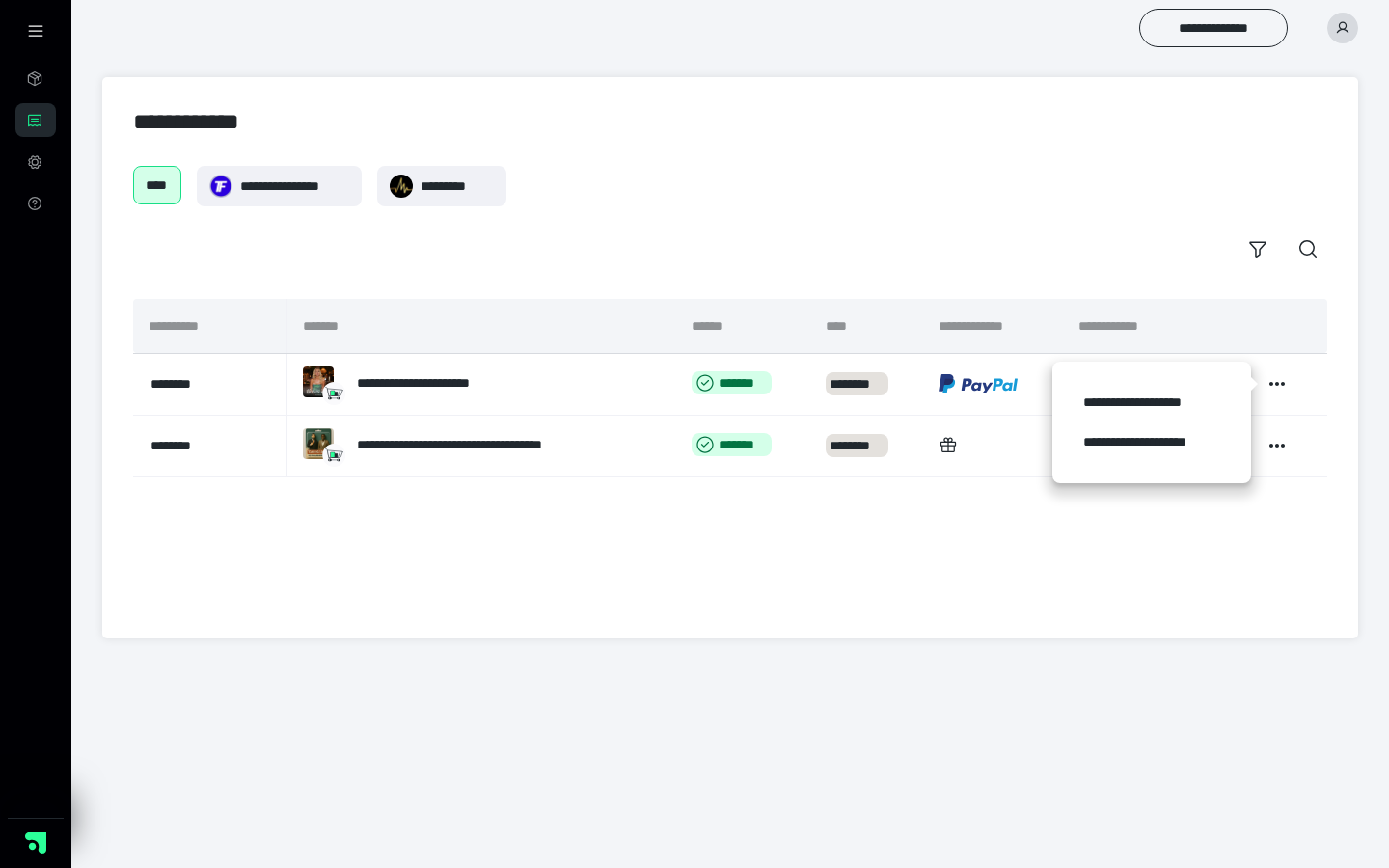 click on "**********" at bounding box center (730, 186) 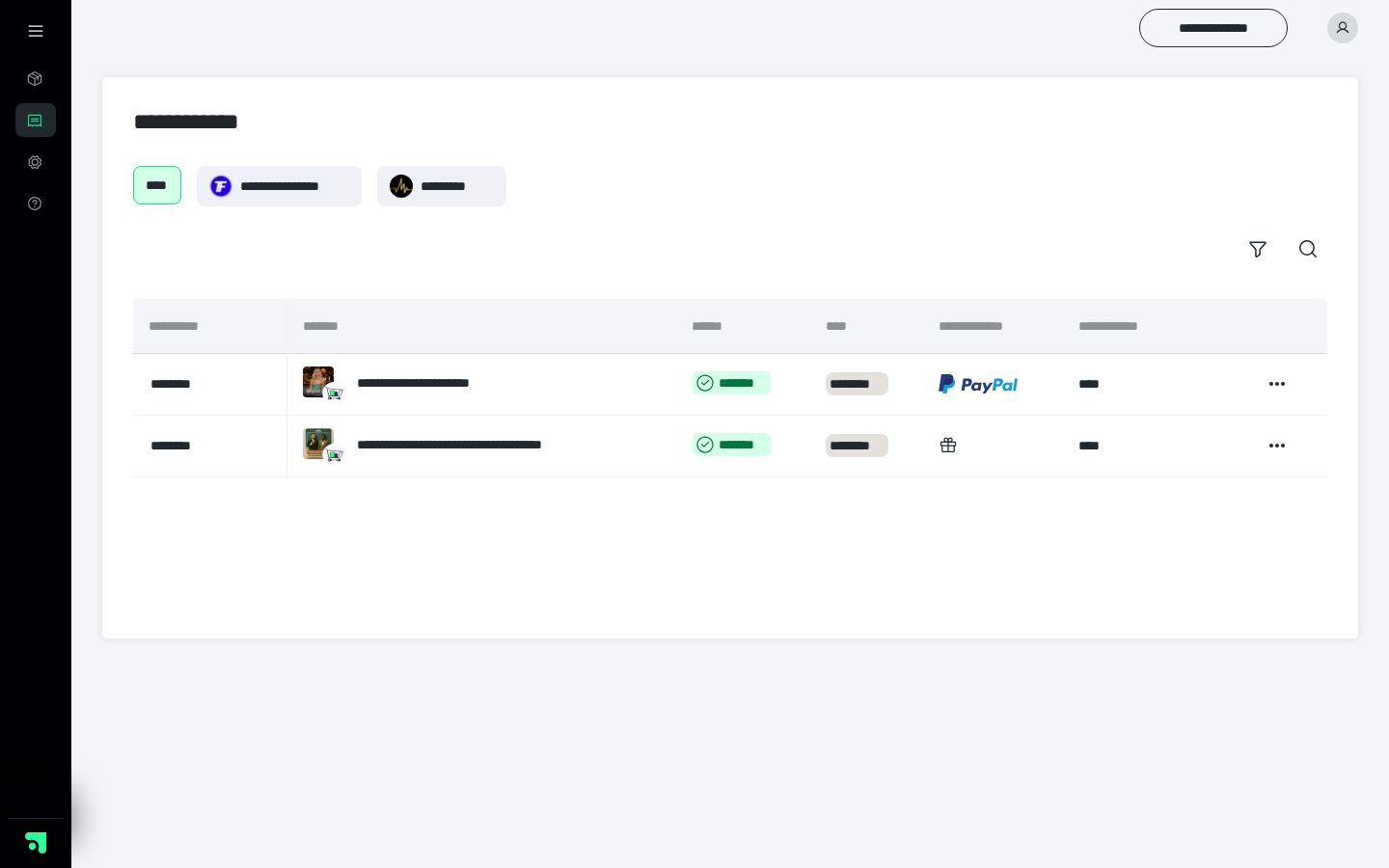 click on "**********" at bounding box center [730, 28] 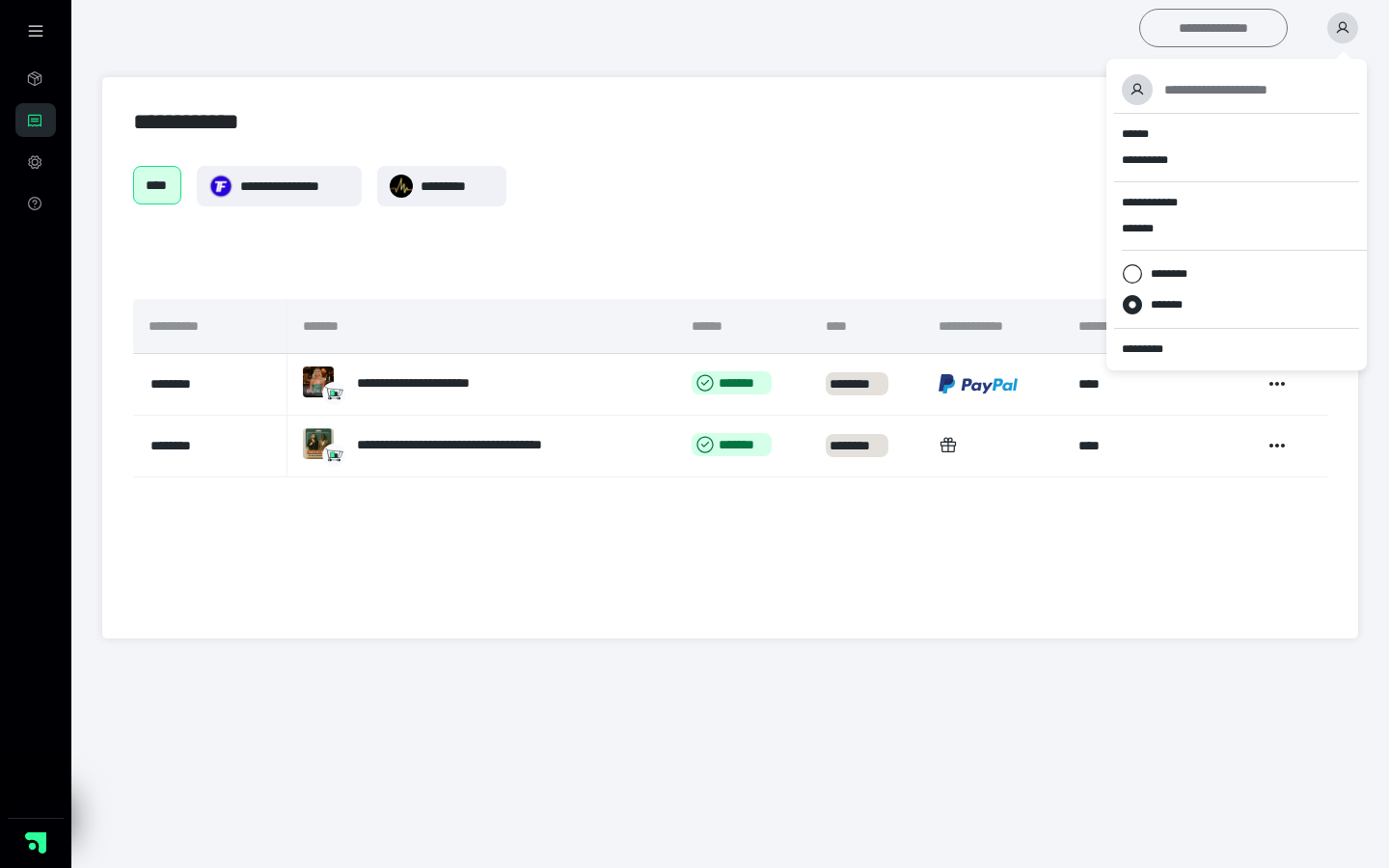 click on "**********" at bounding box center [1213, 28] 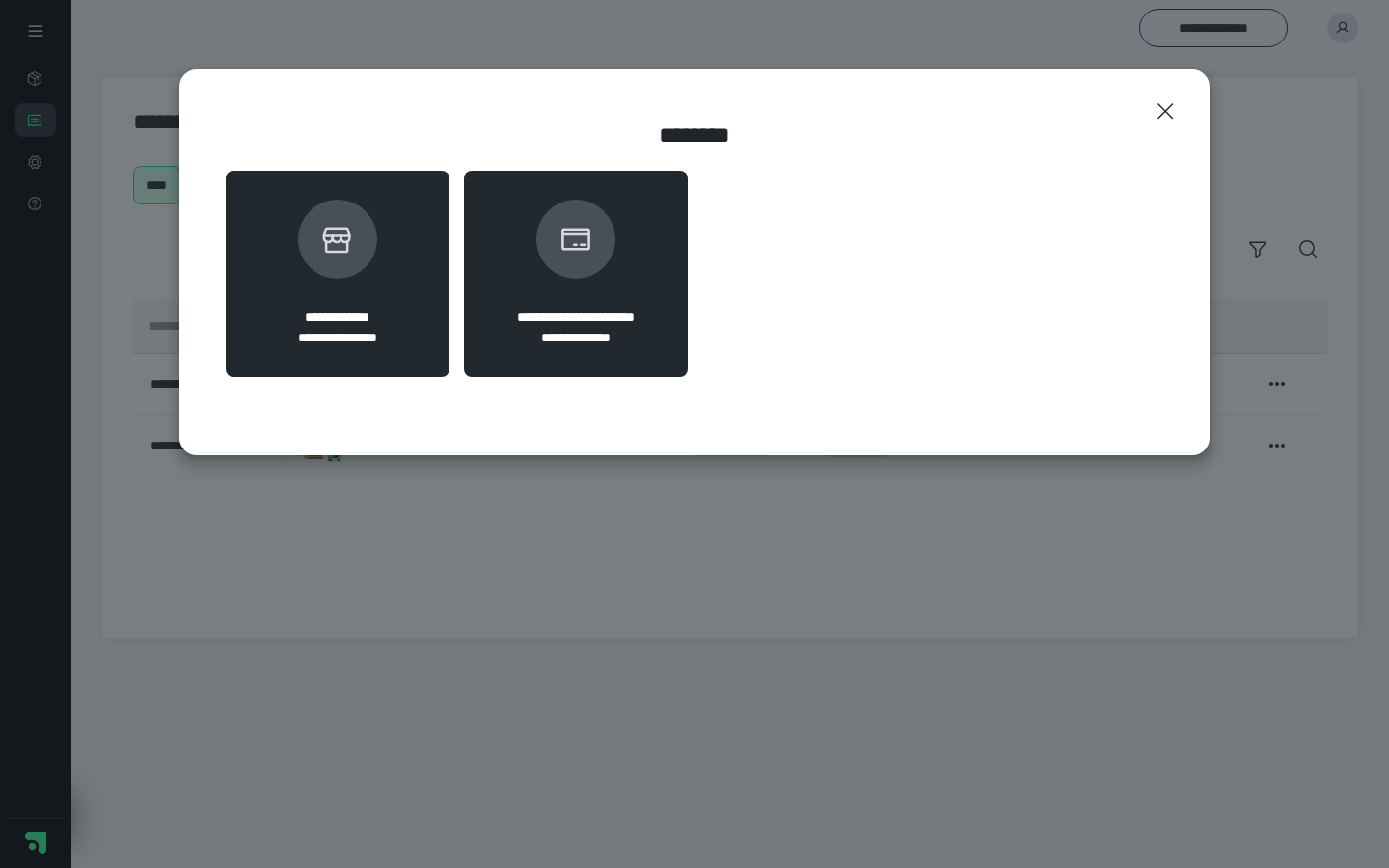 click on "**********" at bounding box center [338, 274] 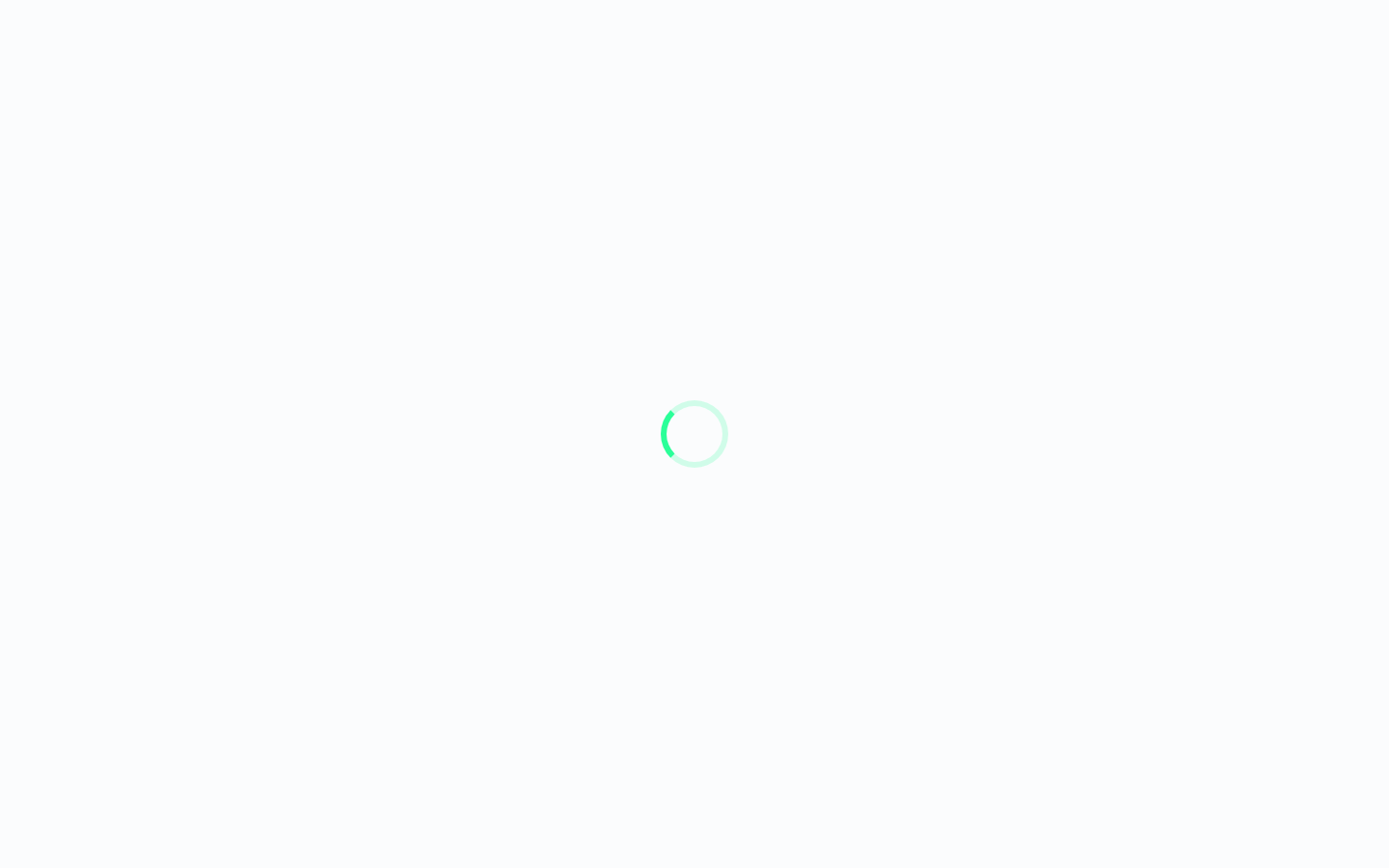 scroll, scrollTop: 0, scrollLeft: 0, axis: both 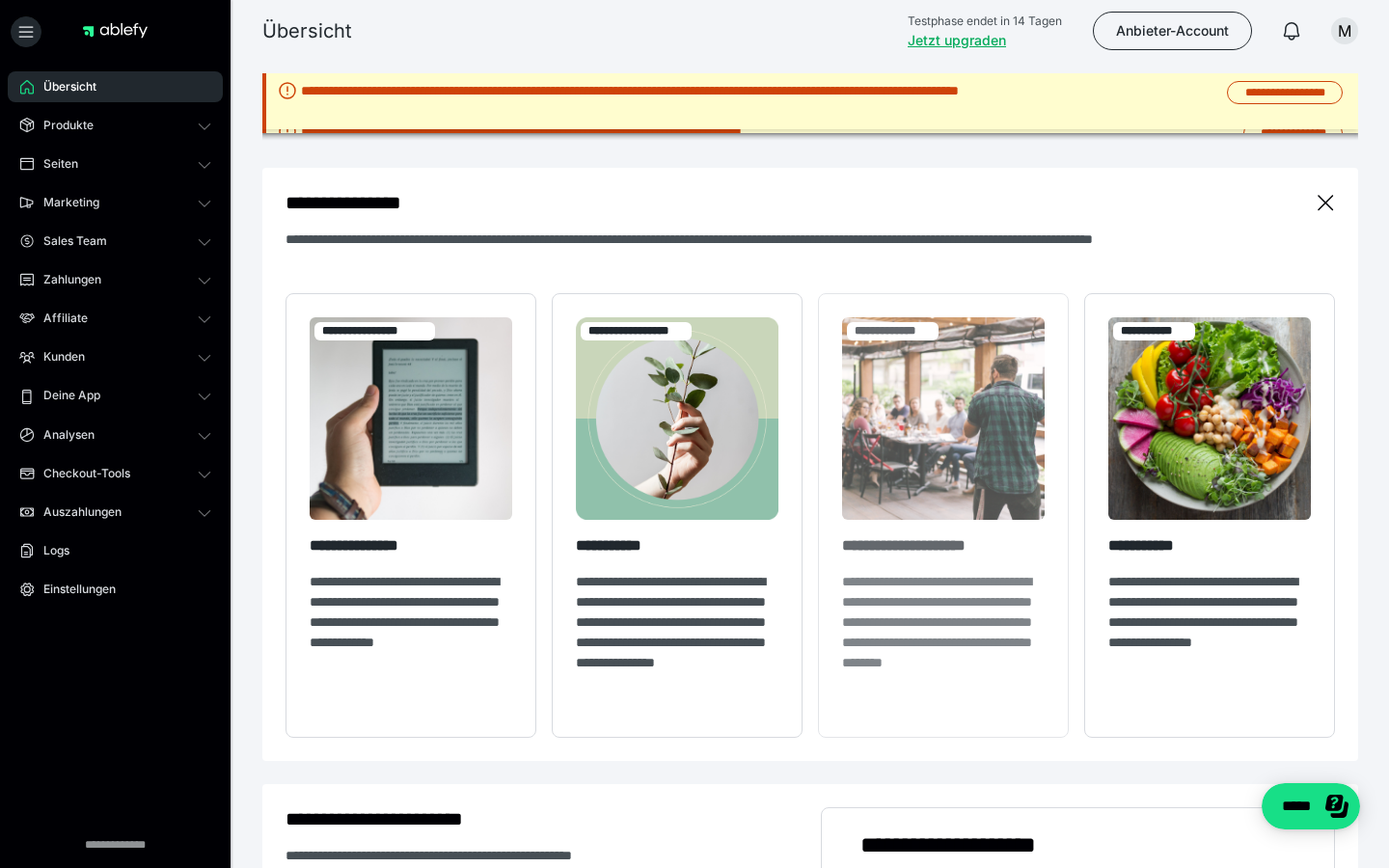 click at bounding box center (943, 419) 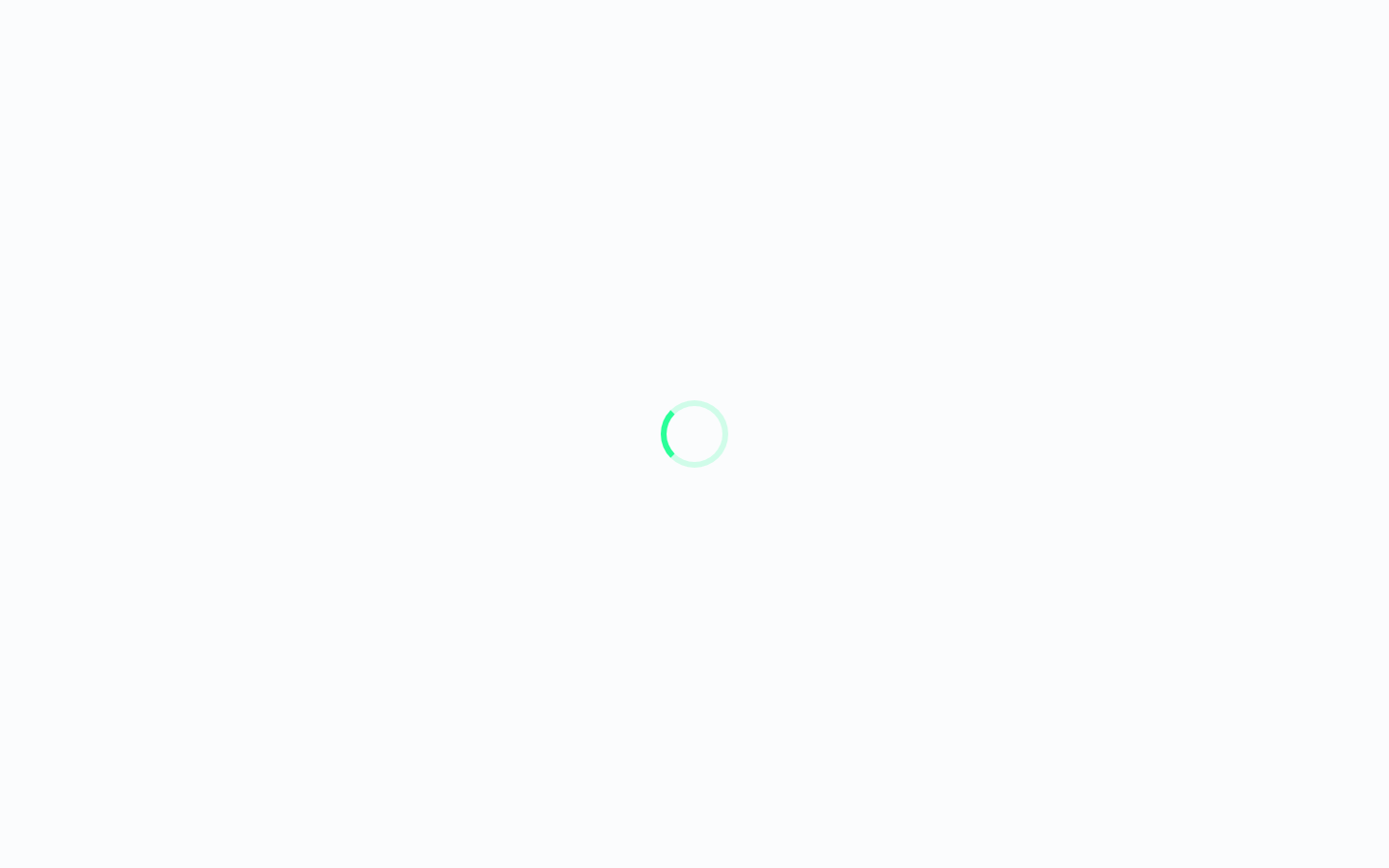 scroll, scrollTop: 0, scrollLeft: 0, axis: both 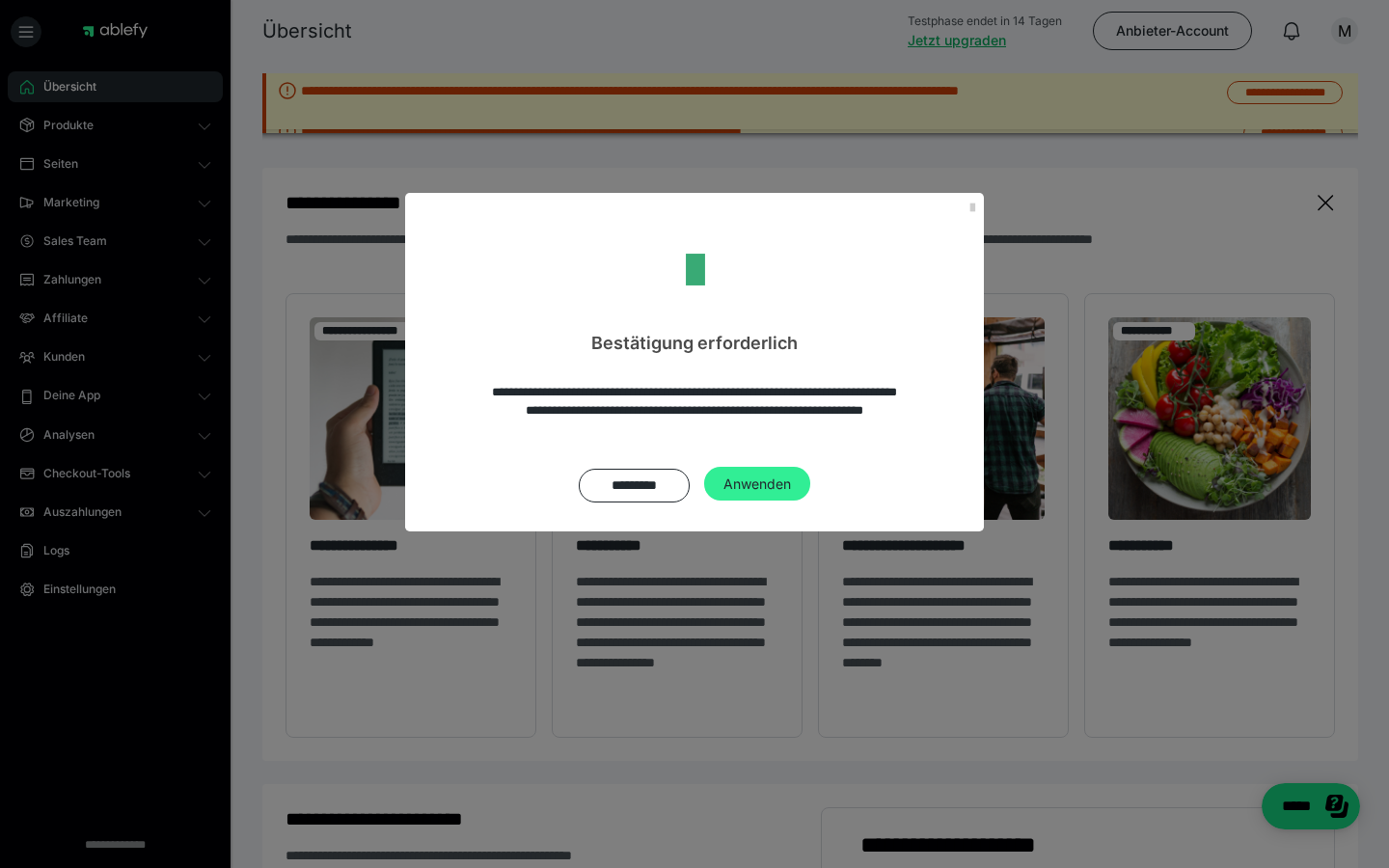 click on "Anwenden" at bounding box center [757, 484] 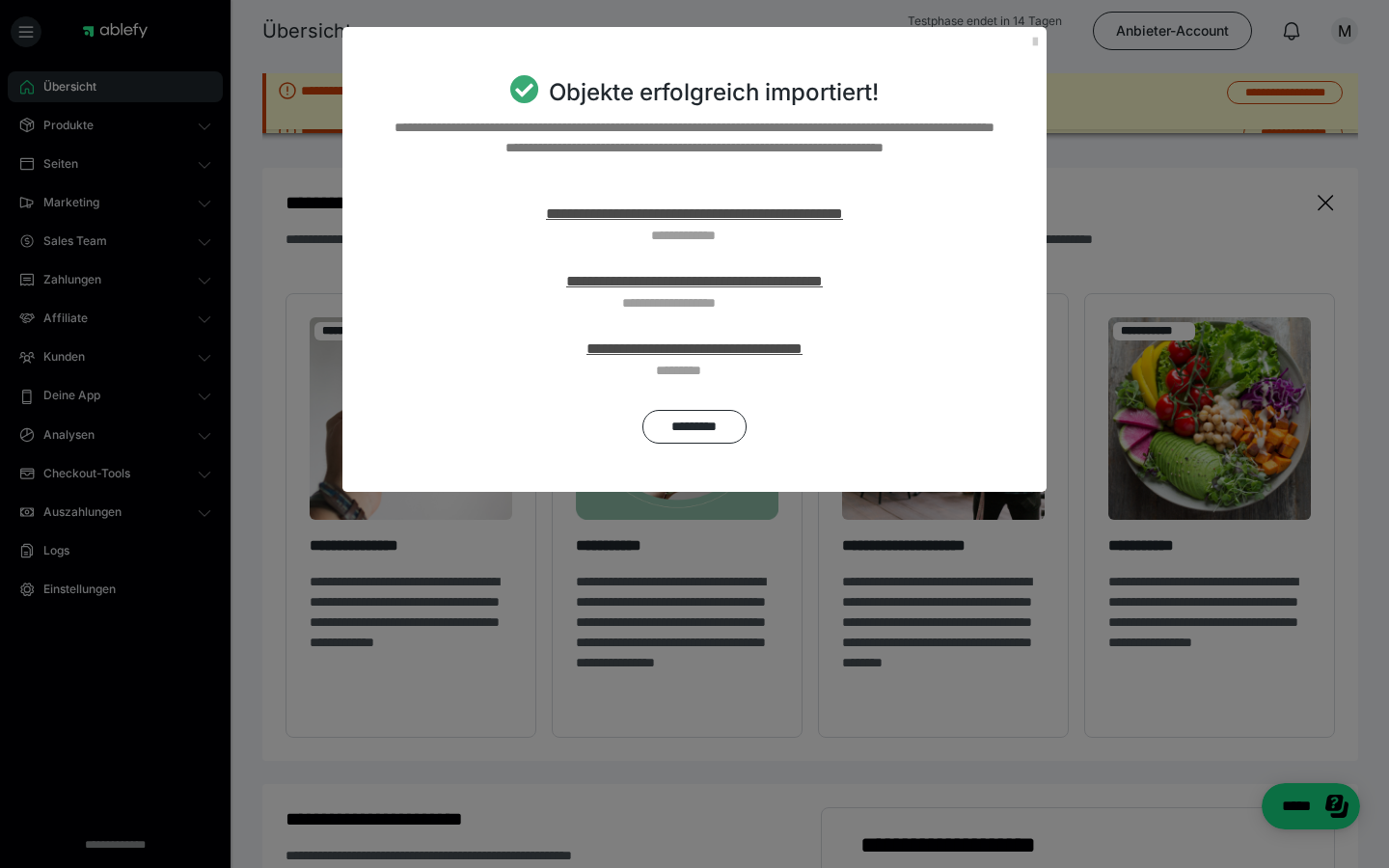 click on "**********" at bounding box center (694, 213) 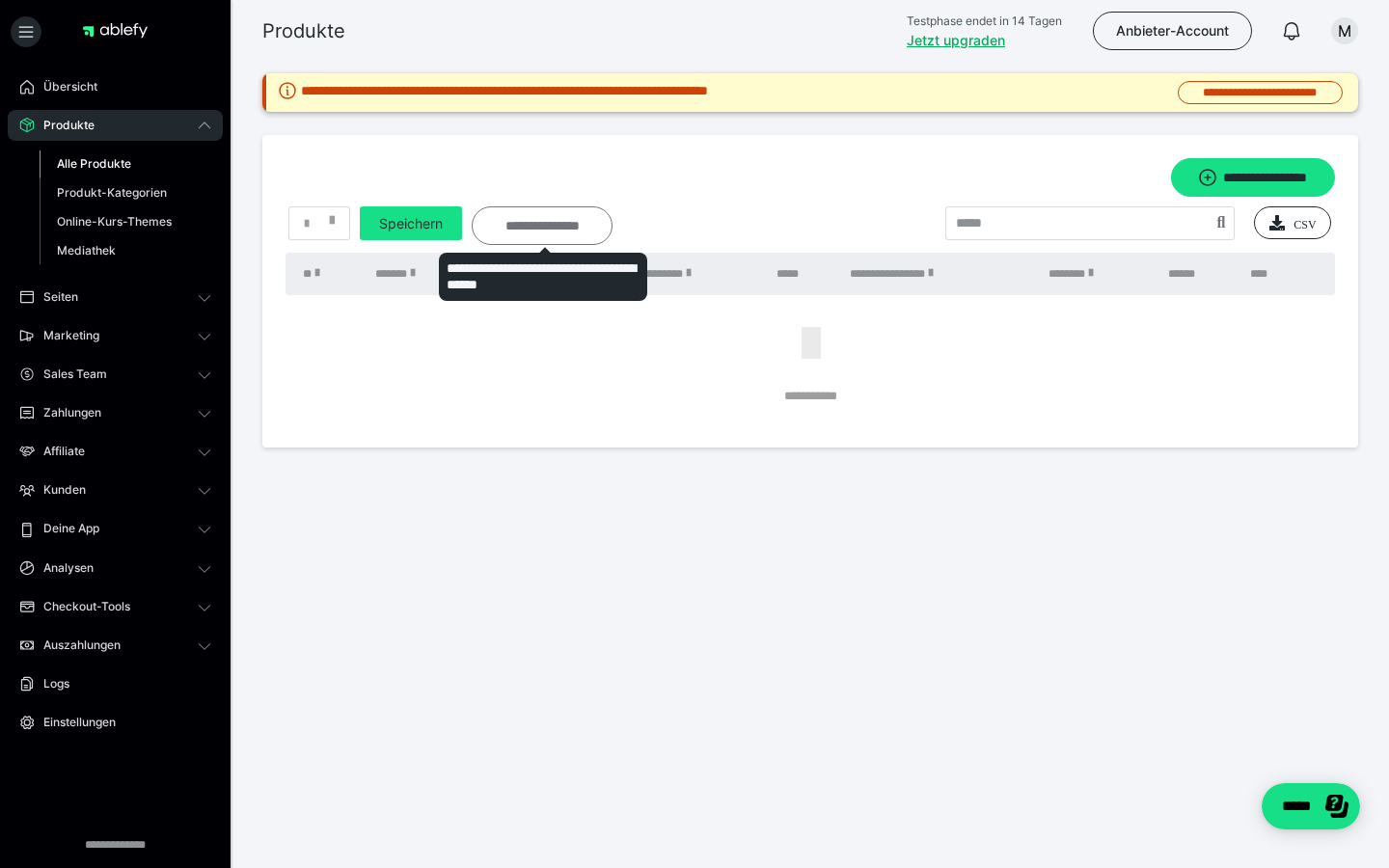click on "**********" at bounding box center [542, 226] 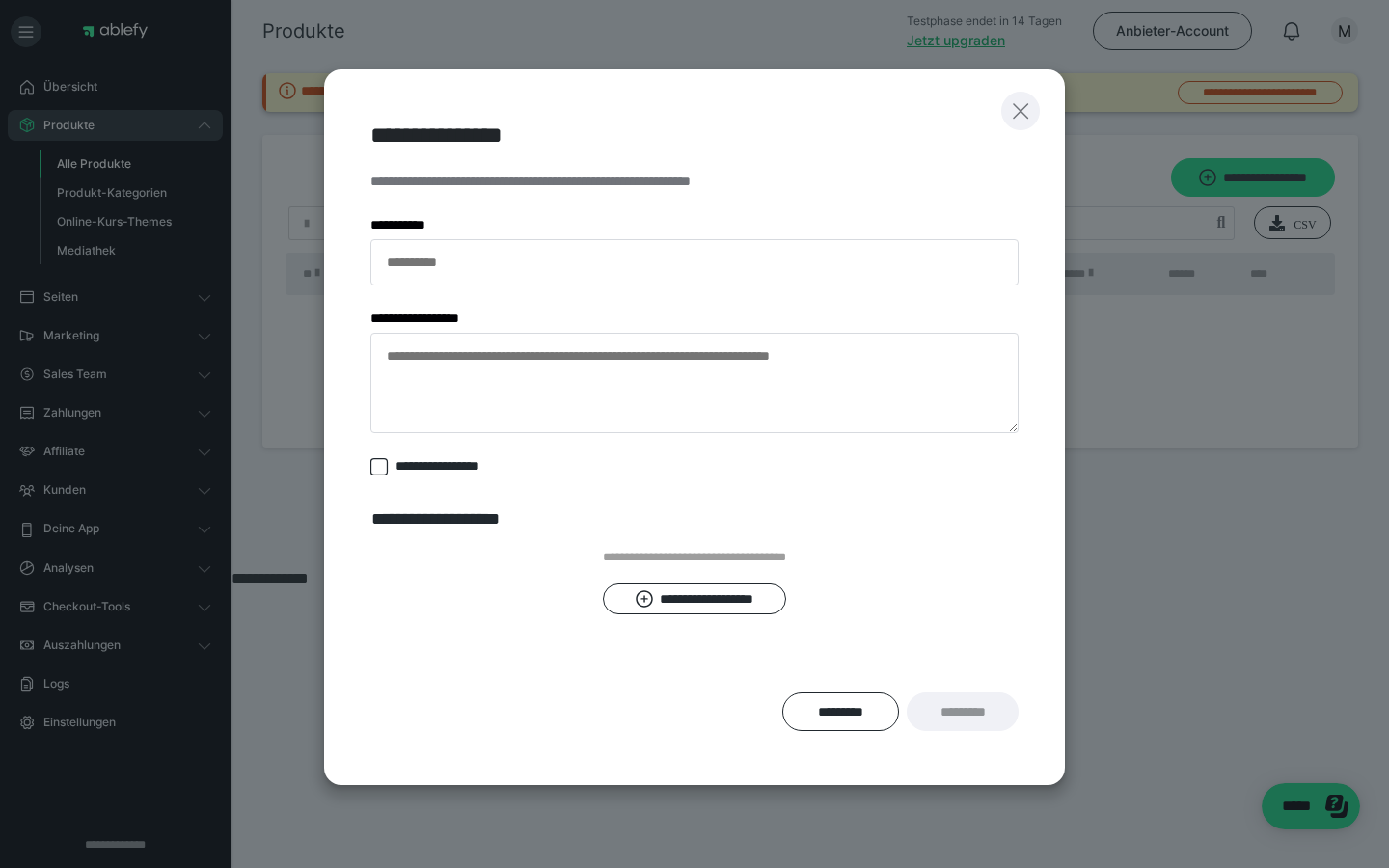 click 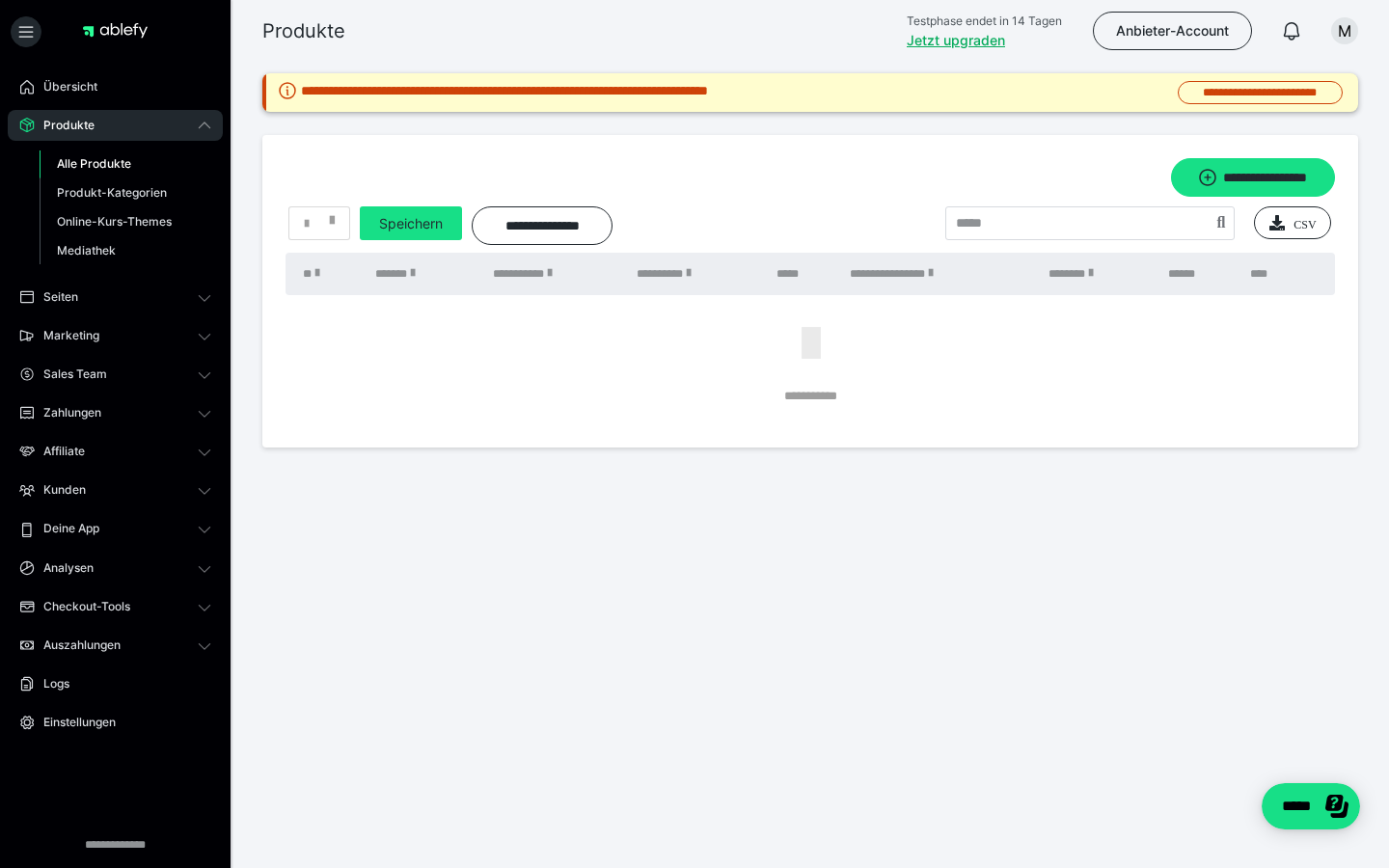 click on "Alle Produkte" at bounding box center [125, 164] 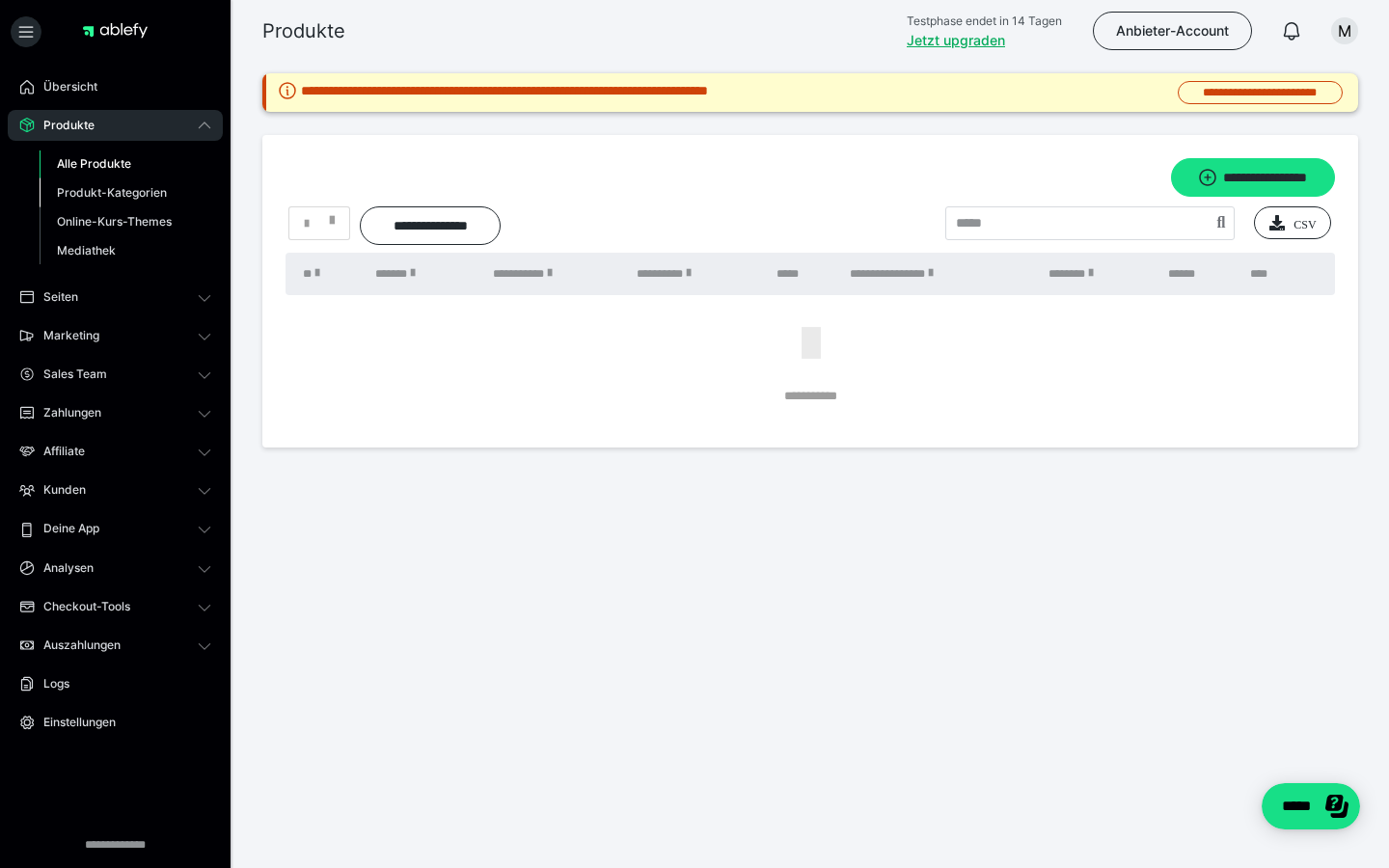 click on "Produkt-Kategorien" at bounding box center (125, 193) 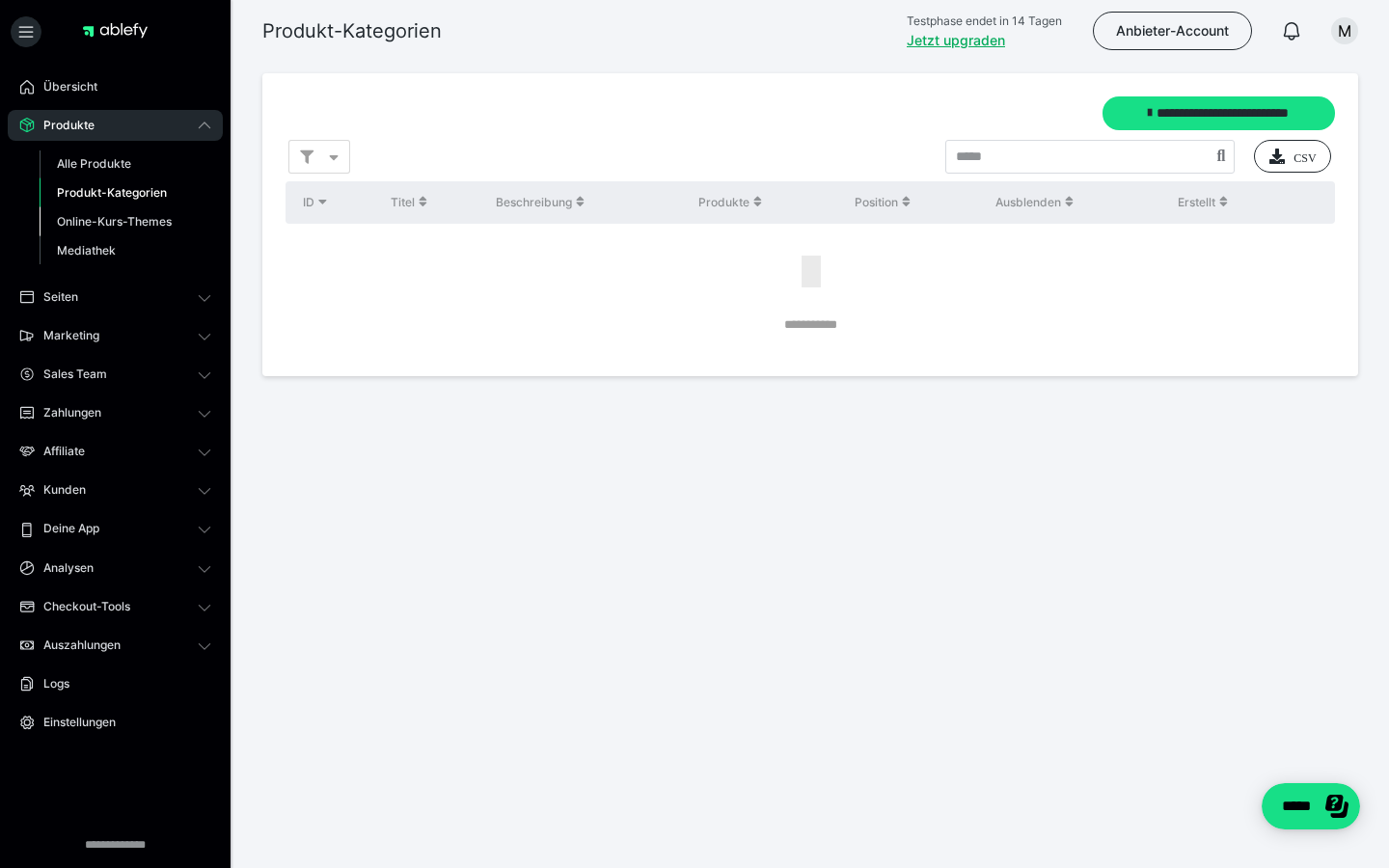 click on "Online-Kurs-Themes" at bounding box center (114, 221) 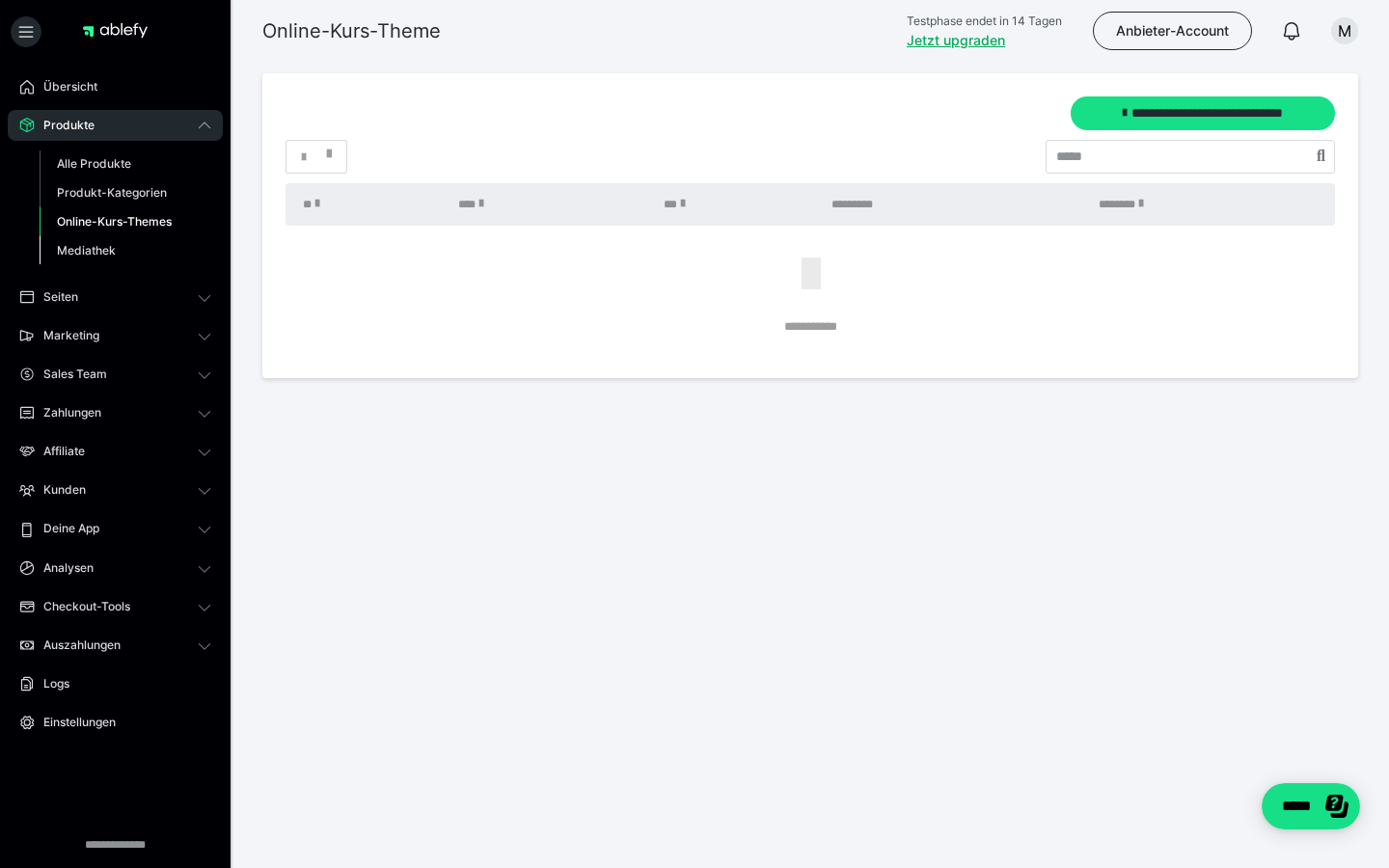click on "Mediathek" at bounding box center (86, 250) 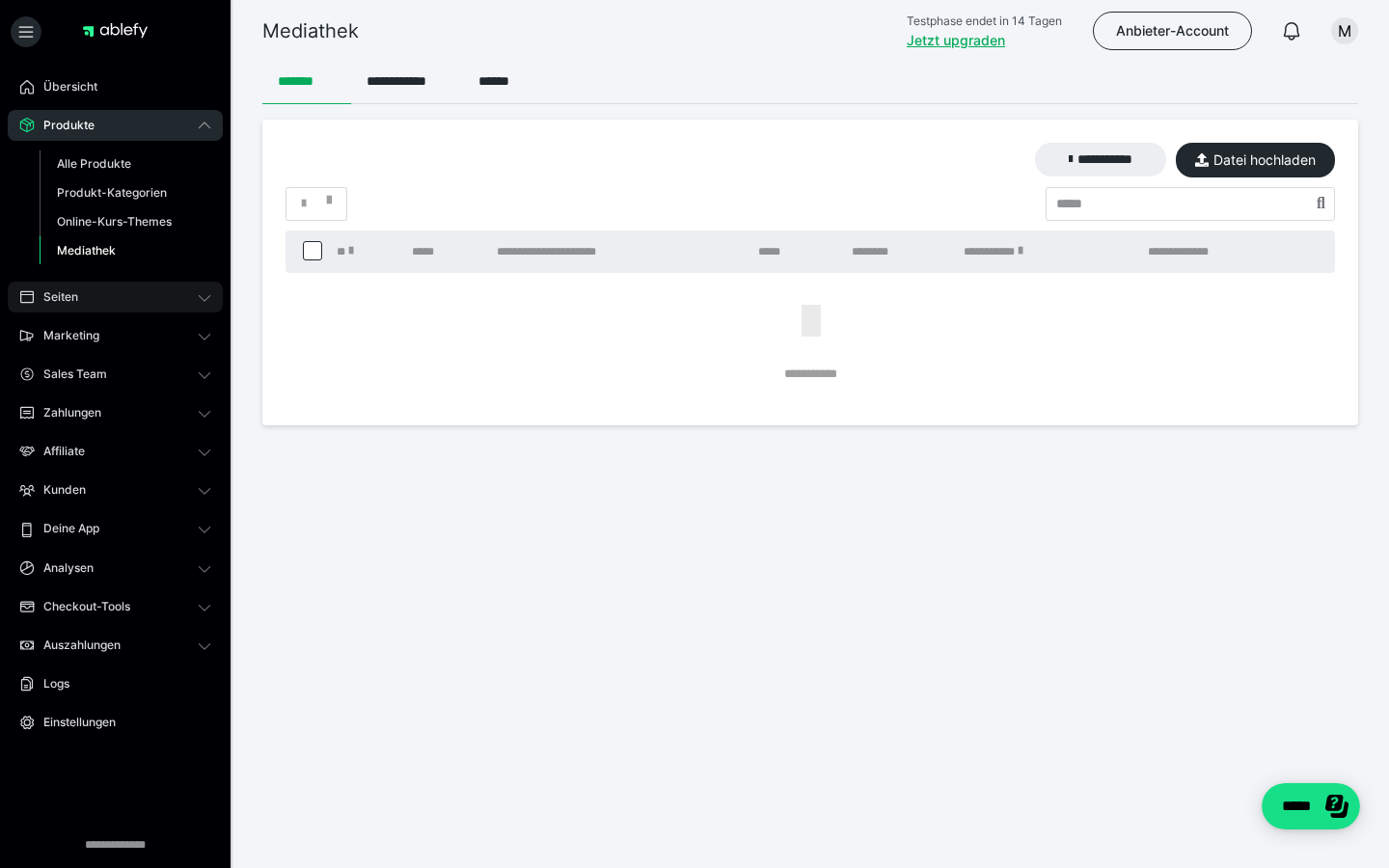 click on "Seiten" at bounding box center [115, 297] 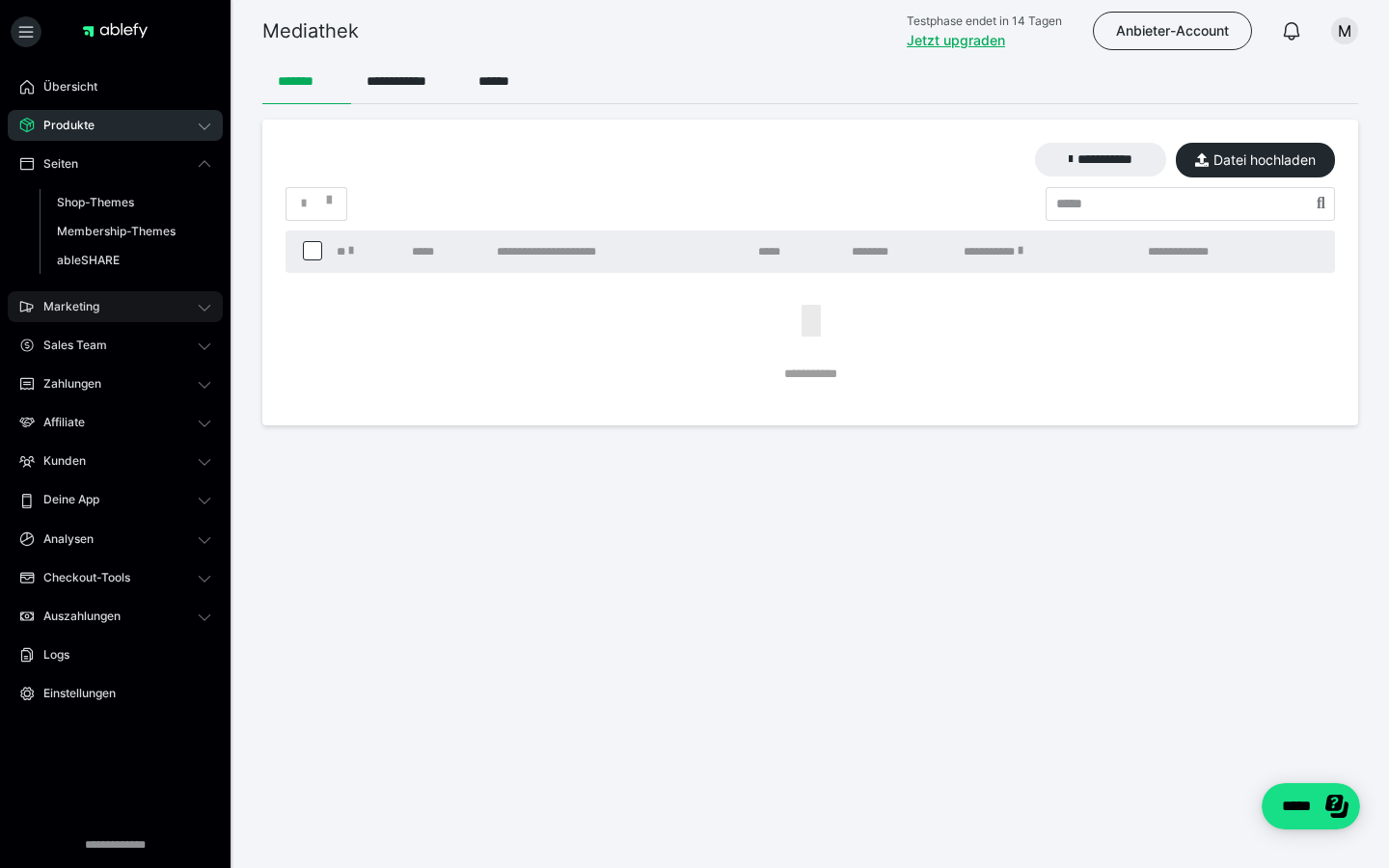 click on "Marketing" at bounding box center [115, 307] 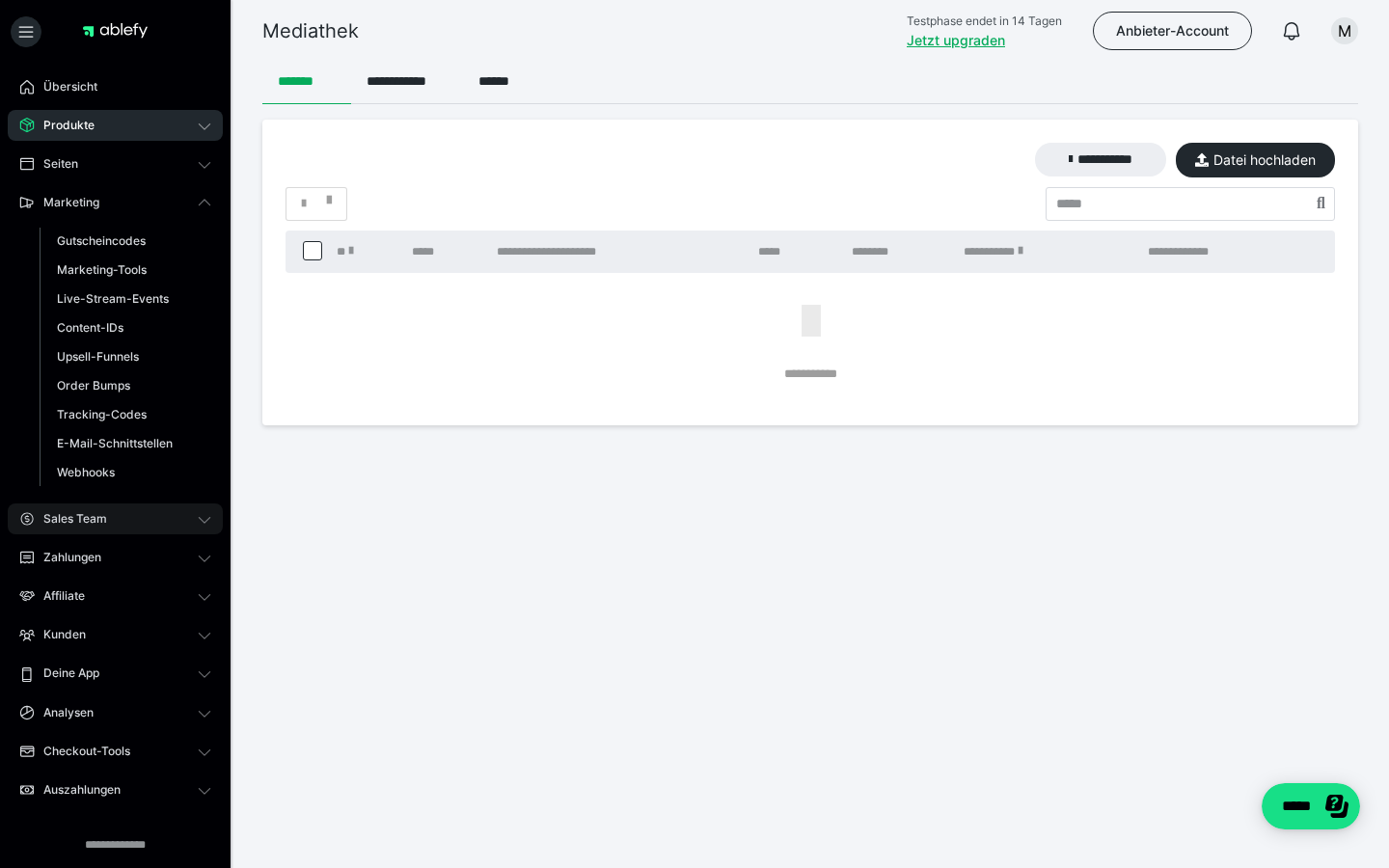 click on "Sales Team" at bounding box center (115, 519) 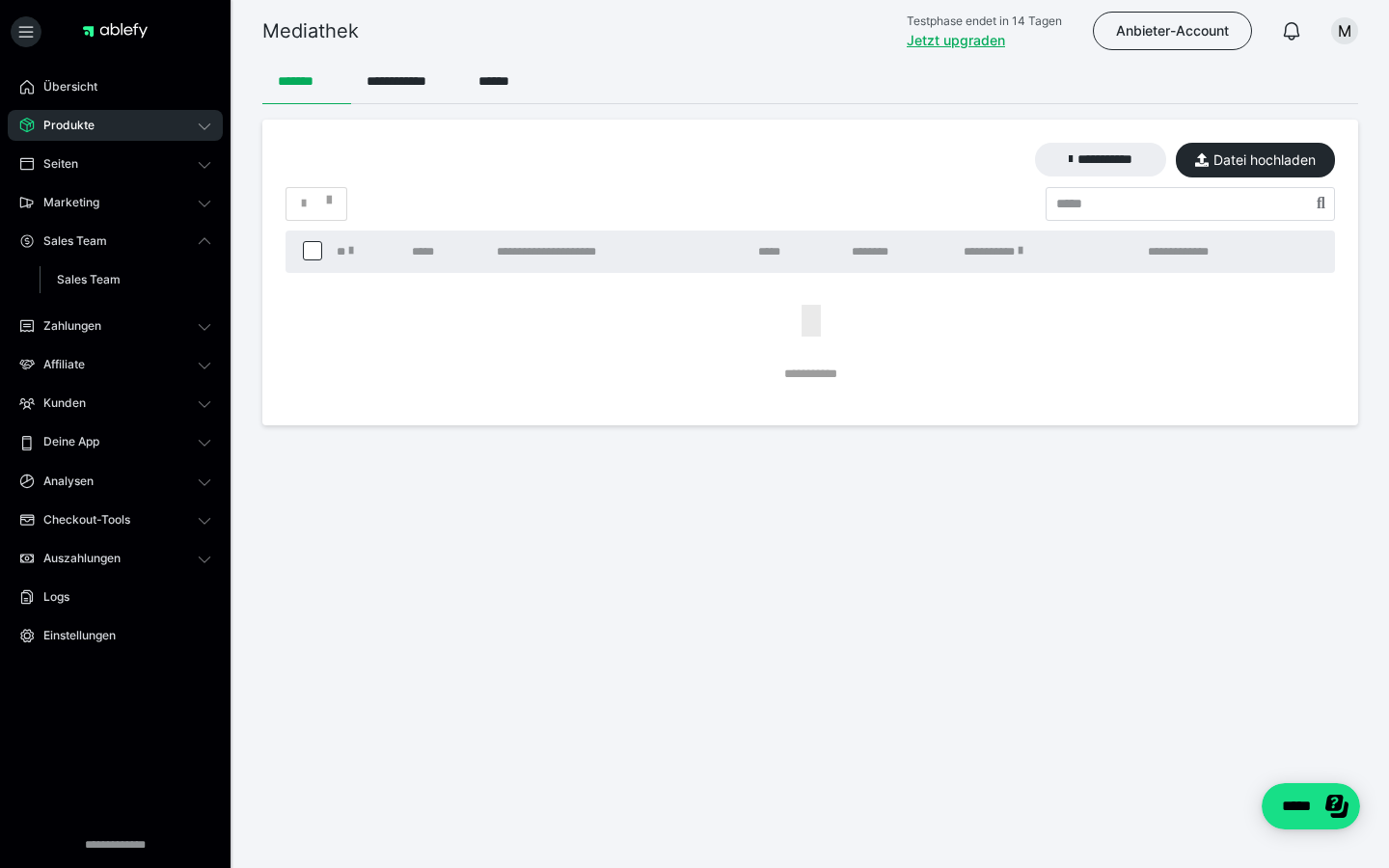click at bounding box center [115, 36] 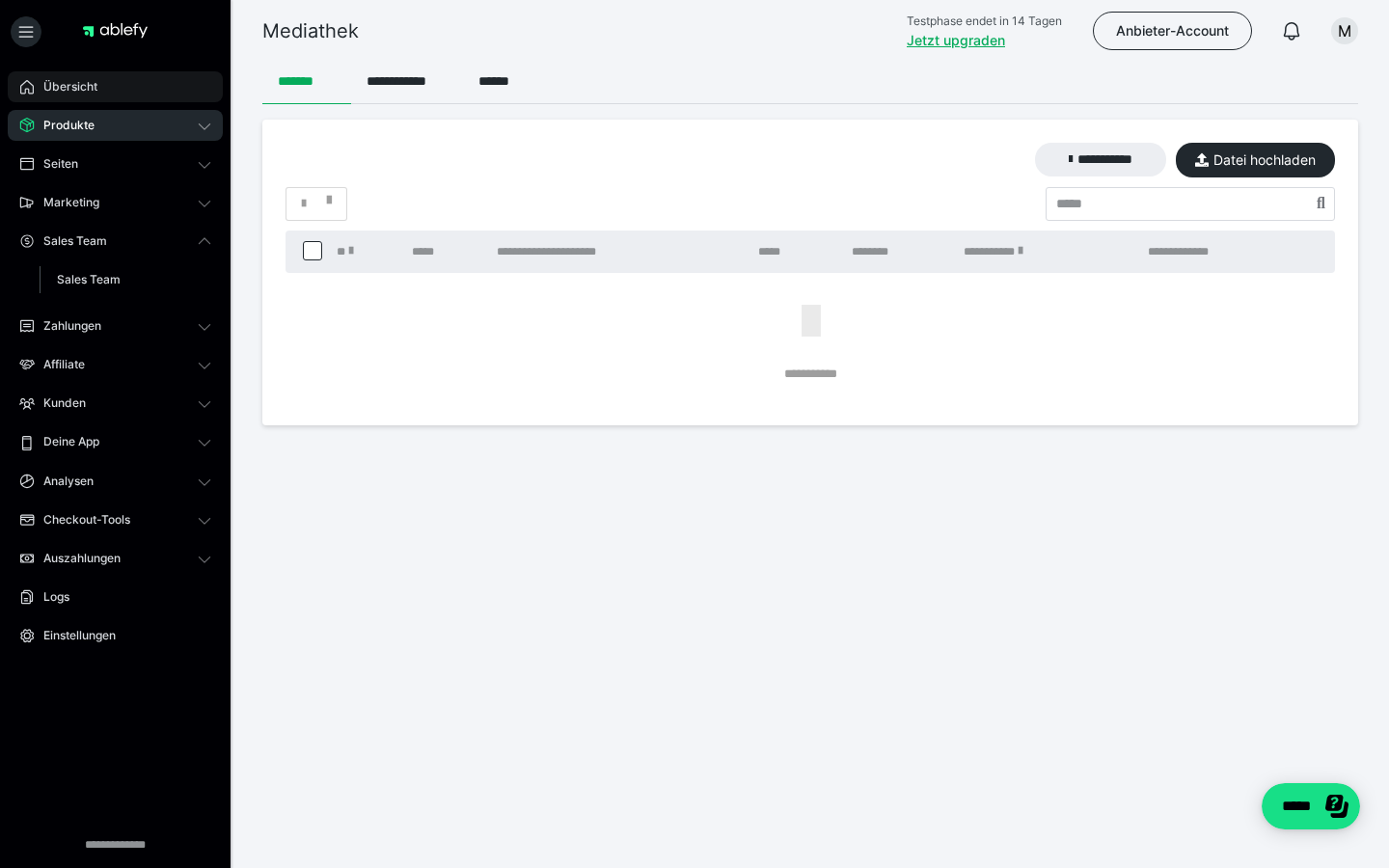 click on "Übersicht" at bounding box center [115, 87] 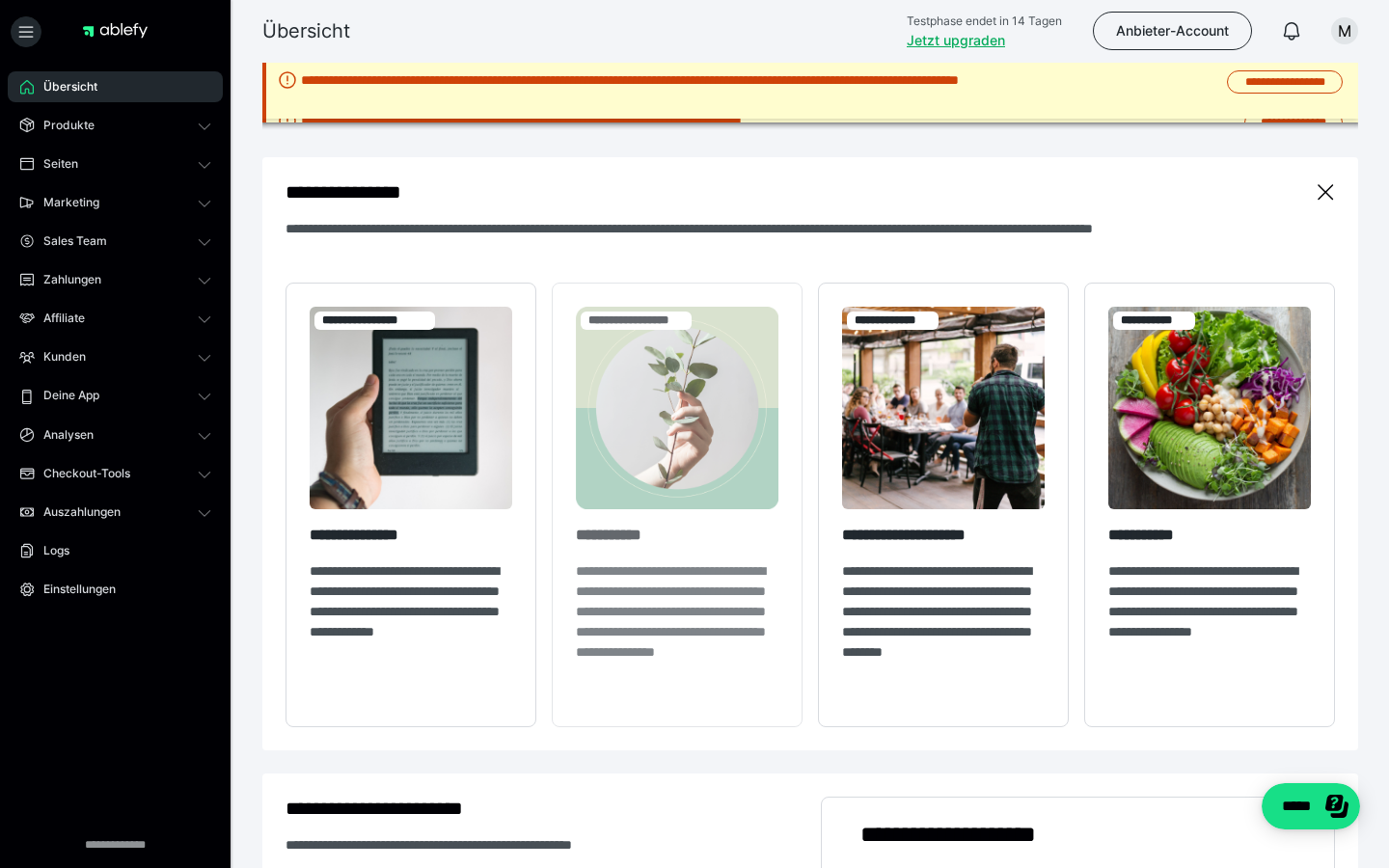 scroll, scrollTop: 8, scrollLeft: 0, axis: vertical 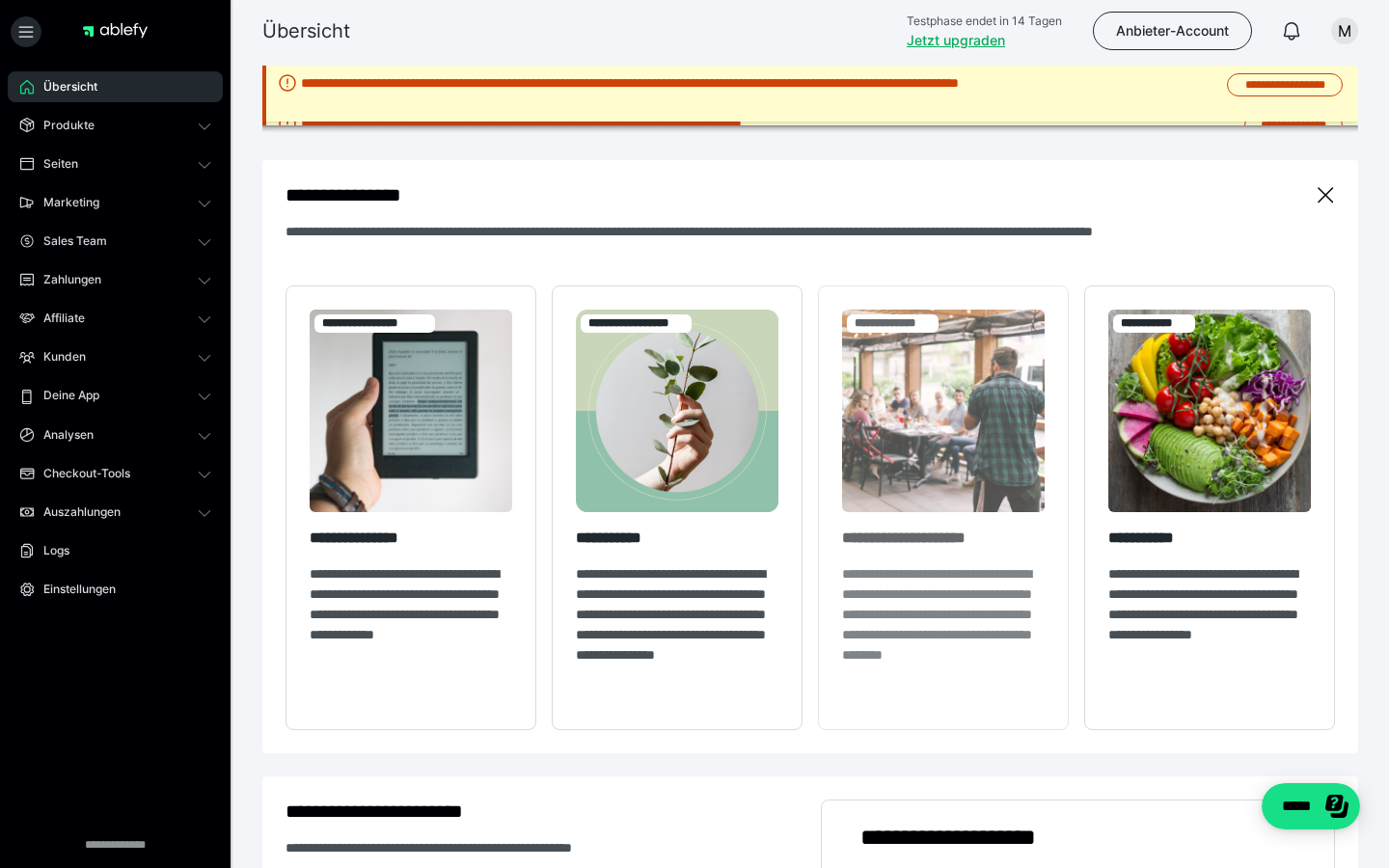 click at bounding box center [943, 411] 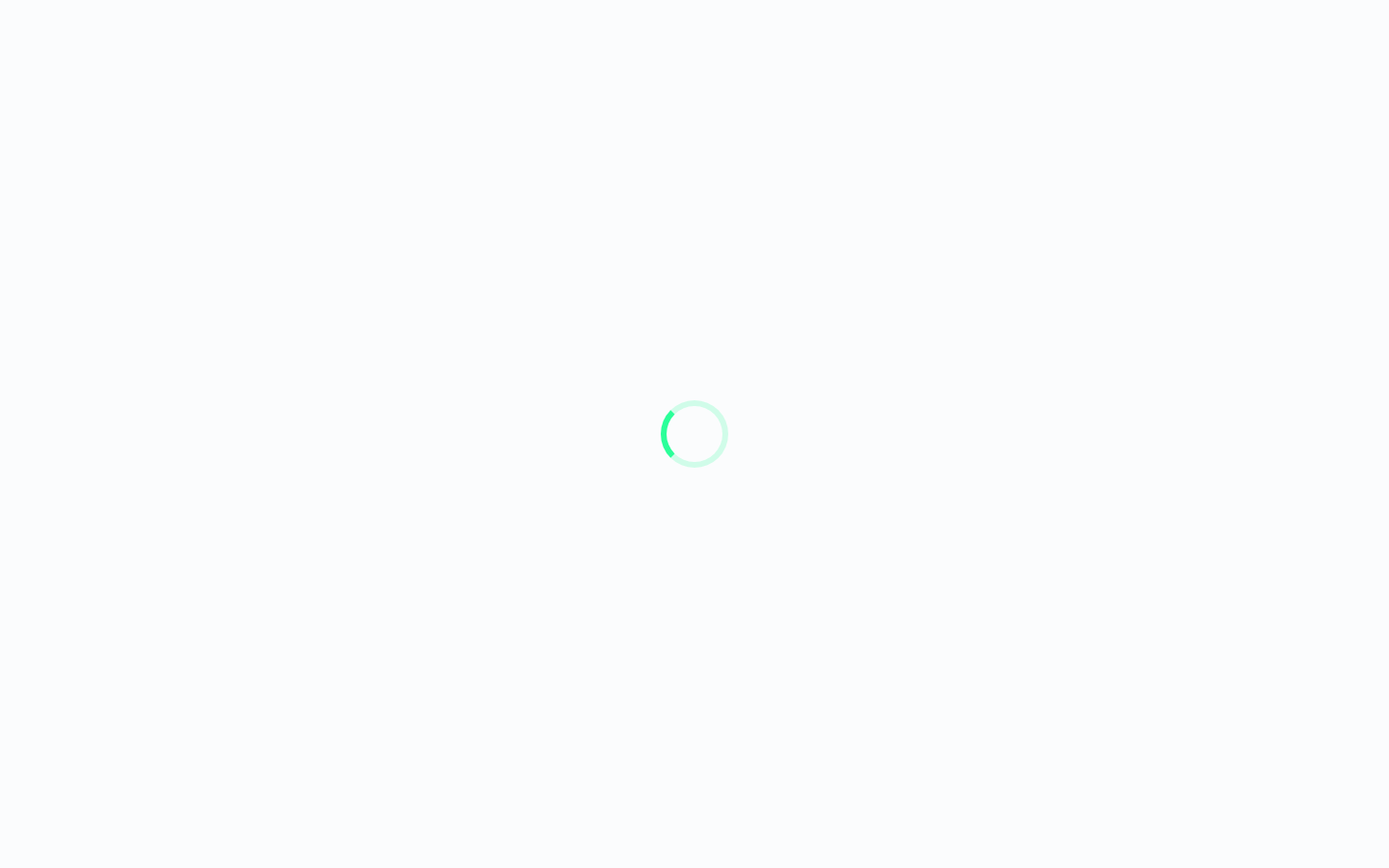 scroll, scrollTop: 0, scrollLeft: 0, axis: both 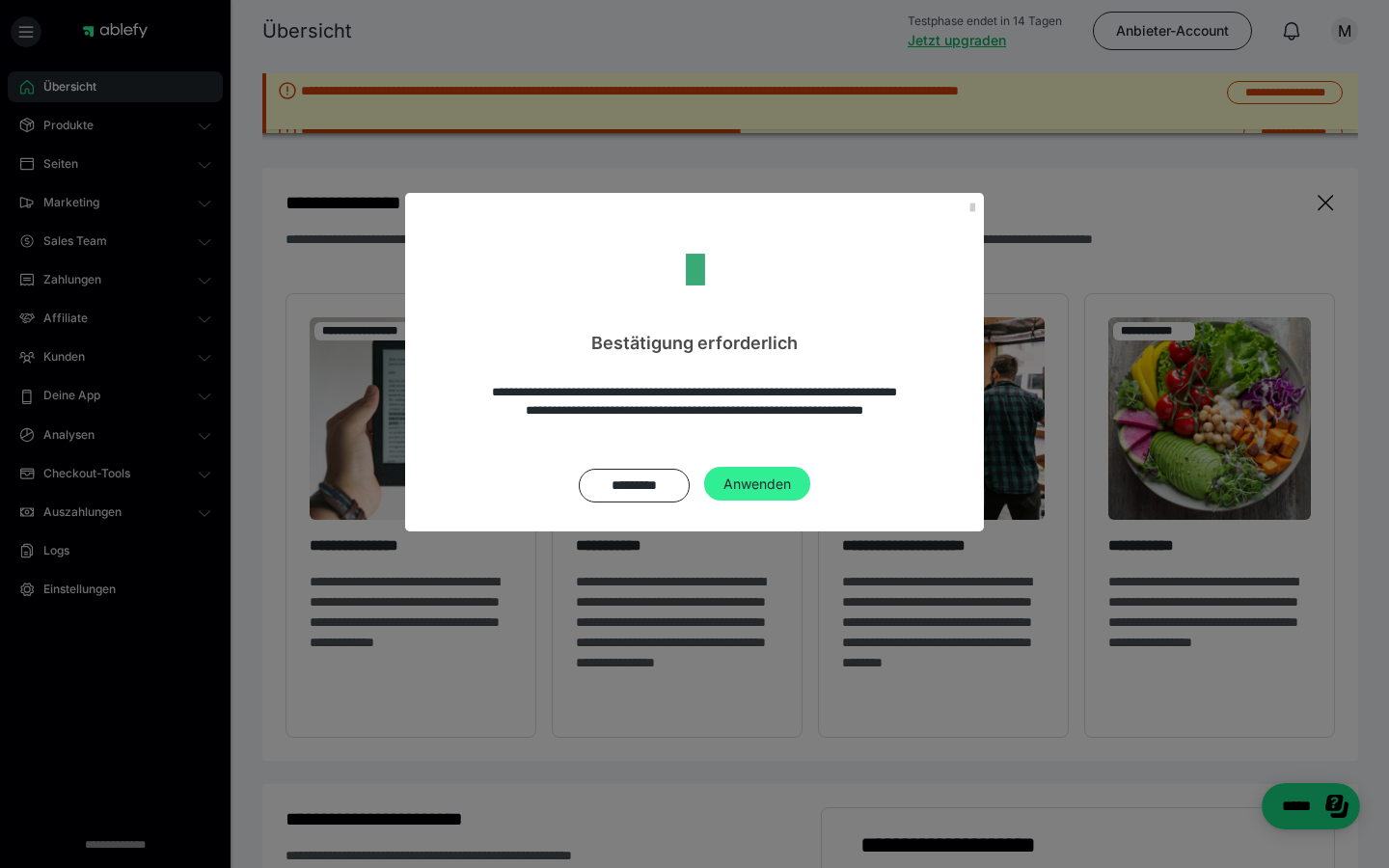 click on "Anwenden" at bounding box center [757, 484] 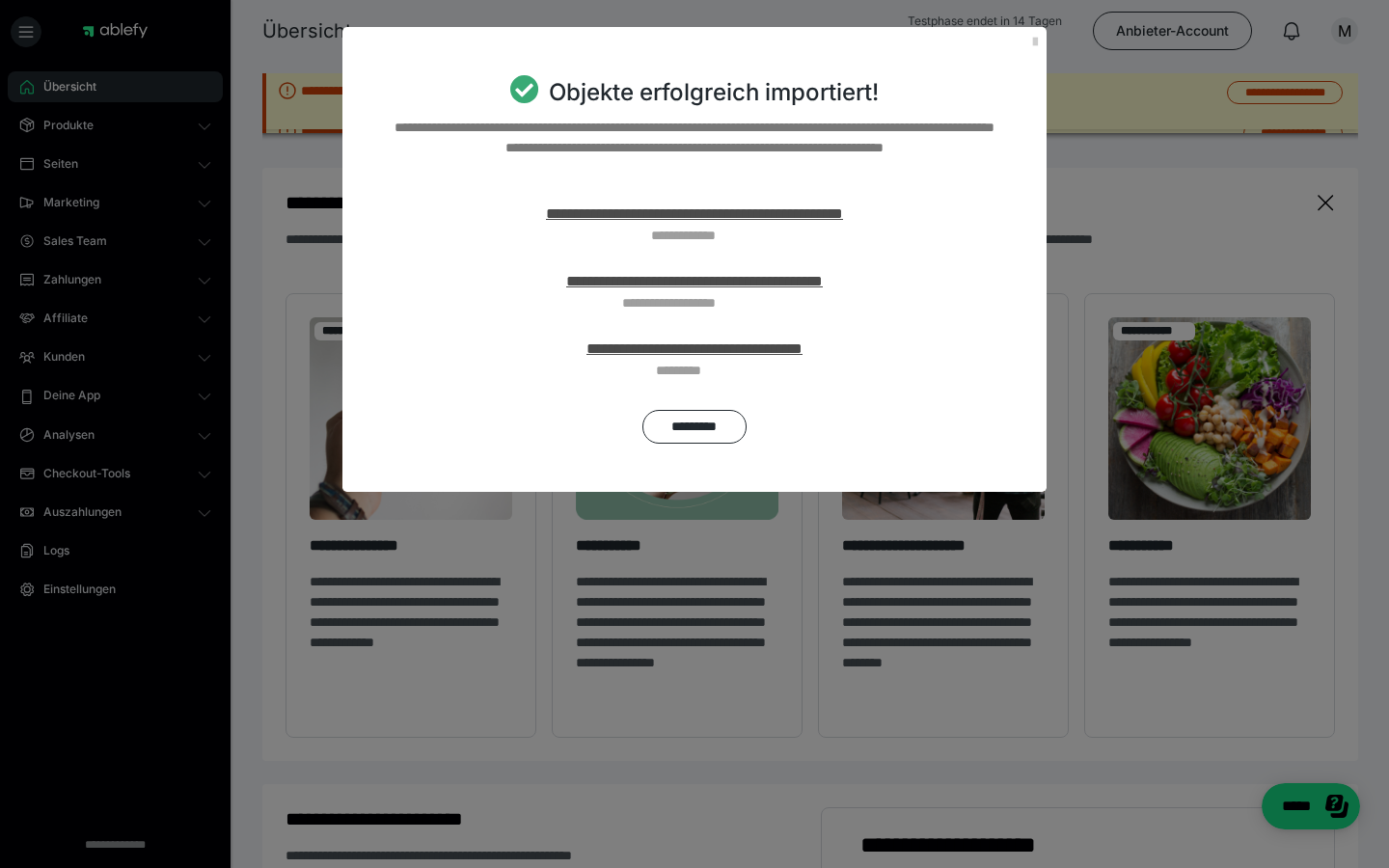 click on "**********" at bounding box center (694, 291) 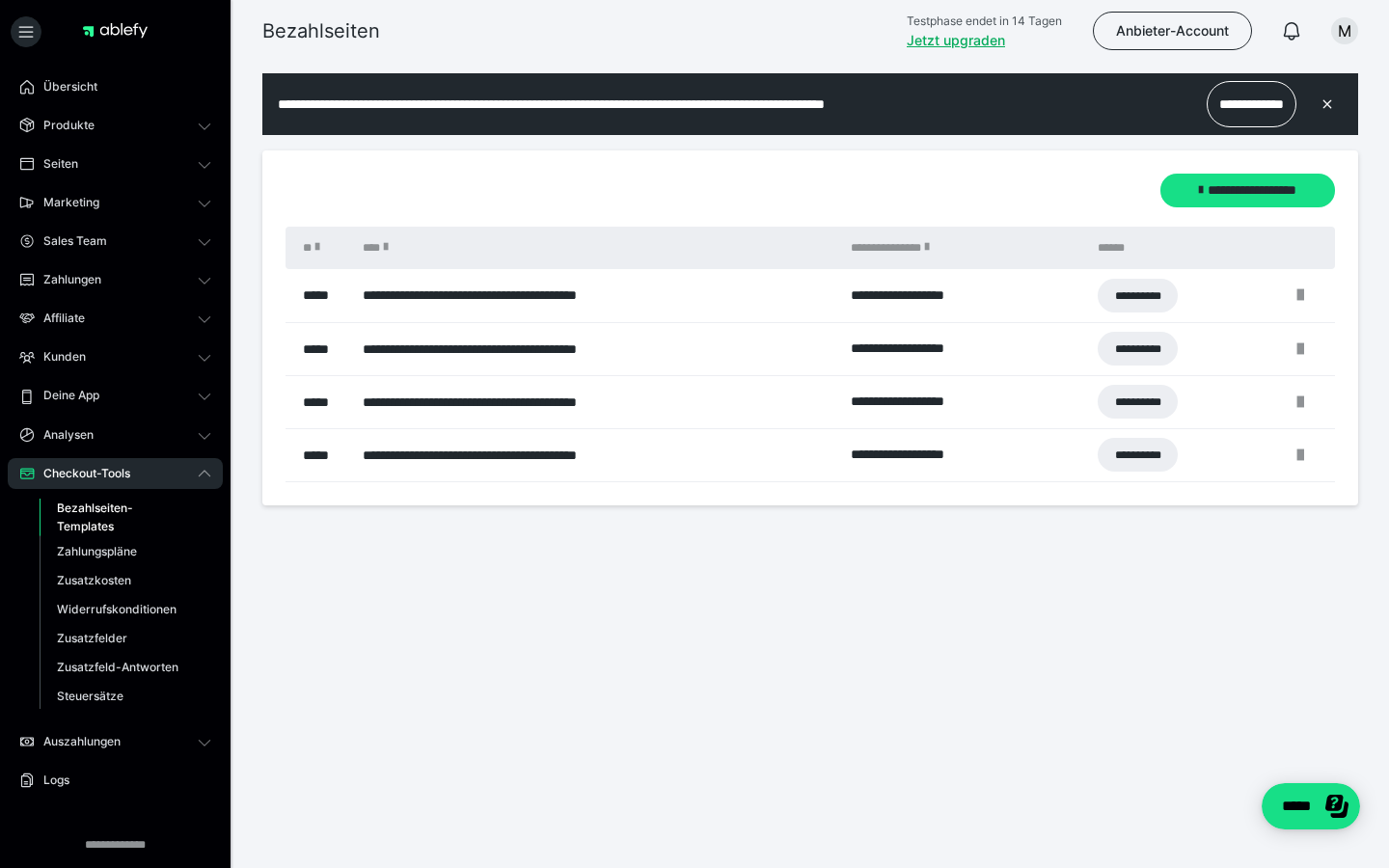scroll, scrollTop: 0, scrollLeft: 0, axis: both 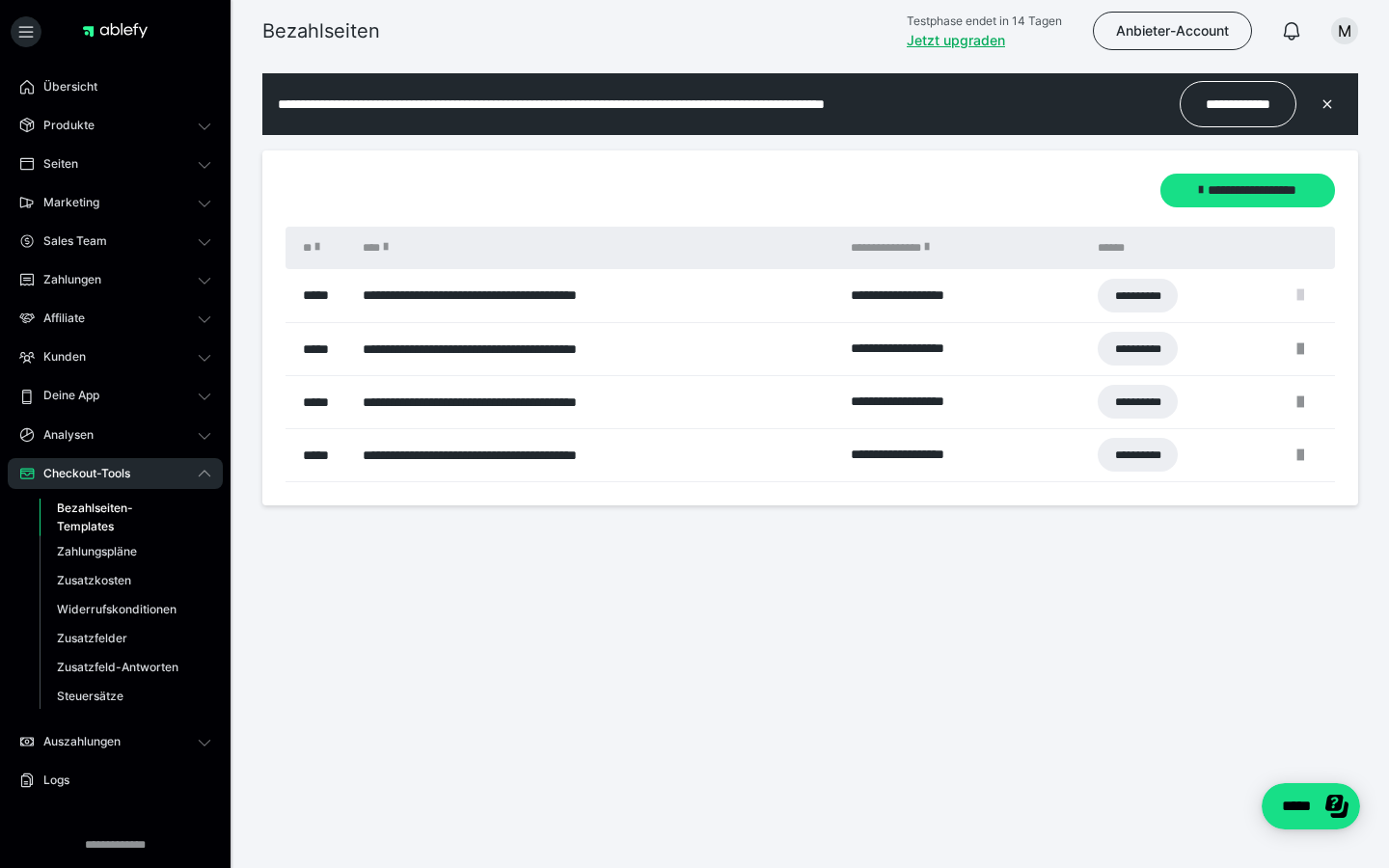 click at bounding box center [1300, 295] 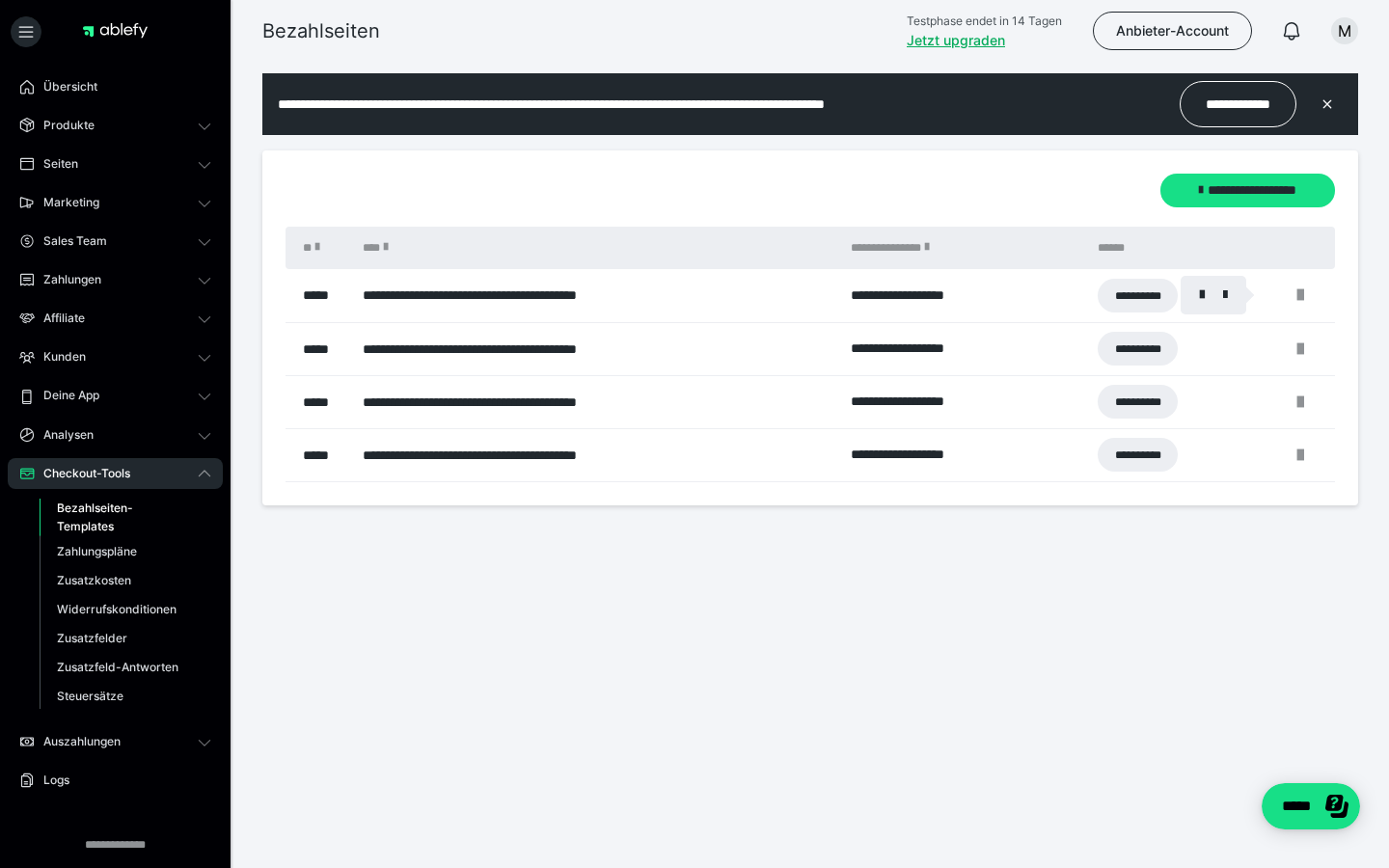 click at bounding box center (694, 434) 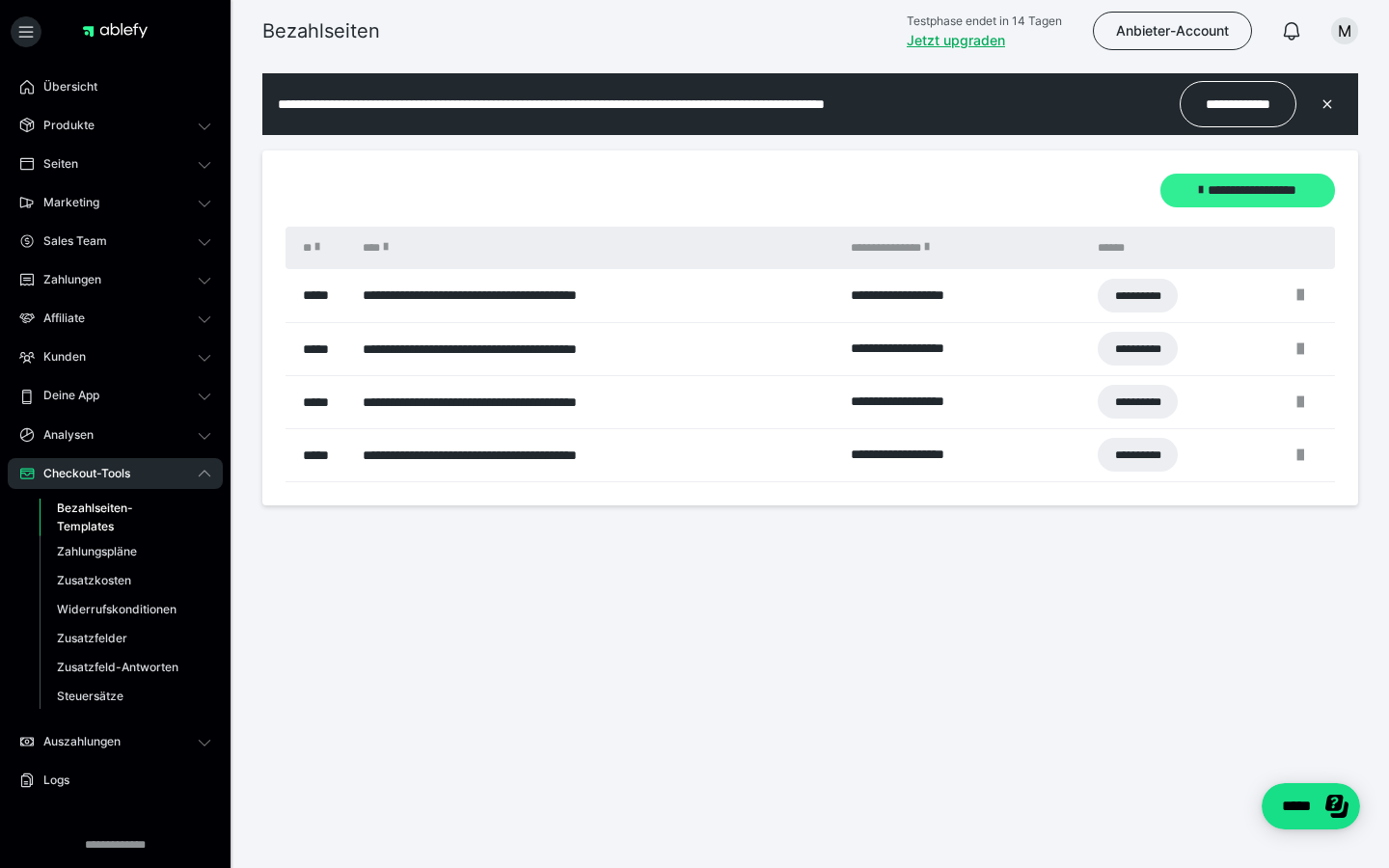click on "**********" at bounding box center [1247, 190] 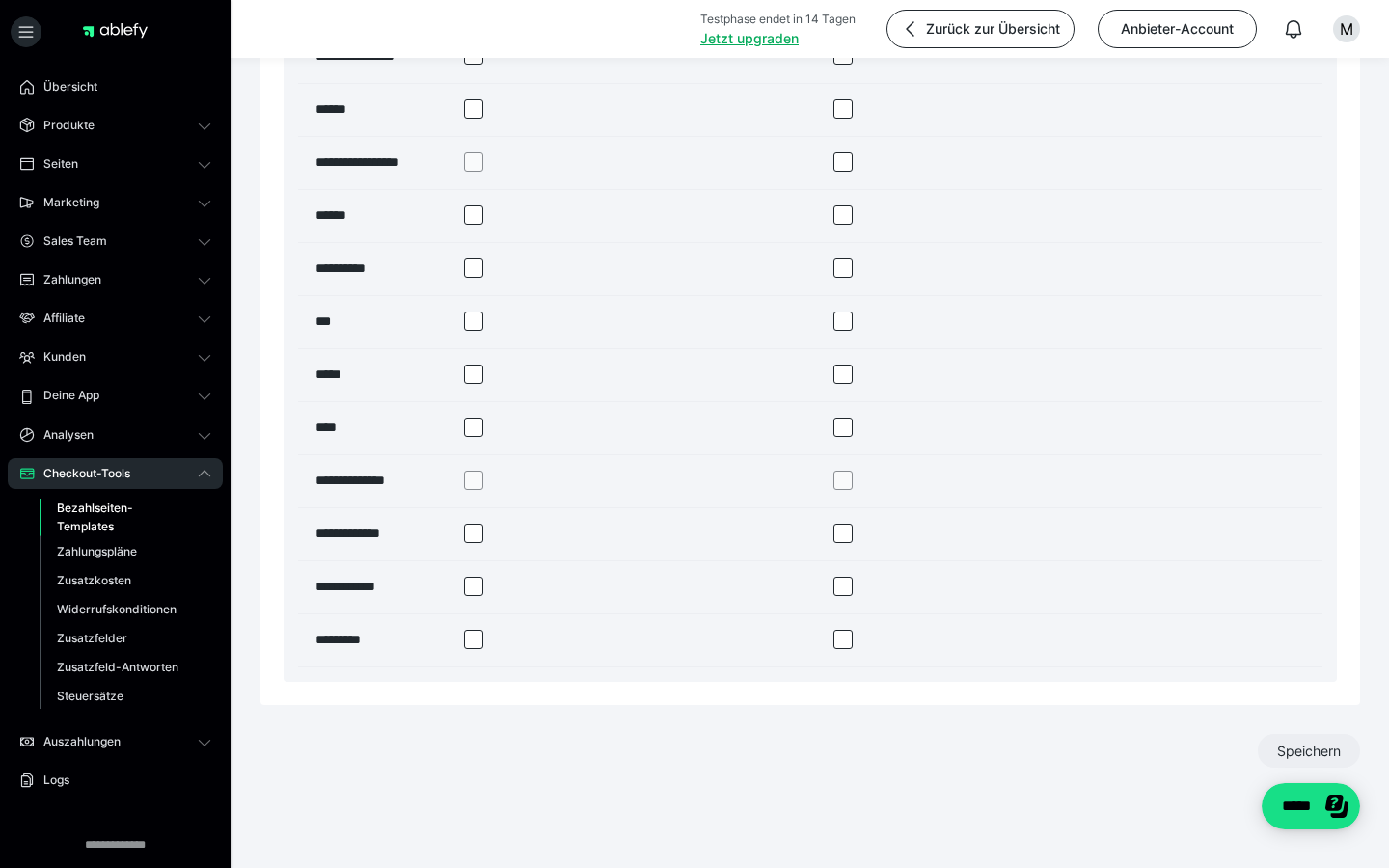 scroll, scrollTop: 3192, scrollLeft: 0, axis: vertical 